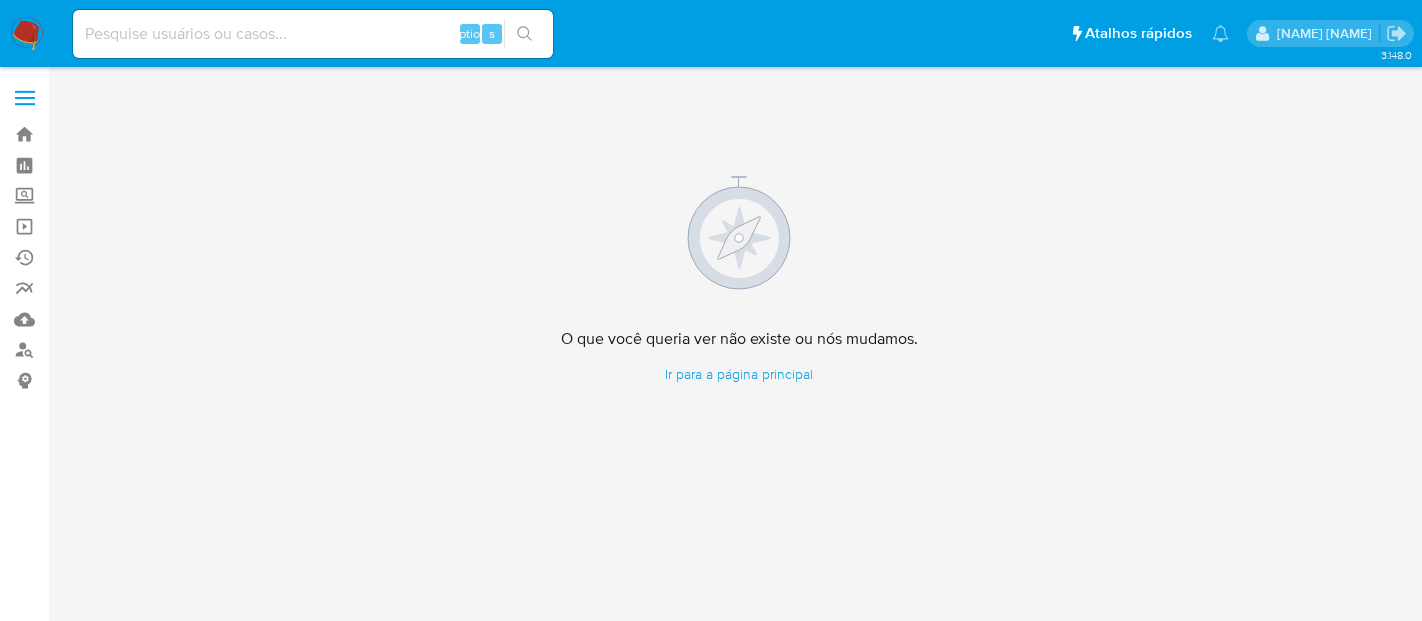 scroll, scrollTop: 0, scrollLeft: 0, axis: both 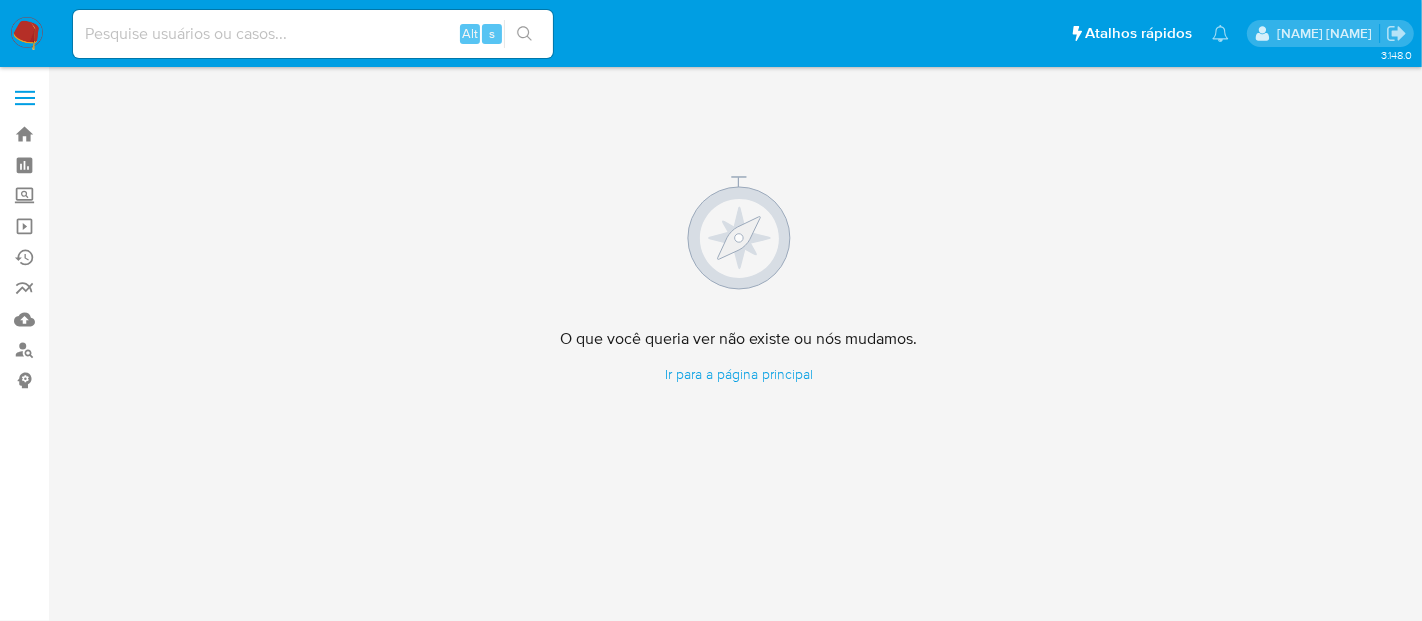 click at bounding box center (27, 34) 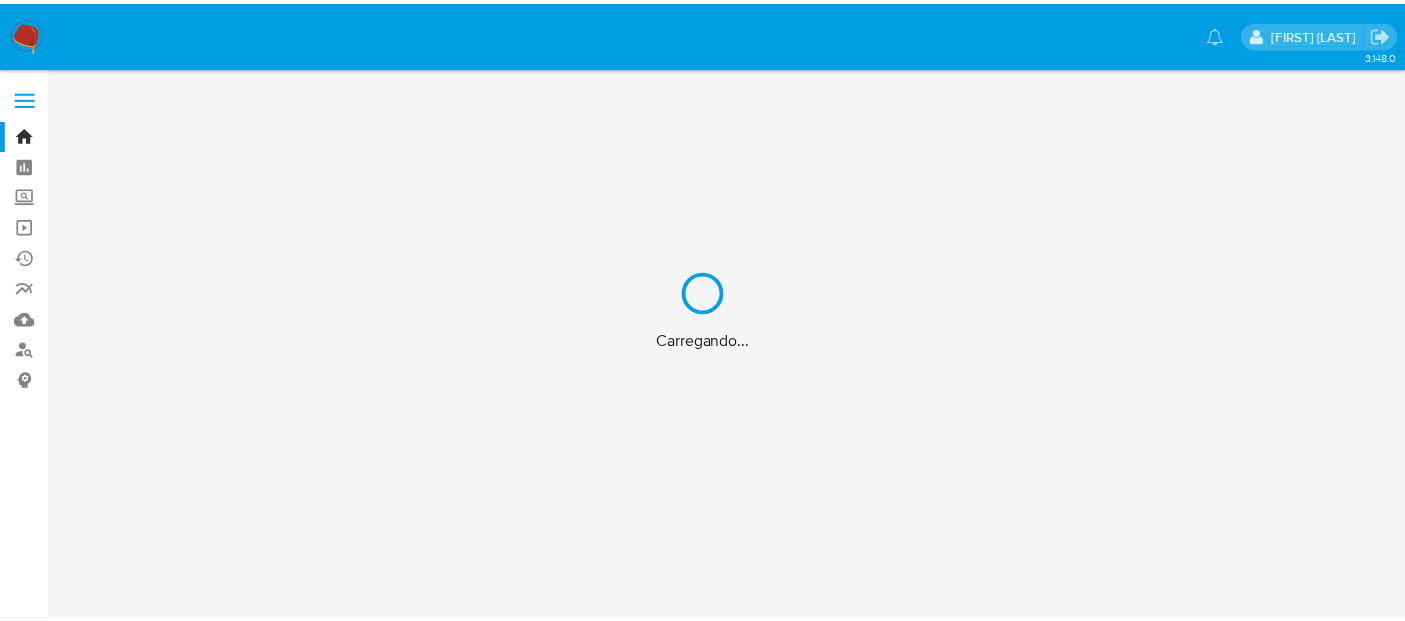 scroll, scrollTop: 0, scrollLeft: 0, axis: both 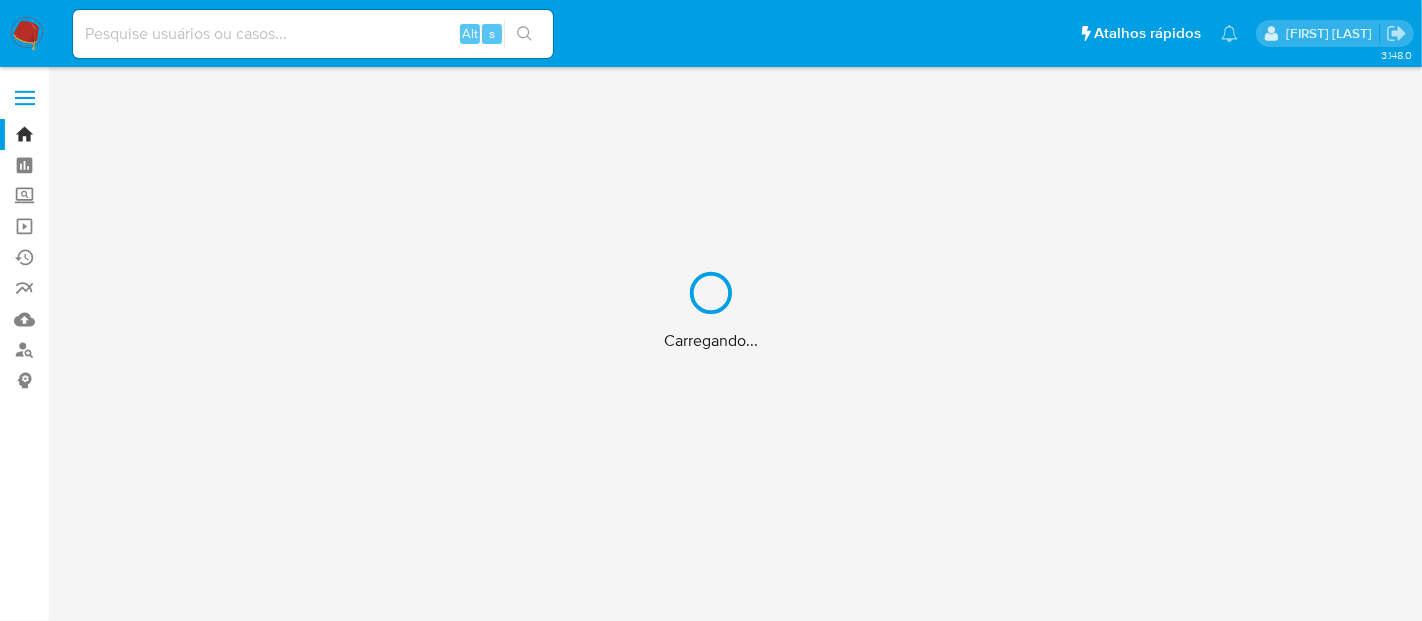 click on "Carregando..." at bounding box center [711, 310] 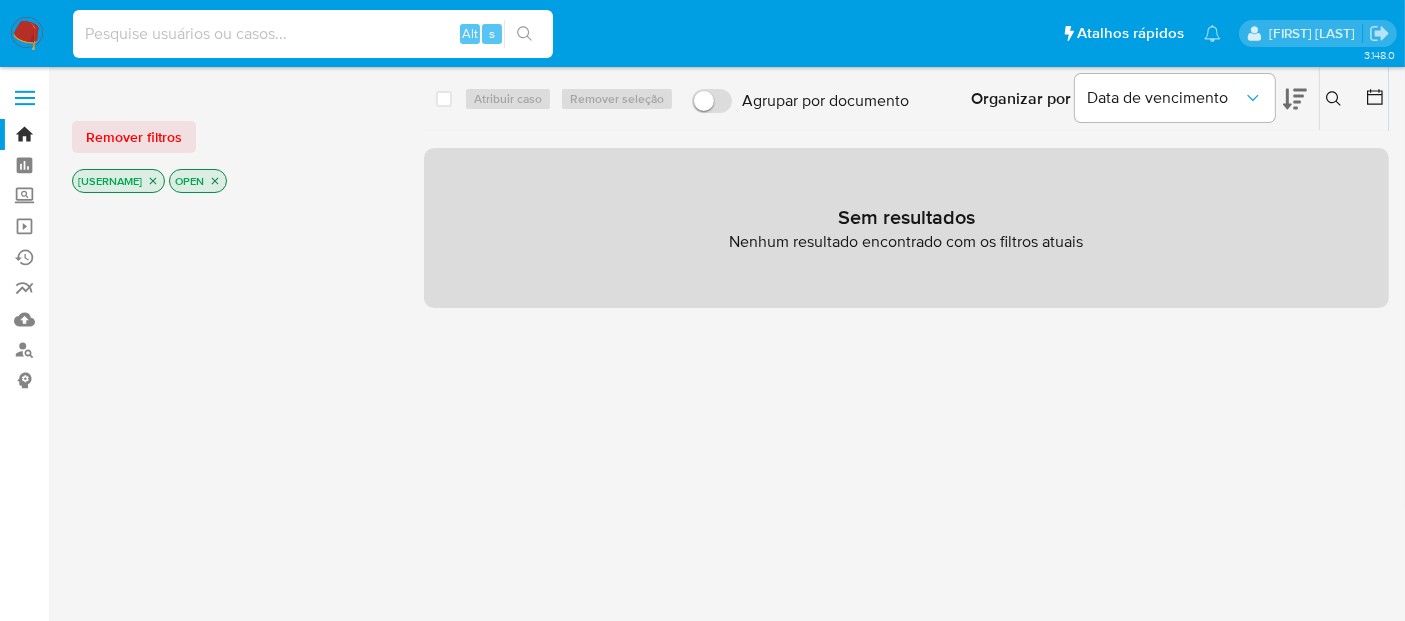 click at bounding box center [313, 34] 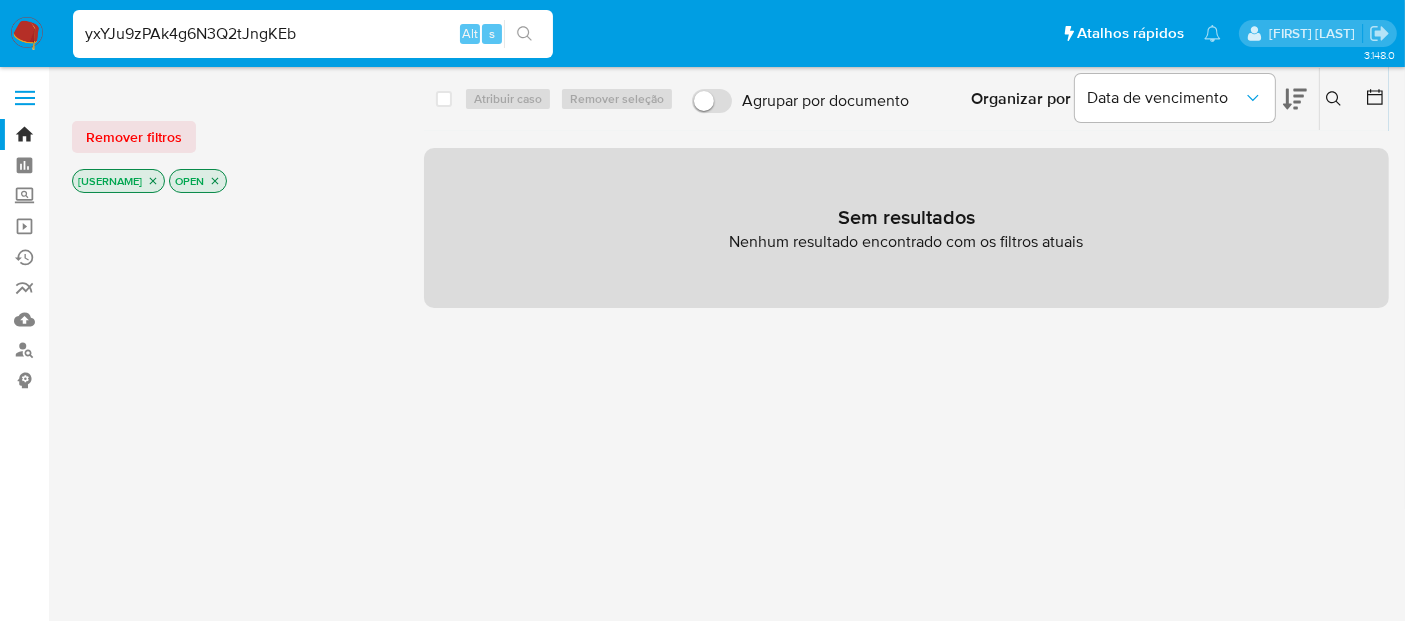 type on "yxYJu9zPAk4g6N3Q2tJngKEb" 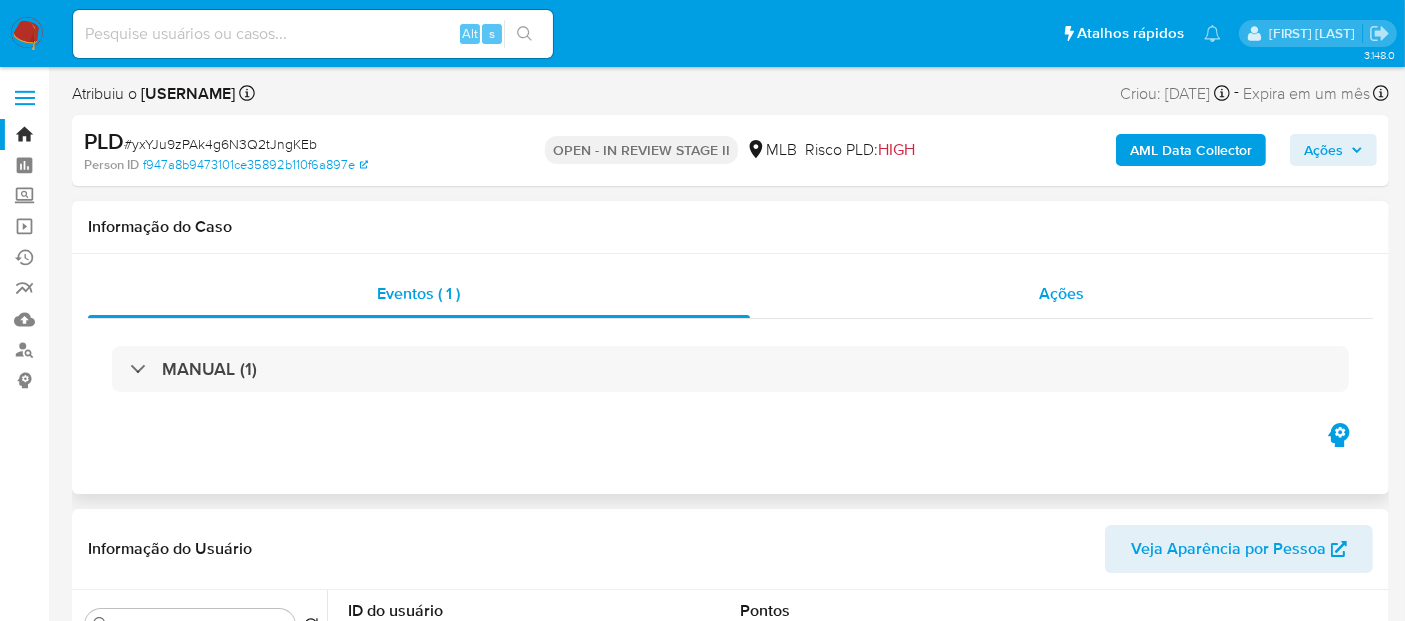 click on "Ações" at bounding box center [1061, 293] 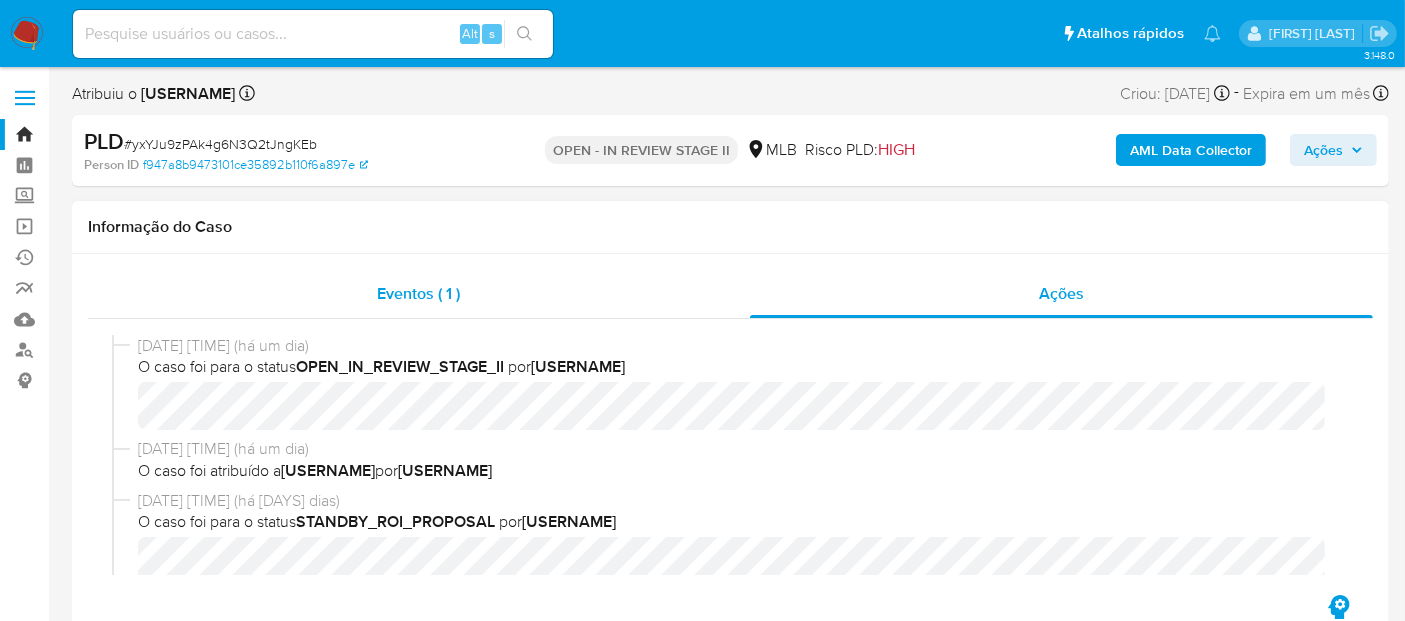 select on "10" 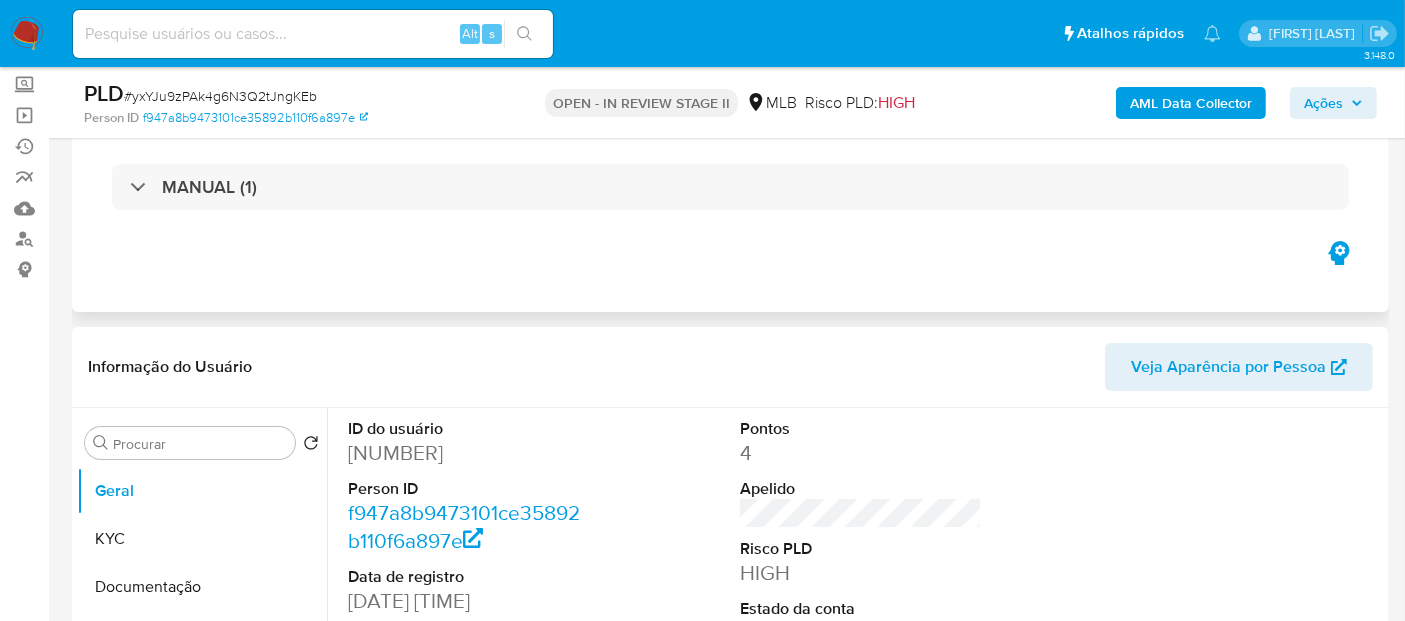 scroll, scrollTop: 222, scrollLeft: 0, axis: vertical 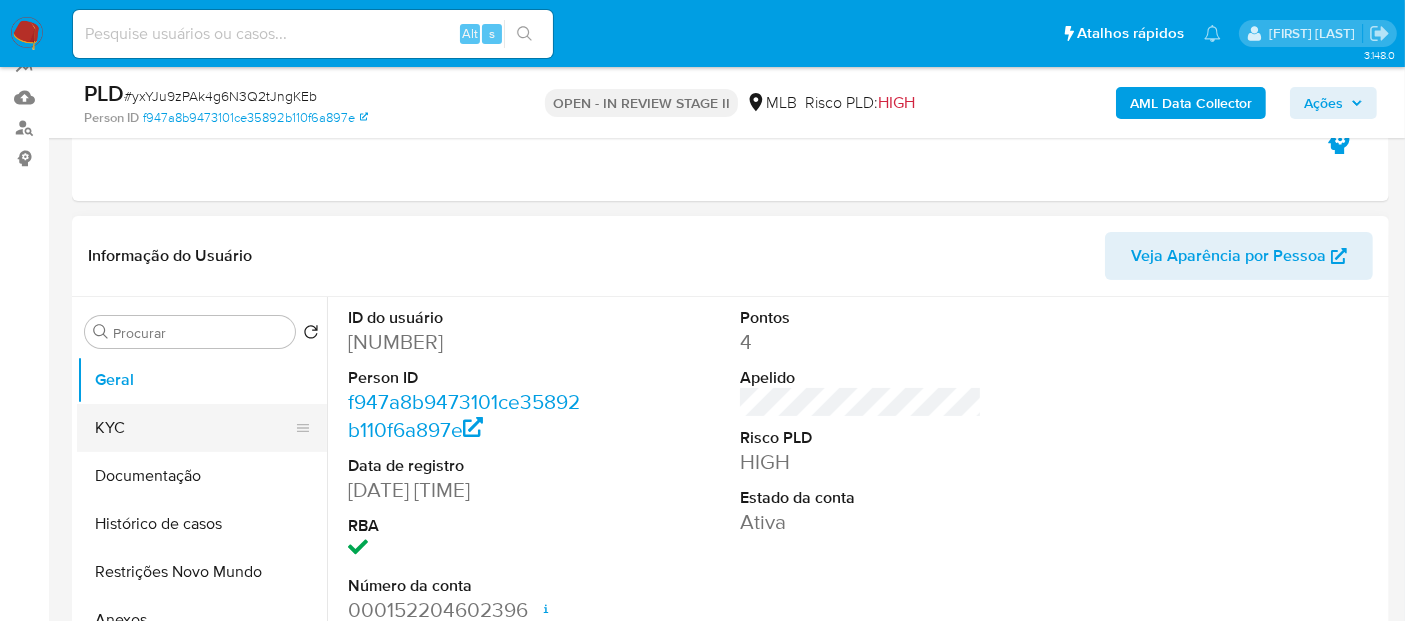 click on "KYC" at bounding box center (194, 428) 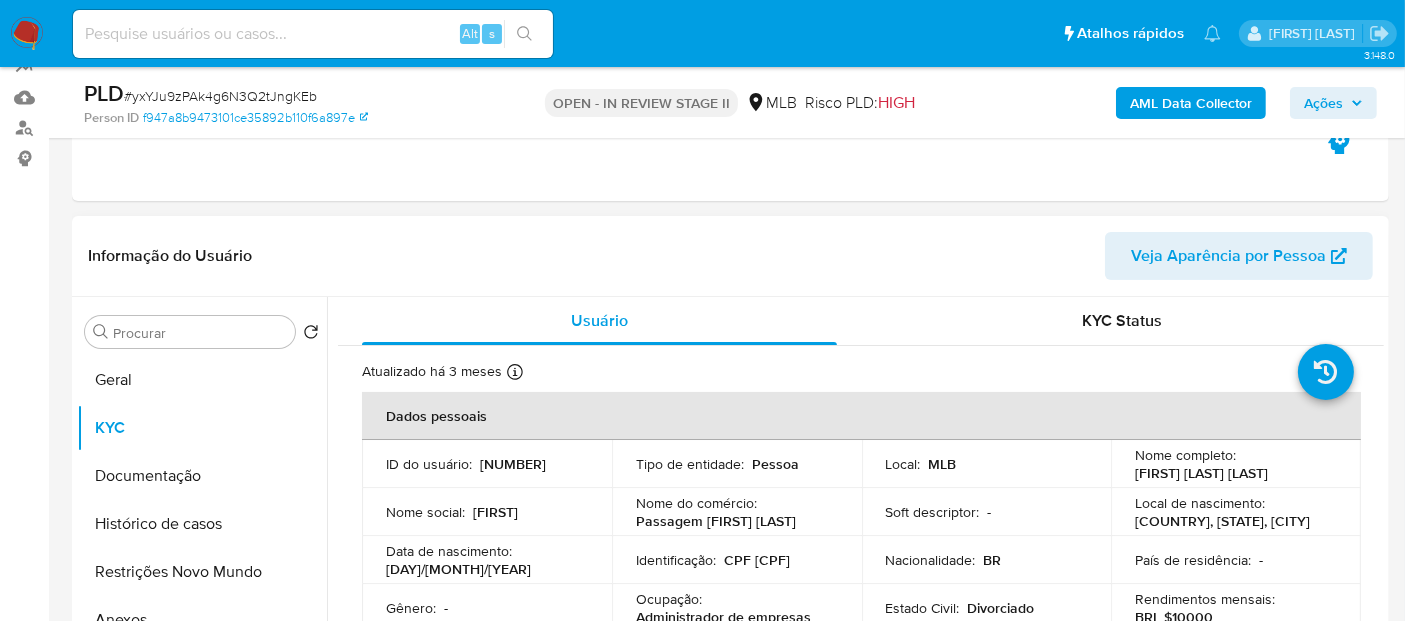 scroll, scrollTop: 111, scrollLeft: 0, axis: vertical 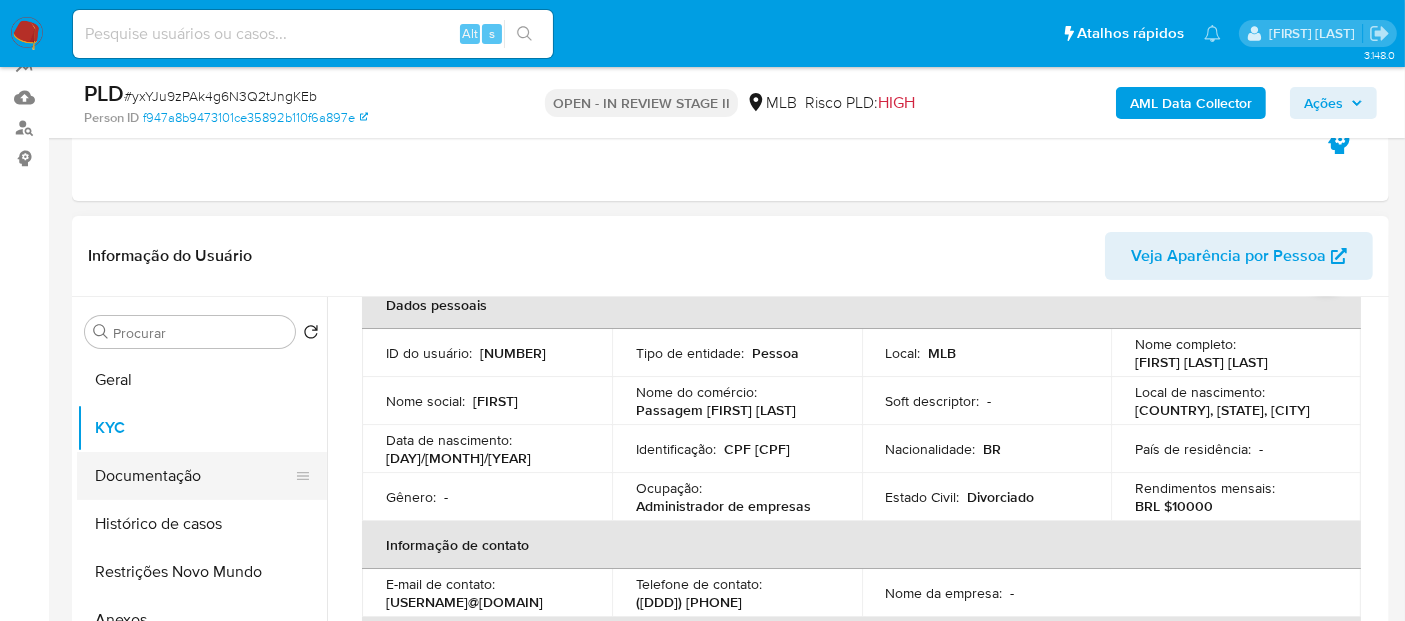 click on "Documentação" at bounding box center (194, 476) 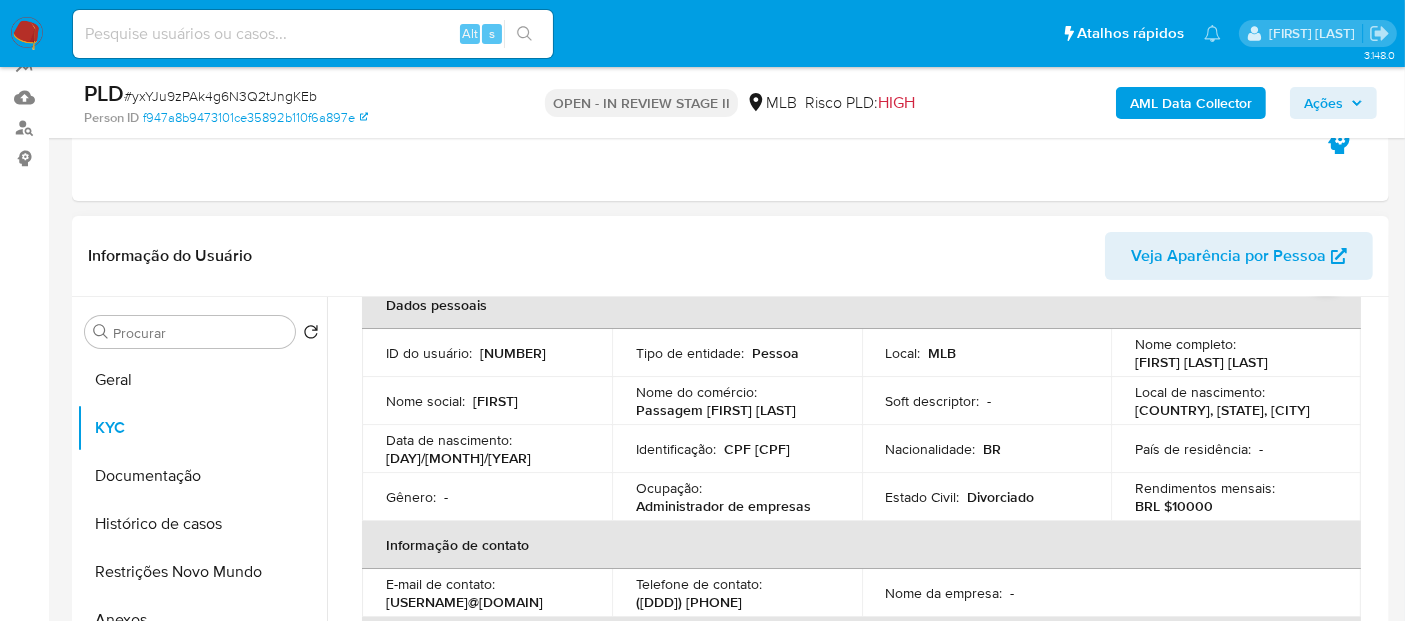 scroll, scrollTop: 0, scrollLeft: 0, axis: both 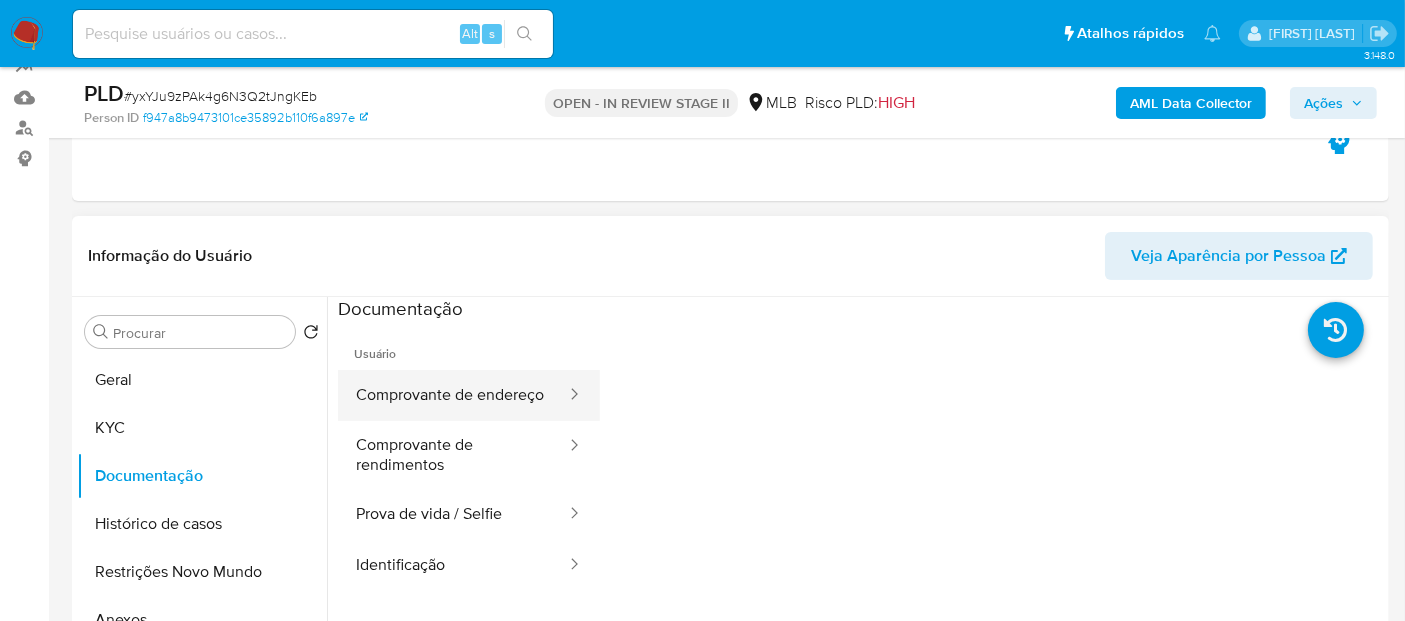 click on "Comprovante de endereço" at bounding box center [453, 395] 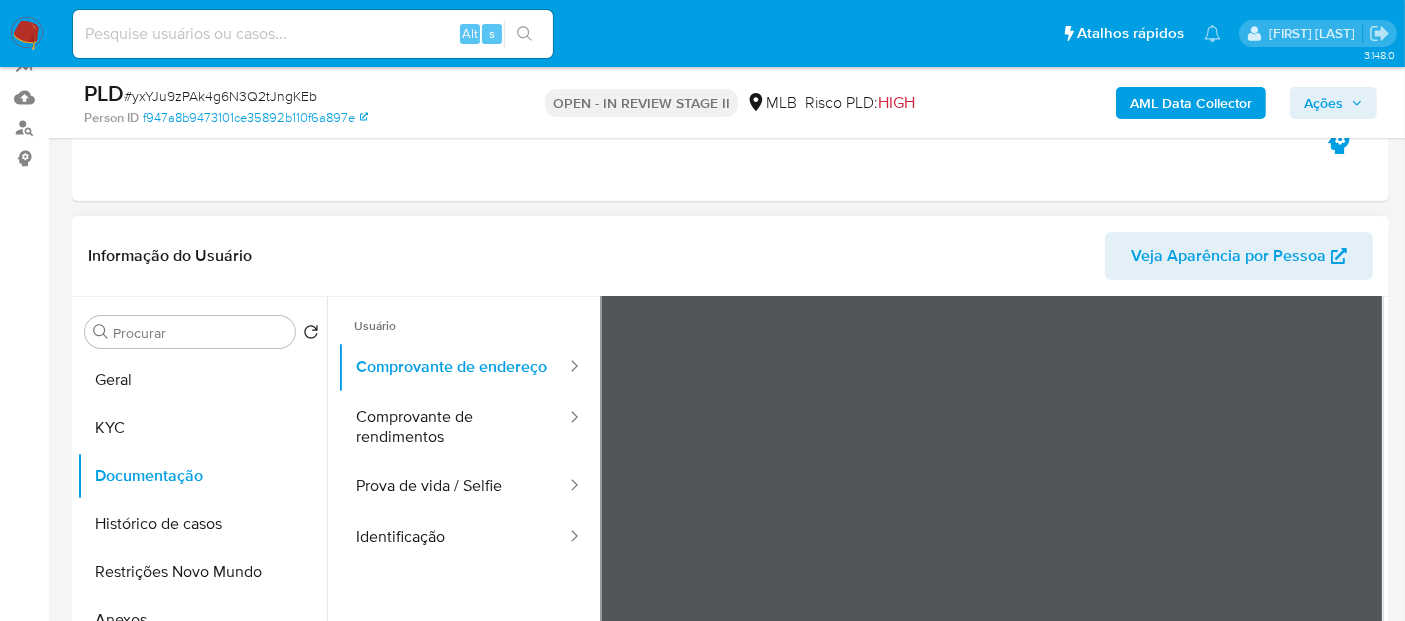 scroll, scrollTop: 0, scrollLeft: 0, axis: both 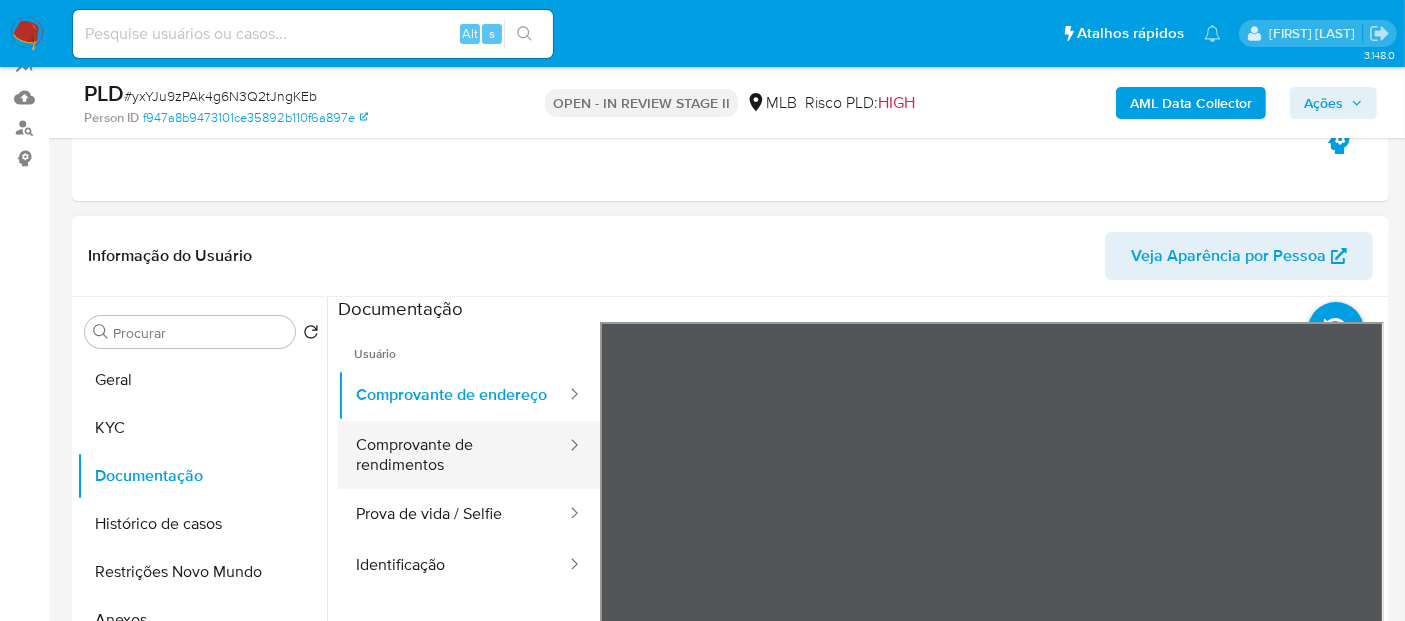 drag, startPoint x: 434, startPoint y: 470, endPoint x: 510, endPoint y: 478, distance: 76.41989 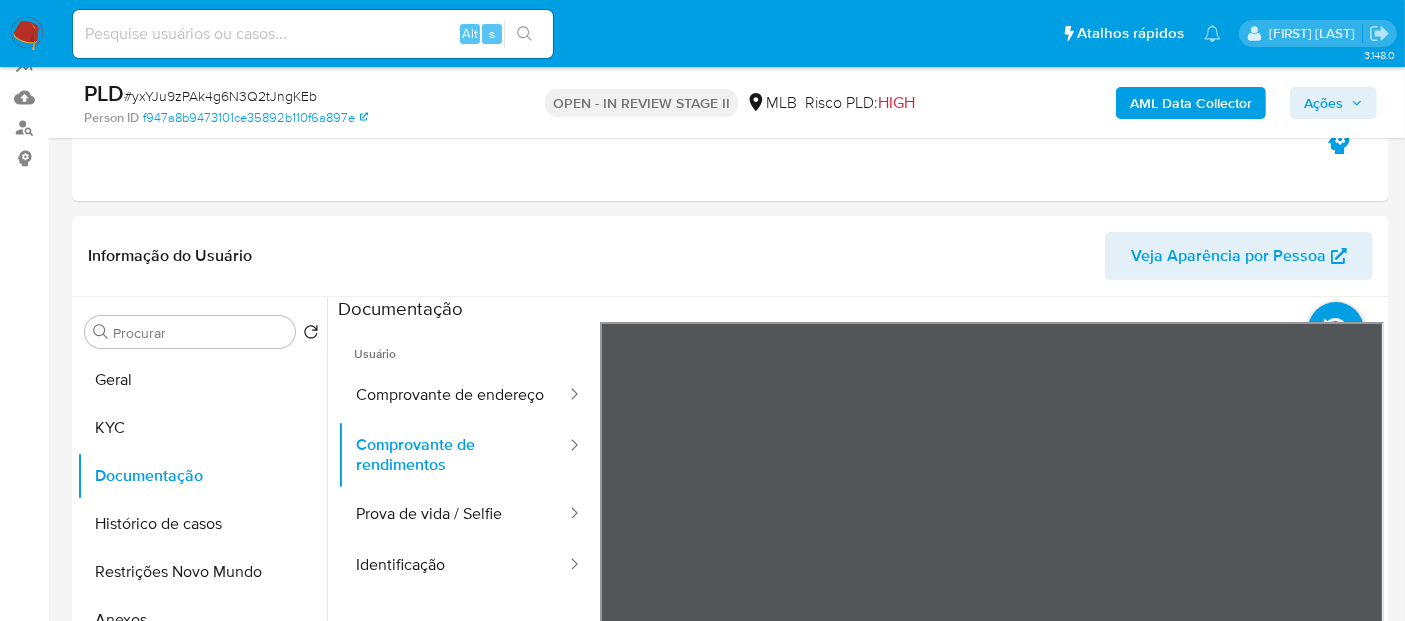 click on "Pausado Ver notificaciones Alt s Atalhos rápidos   Presiona las siguientes teclas para acceder a algunas de las funciones Pesquisar caso ou usuário Alt s Voltar para casa Alt h Adicione um comentário Alt c Adicionar um anexo Alt a Erico Trevizan Bandeja Painel Screening Pesquisa em Listas Watchlist Ferramentas Operações em massa Ejecuções automáticas relatórios Mulan Localizador de pessoas Consolidado 3.148.0 Atribuiu o   edmendonca   Asignado el: 15/07/2025 08:57:28 Criou: 15/07/2025   Criou: 15/07/2025 08:57:28 - Expira em um mês   Expira em 29/08/2025 08:57:28 PLD # yxYJu9zPAk4g6N3Q2tJngKEb Person ID f947a8b9473101ce35892b110f6a897e OPEN - IN REVIEW STAGE II  MLB Risco PLD:  HIGH AML Data Collector Ações Informação do Caso Eventos ( 1 ) Ações MANUAL (1) Informação do Usuário Veja Aparência por Pessoa Procurar   Retornar ao pedido padrão Geral KYC Documentação Histórico de casos Restrições Novo Mundo Anexos Listas Externas Lista Interna Marcas AML Adiantamentos de Dinheiro Cartões" at bounding box center (702, 1556) 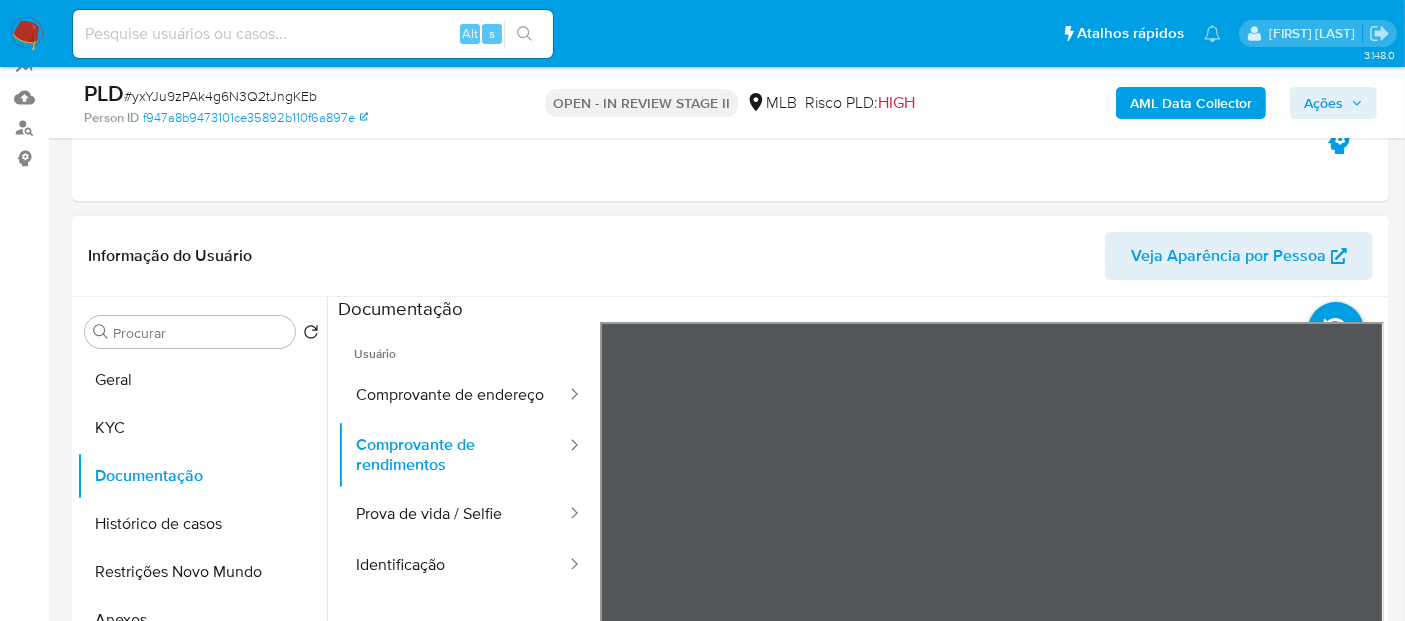 click at bounding box center [861, 629] 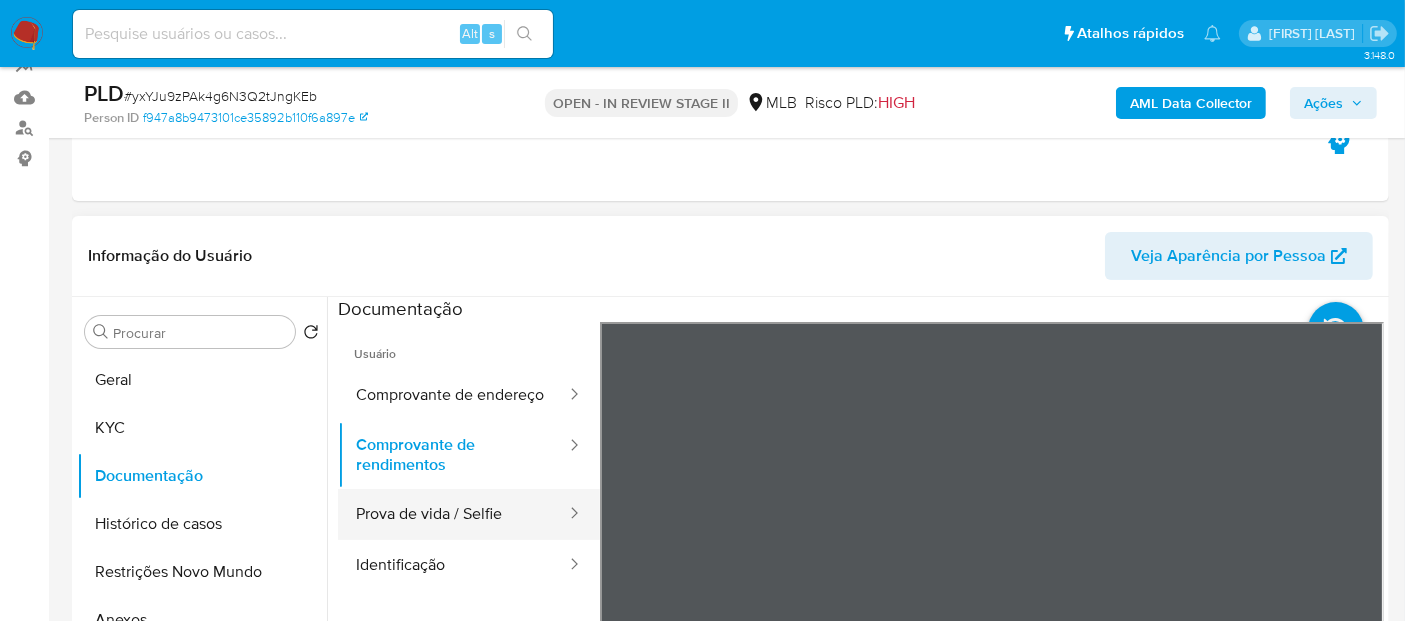 drag, startPoint x: 444, startPoint y: 527, endPoint x: 512, endPoint y: 530, distance: 68.06615 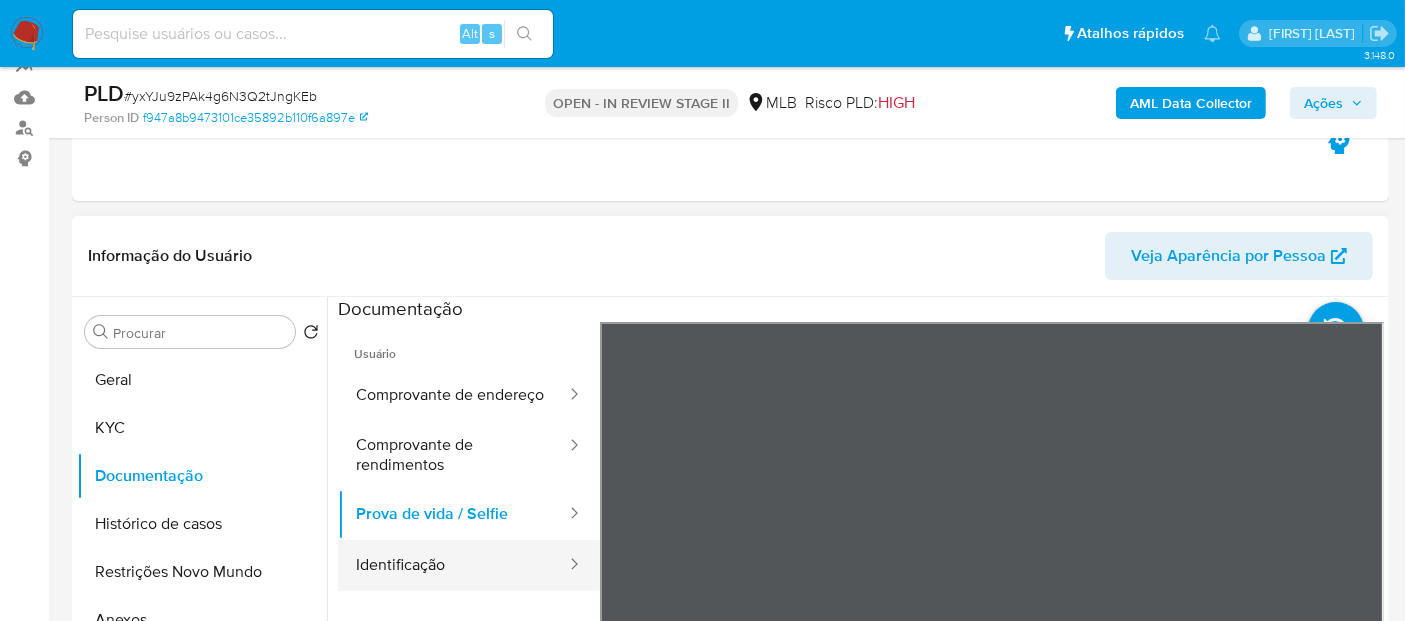 drag, startPoint x: 425, startPoint y: 588, endPoint x: 473, endPoint y: 587, distance: 48.010414 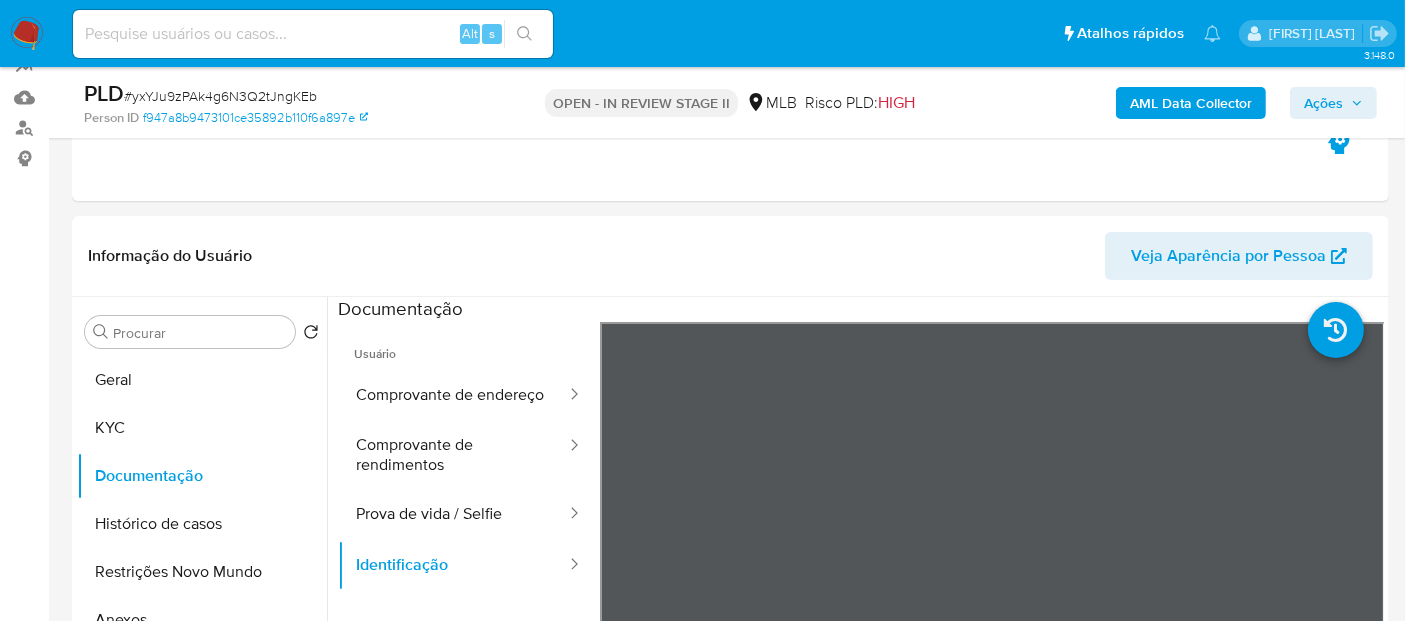 scroll, scrollTop: 360, scrollLeft: 0, axis: vertical 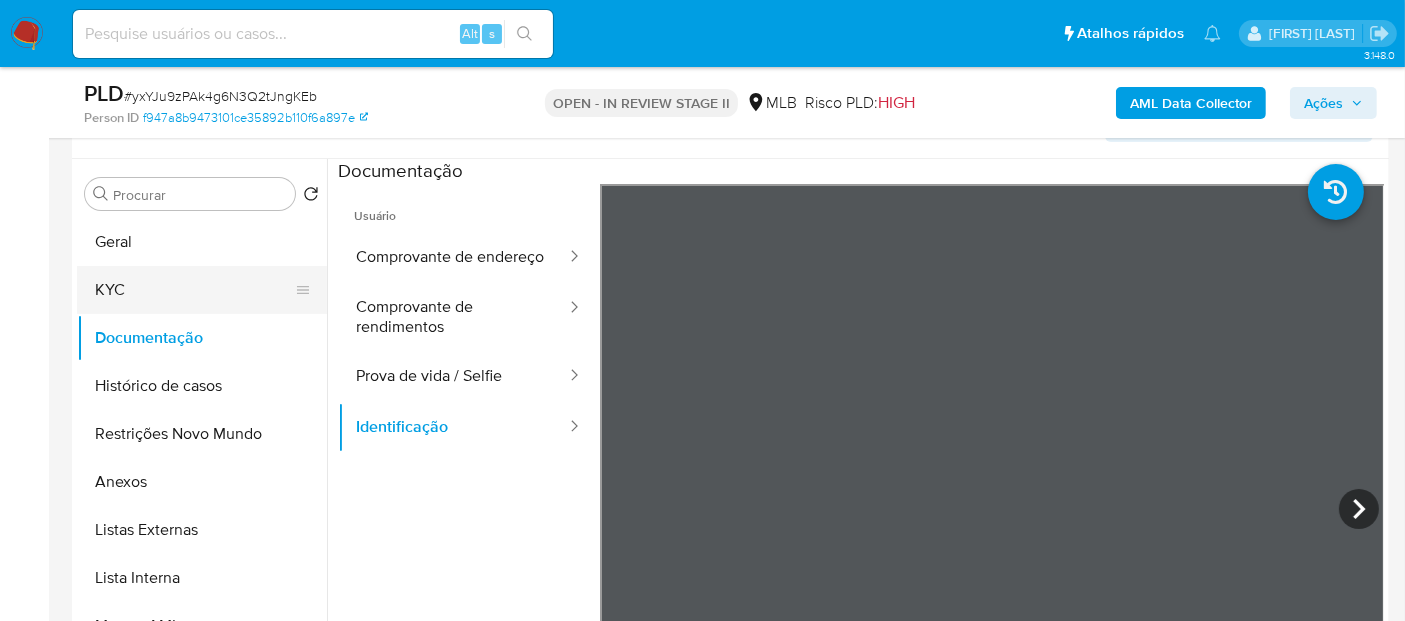 click on "KYC" at bounding box center [194, 290] 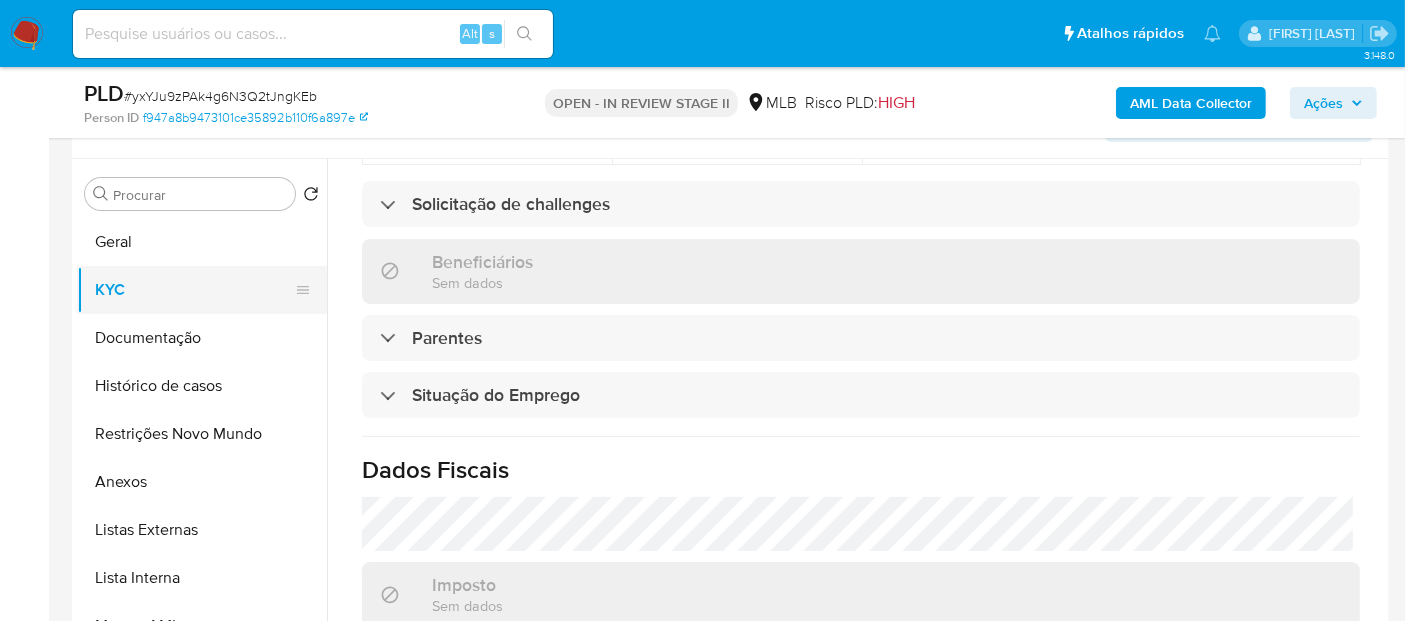 scroll, scrollTop: 666, scrollLeft: 0, axis: vertical 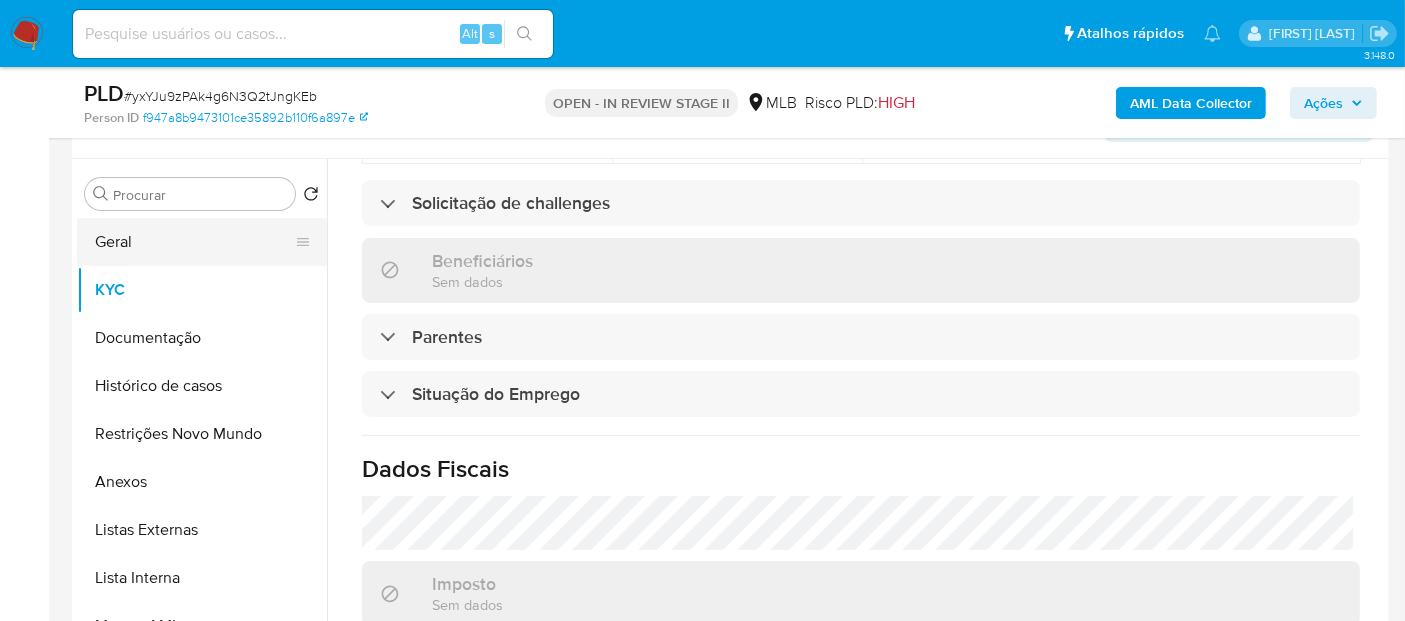 click on "Geral" at bounding box center [194, 242] 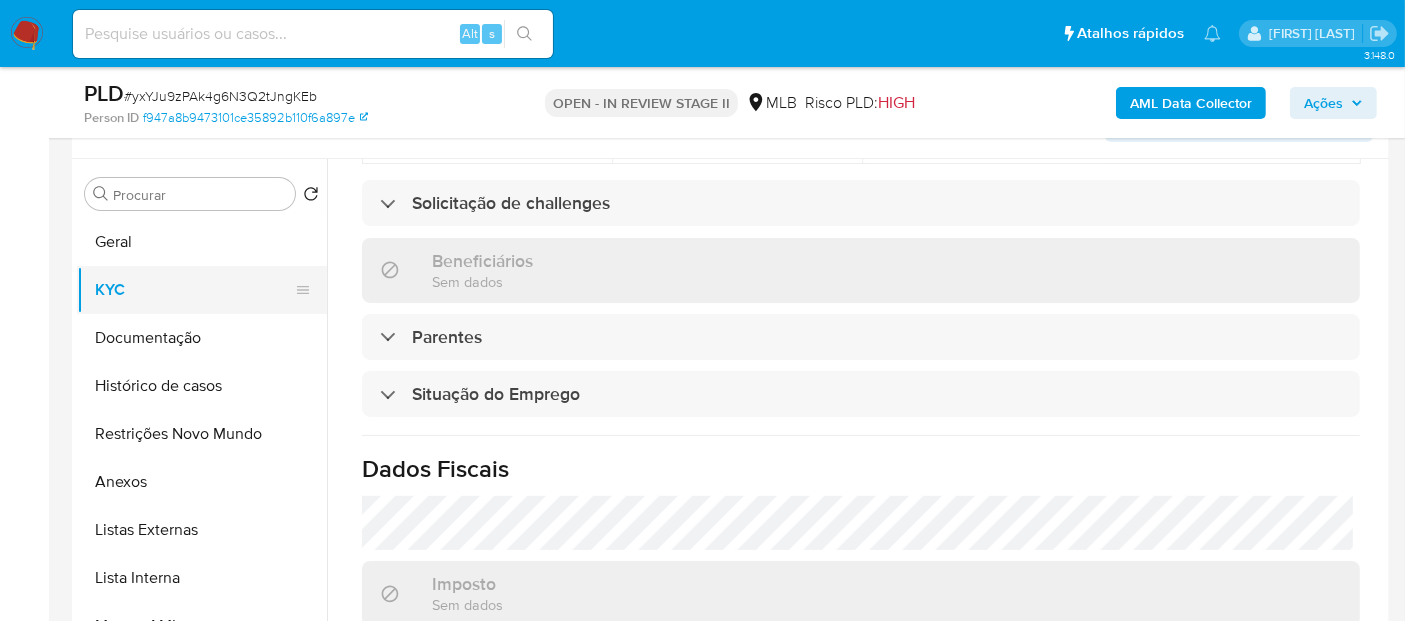 scroll, scrollTop: 0, scrollLeft: 0, axis: both 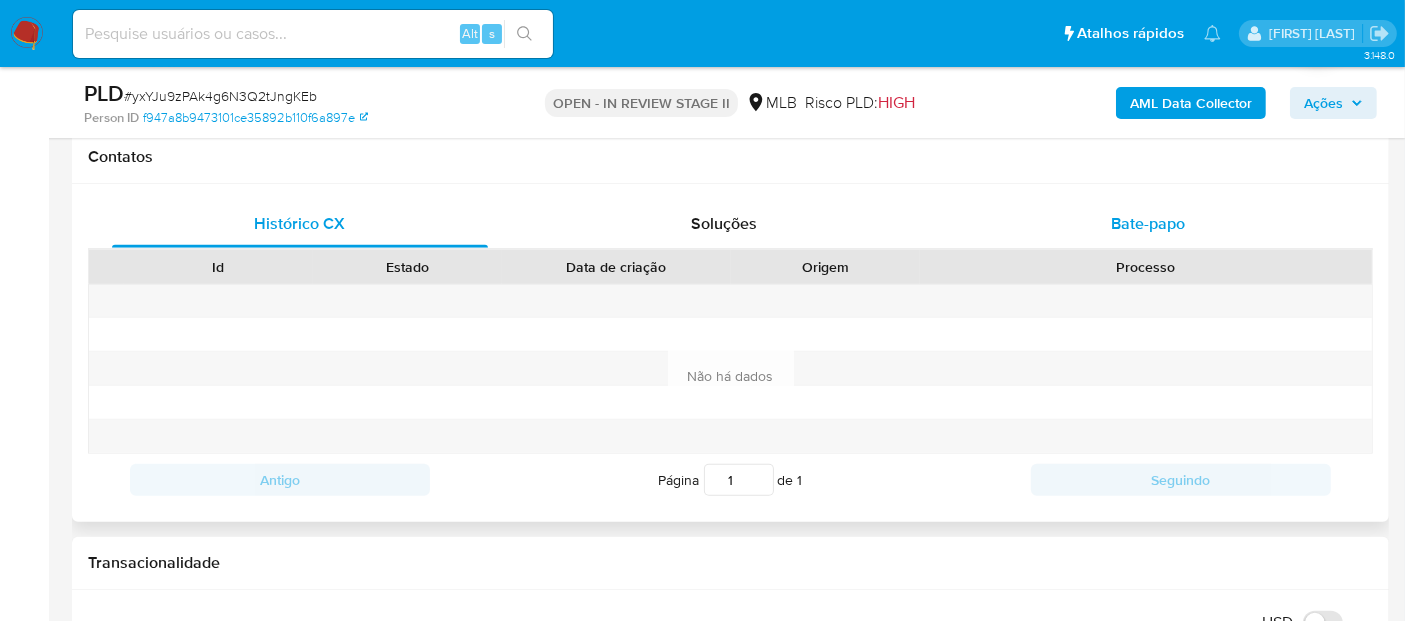 click on "Bate-papo" at bounding box center [1148, 223] 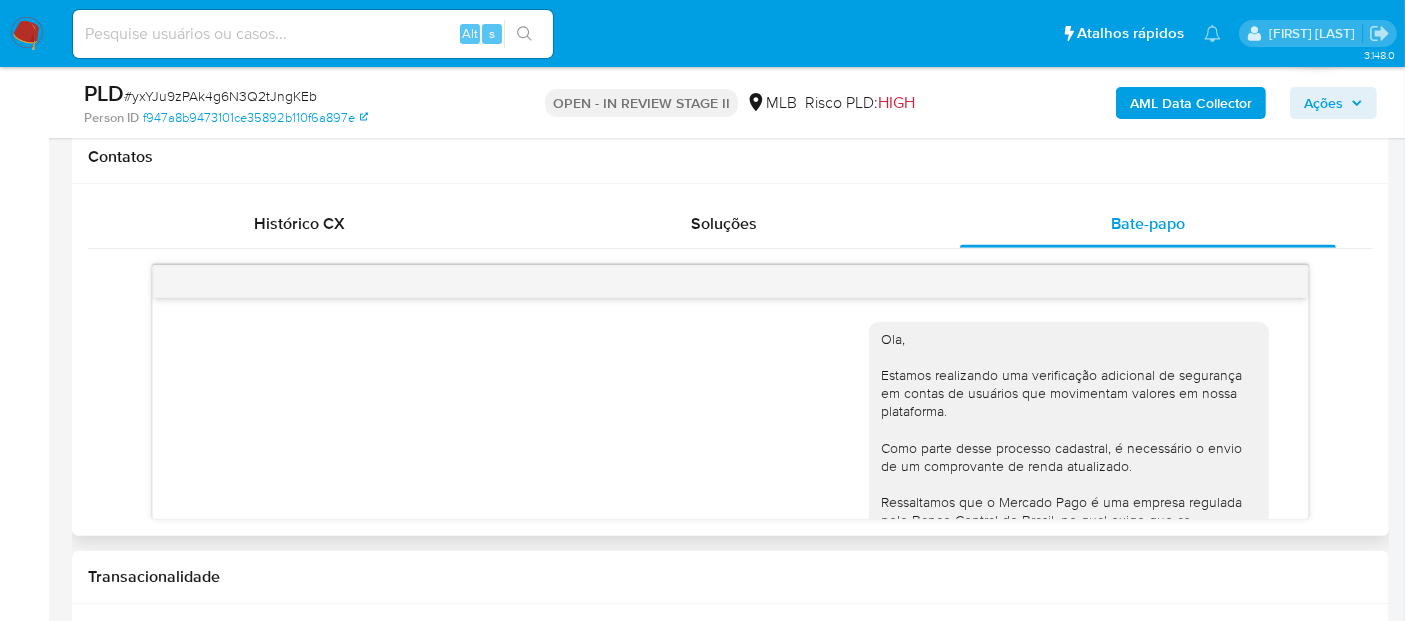scroll, scrollTop: 451, scrollLeft: 0, axis: vertical 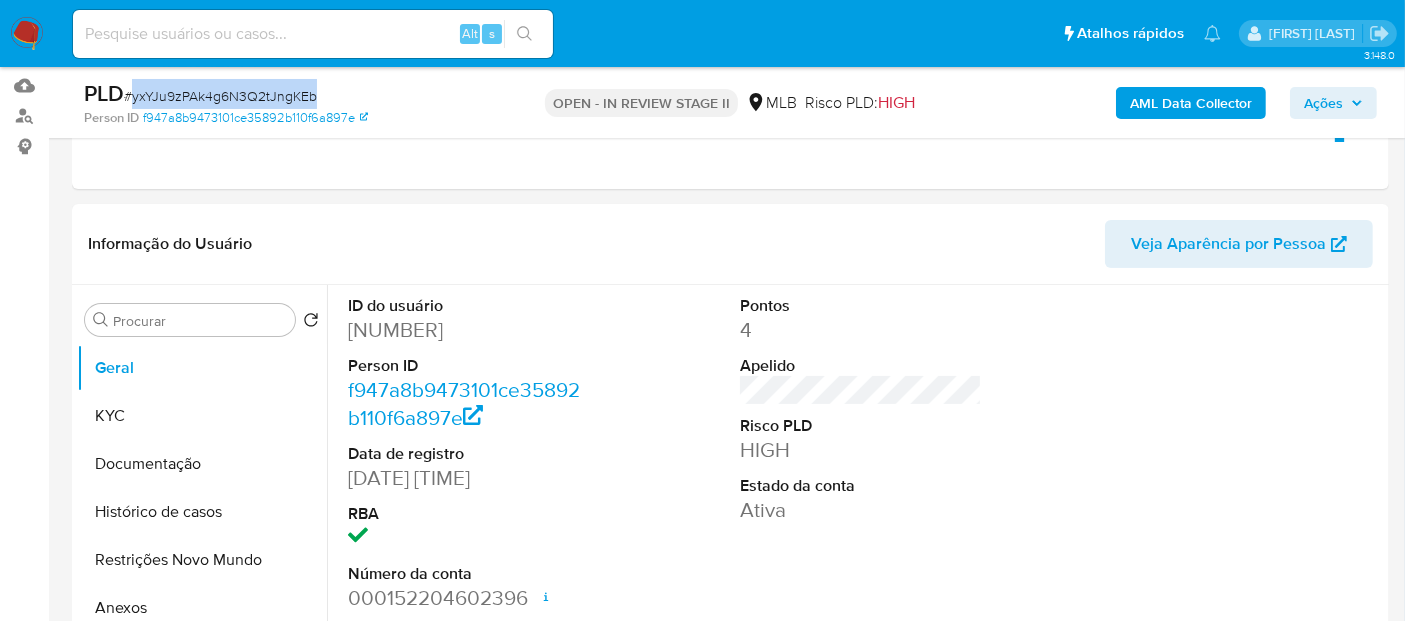 drag, startPoint x: 134, startPoint y: 95, endPoint x: 311, endPoint y: 91, distance: 177.0452 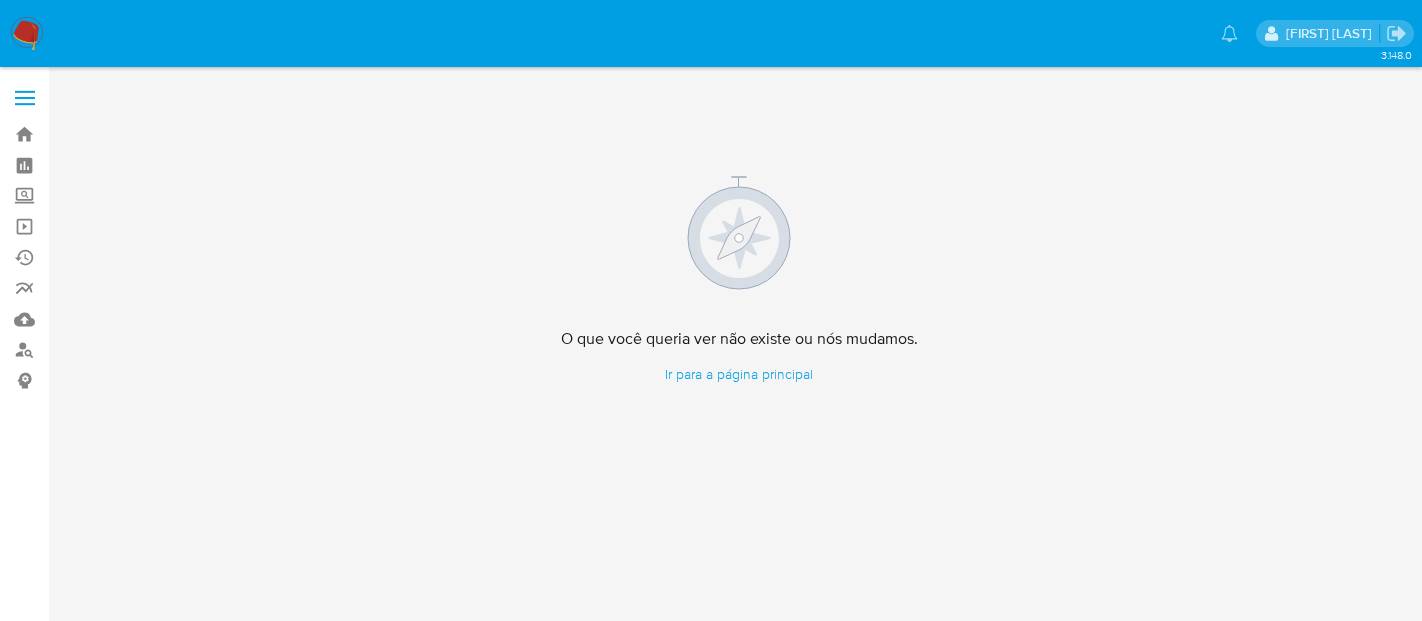 scroll, scrollTop: 0, scrollLeft: 0, axis: both 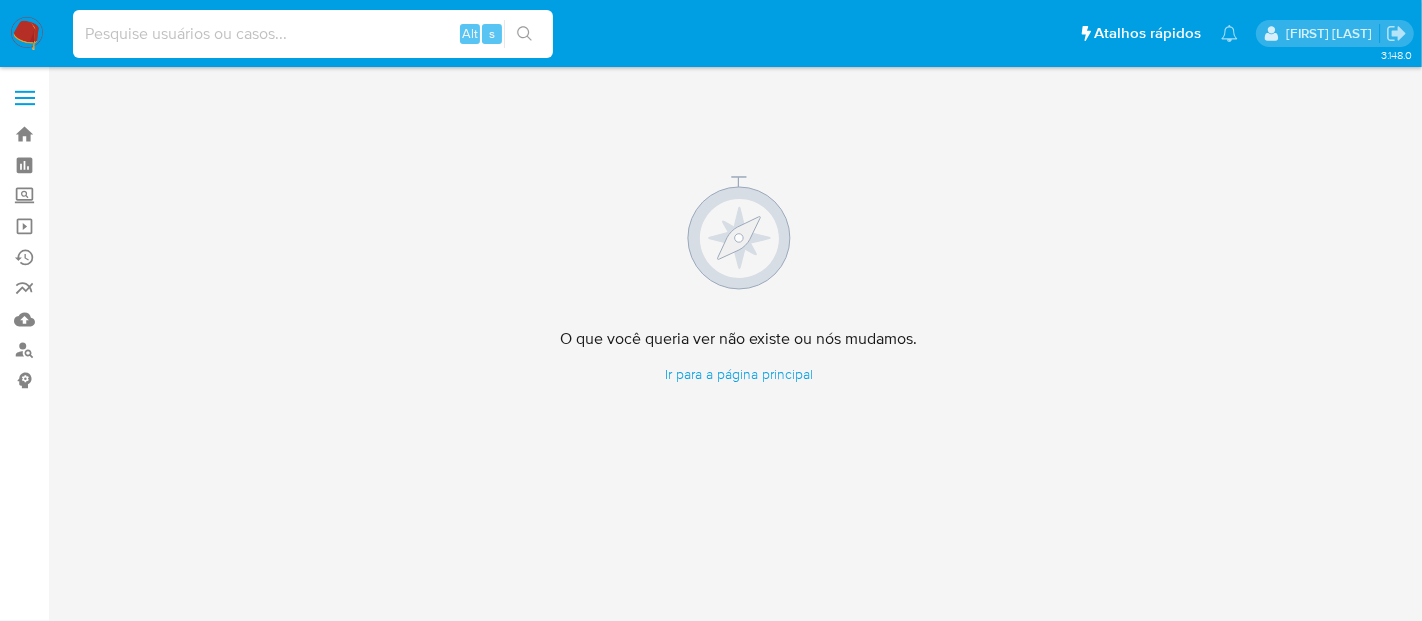 click at bounding box center [313, 34] 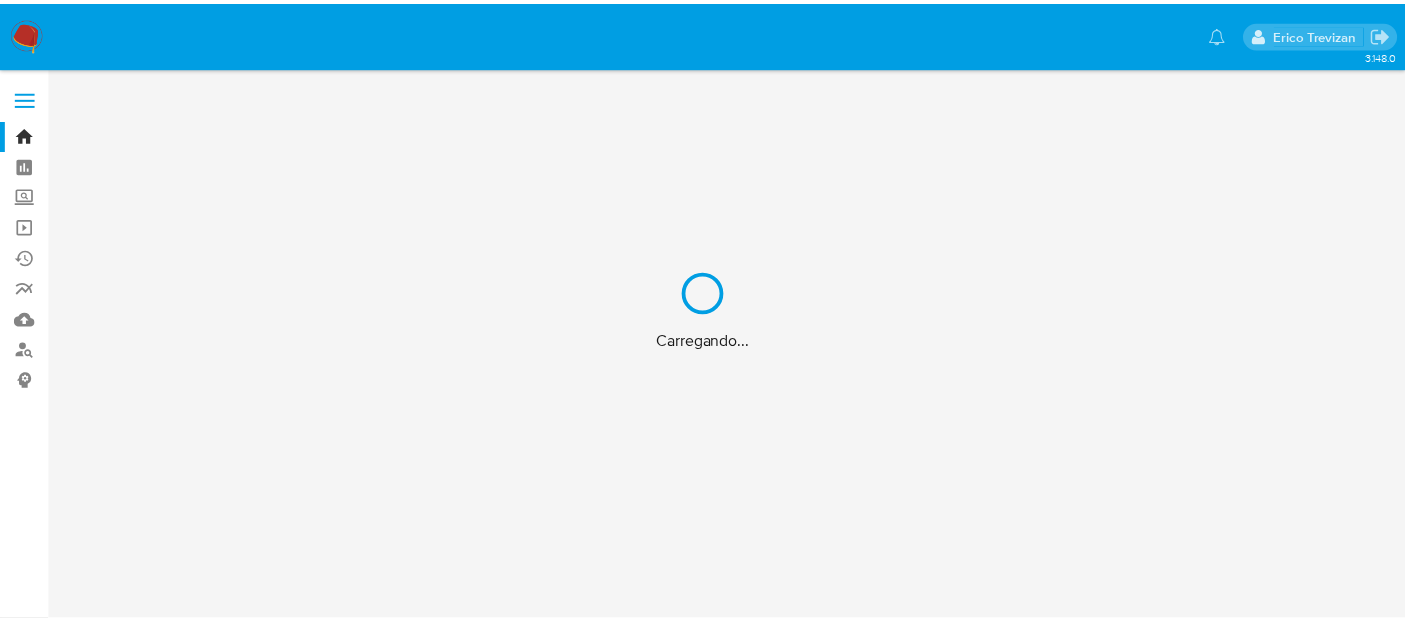 scroll, scrollTop: 0, scrollLeft: 0, axis: both 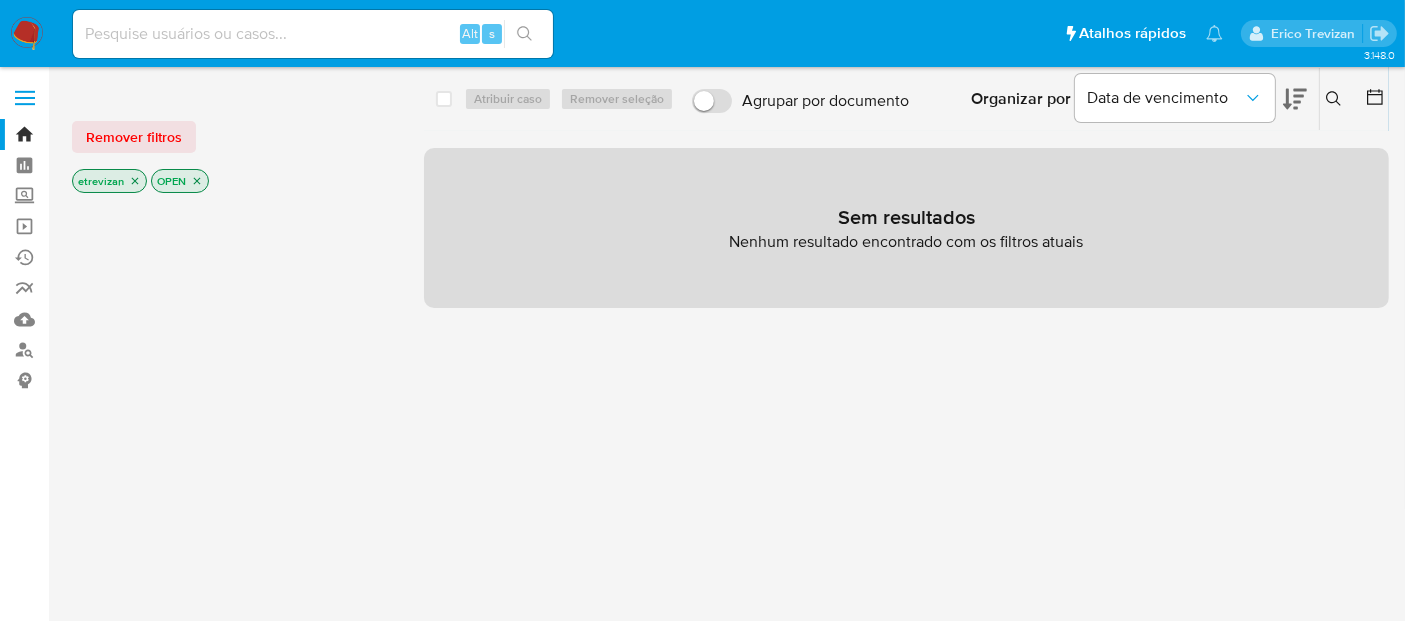 click 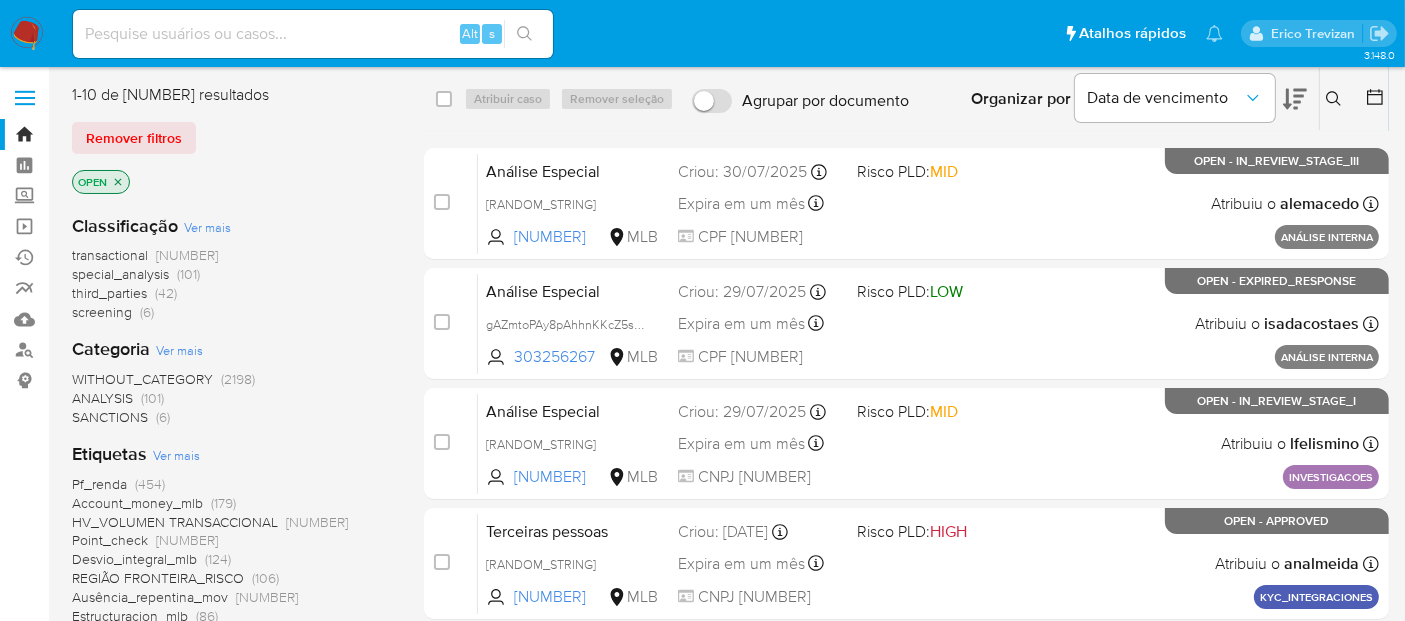 drag, startPoint x: 1338, startPoint y: 91, endPoint x: 1305, endPoint y: 108, distance: 37.12142 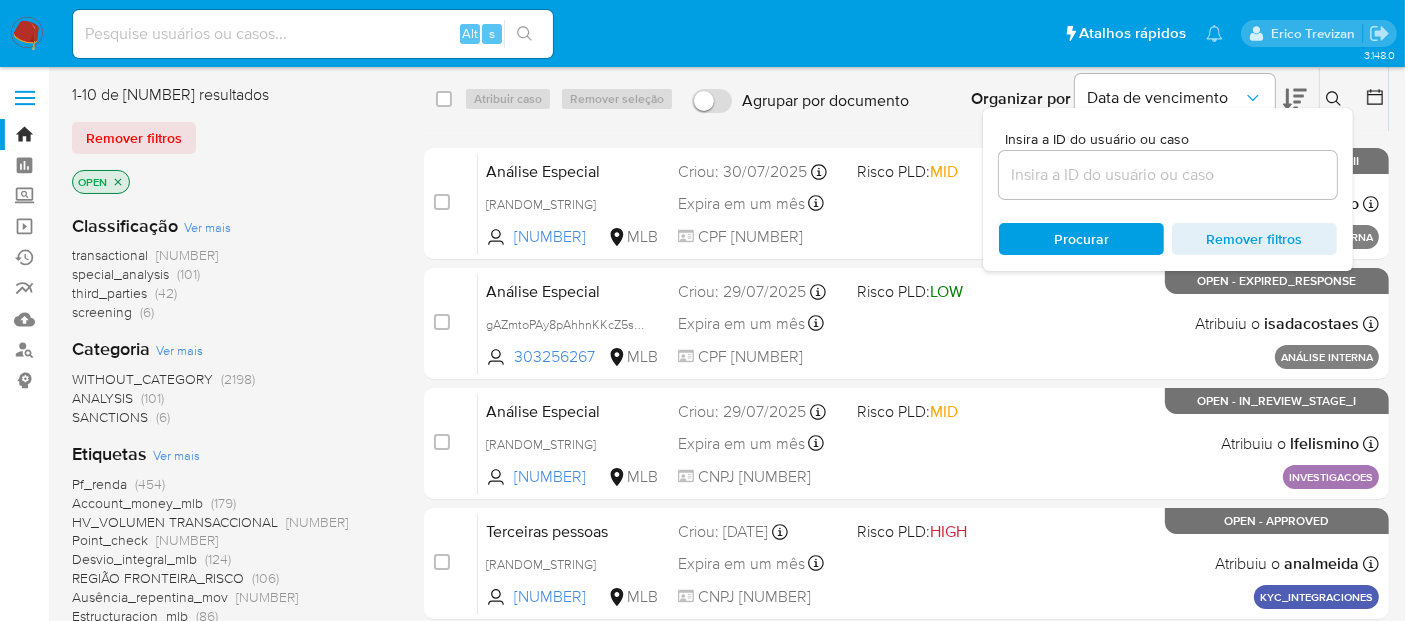 click at bounding box center [1168, 175] 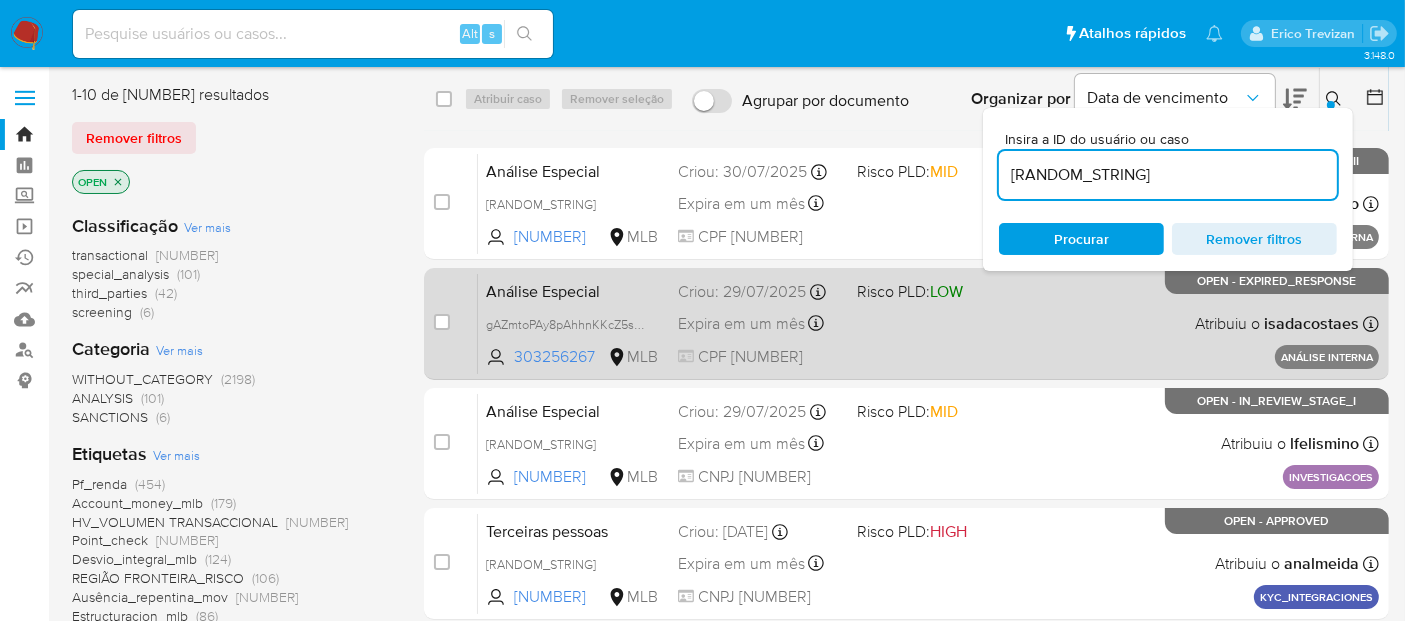 type on "[RANDOM_STRING]" 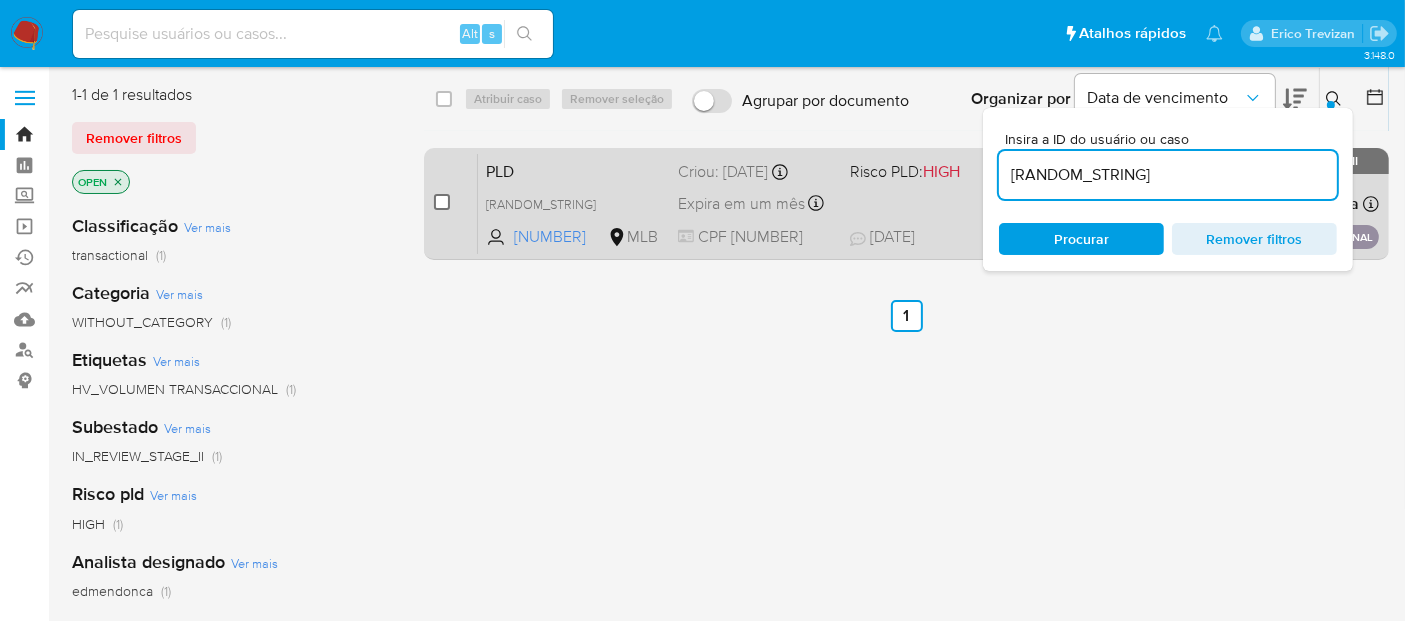 click at bounding box center [442, 202] 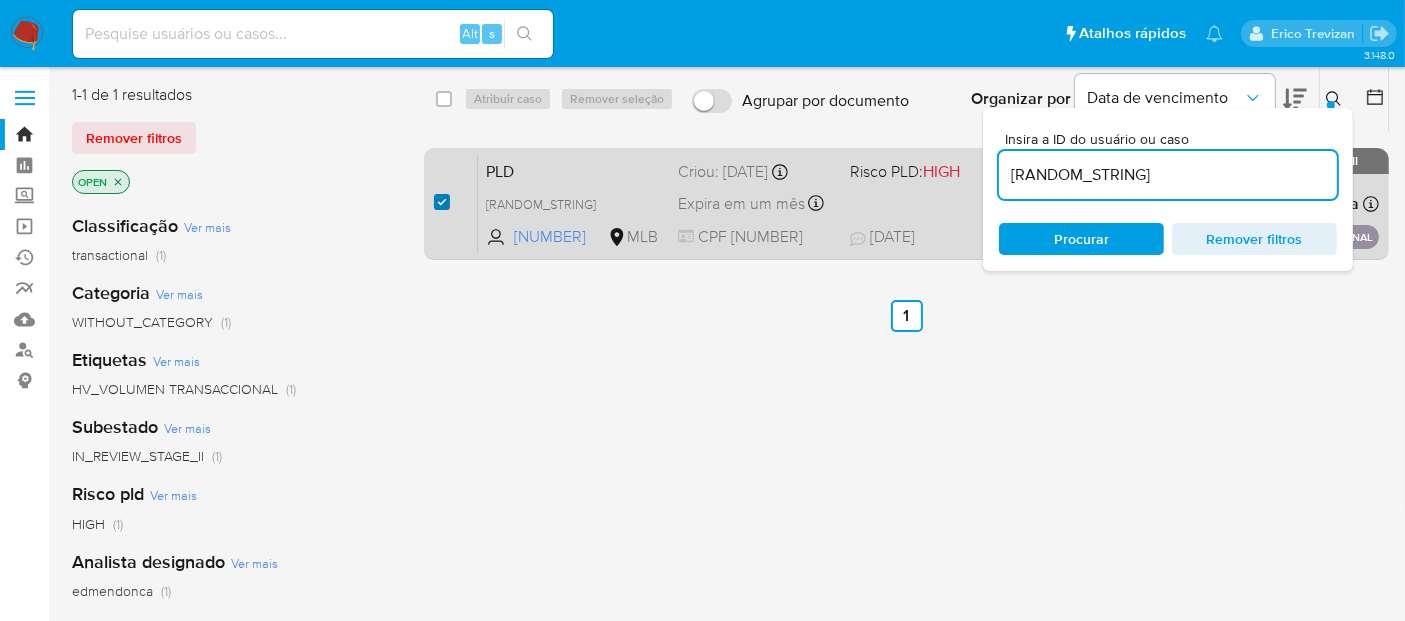 checkbox on "true" 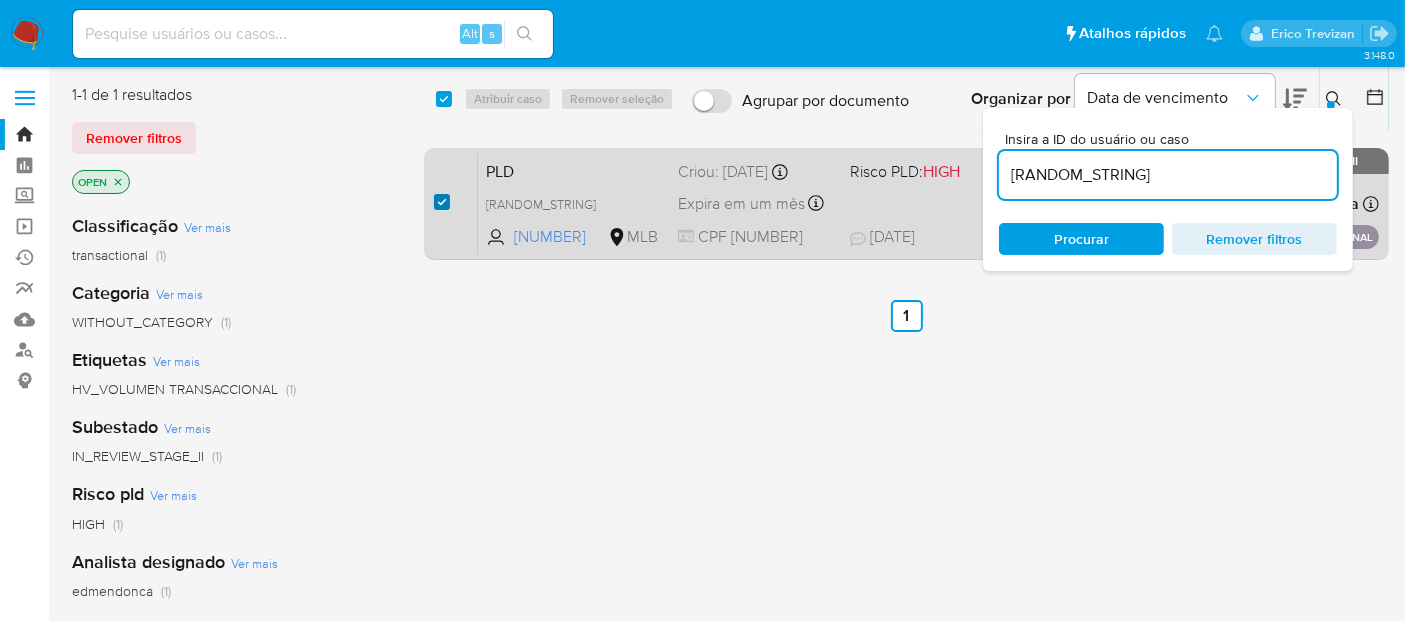 checkbox on "true" 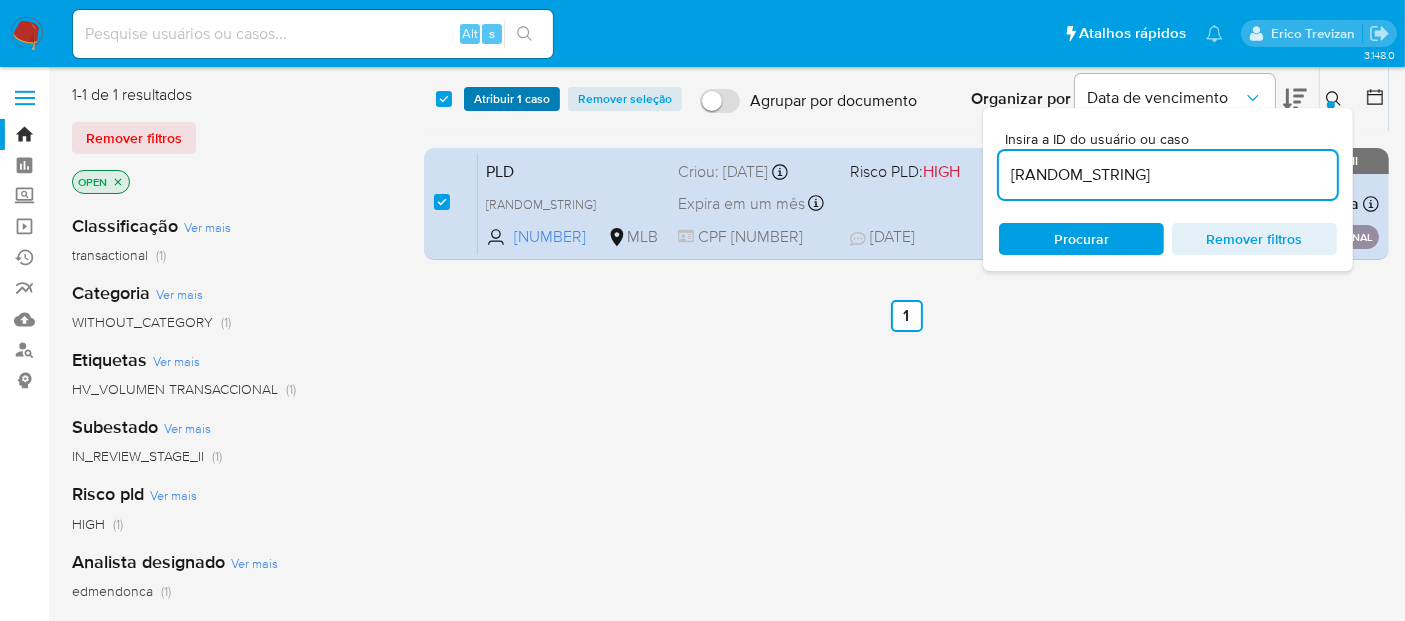 click on "Atribuir 1 caso" at bounding box center [512, 99] 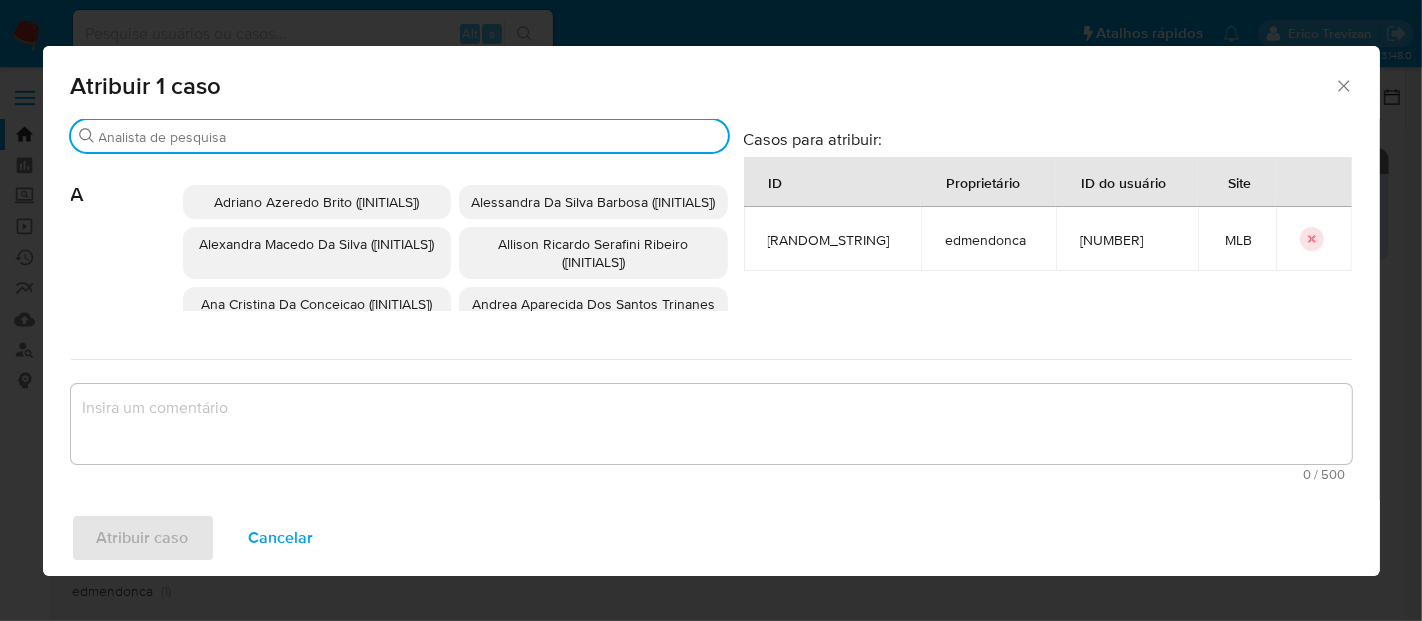 click on "Buscar" at bounding box center [409, 137] 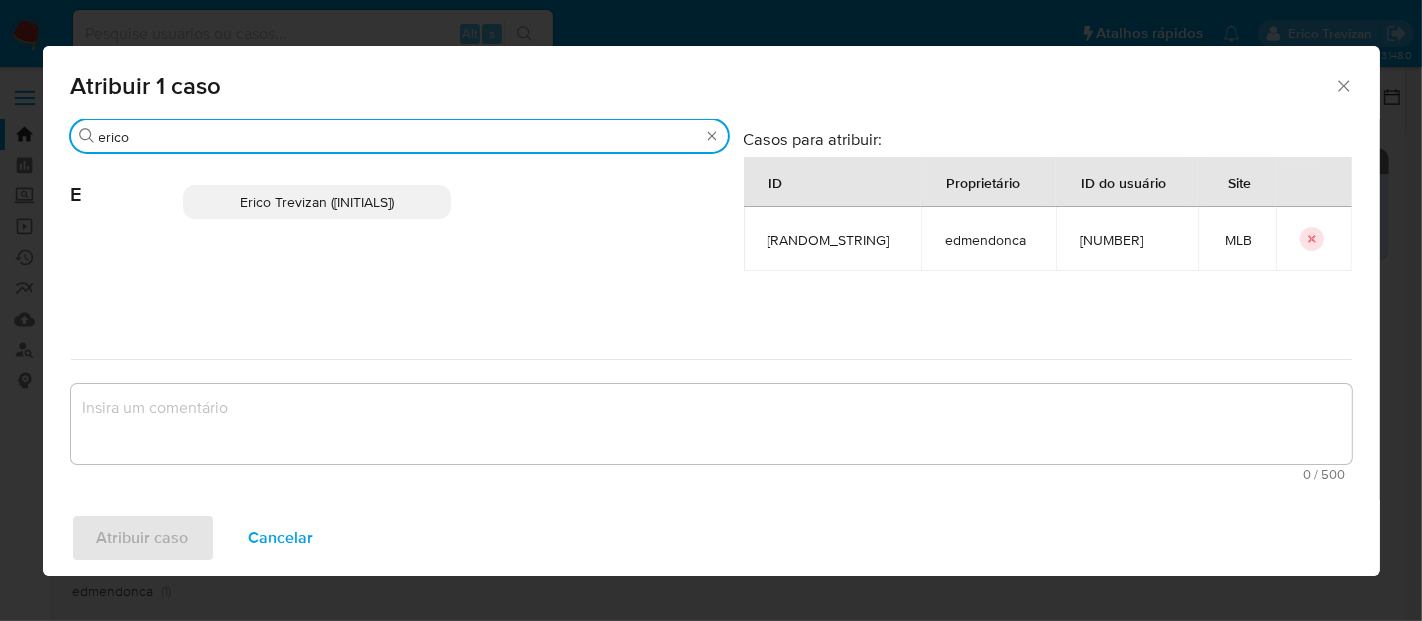 type on "erico" 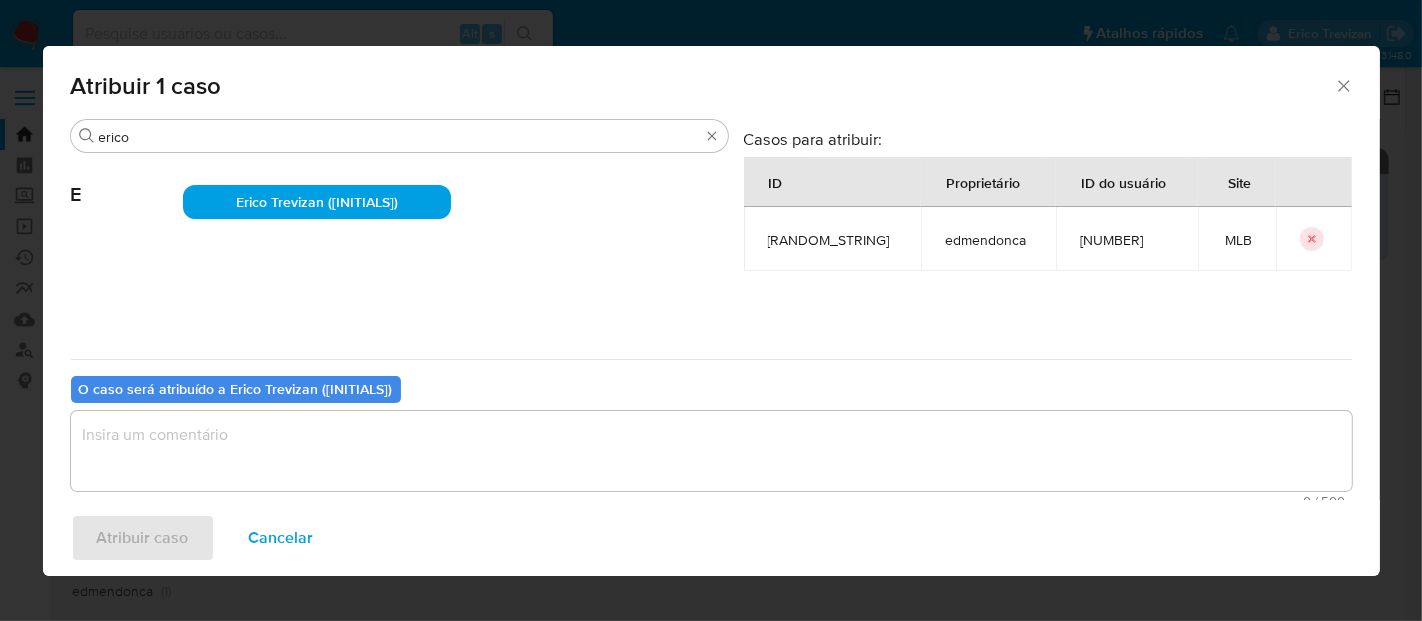 click at bounding box center (711, 451) 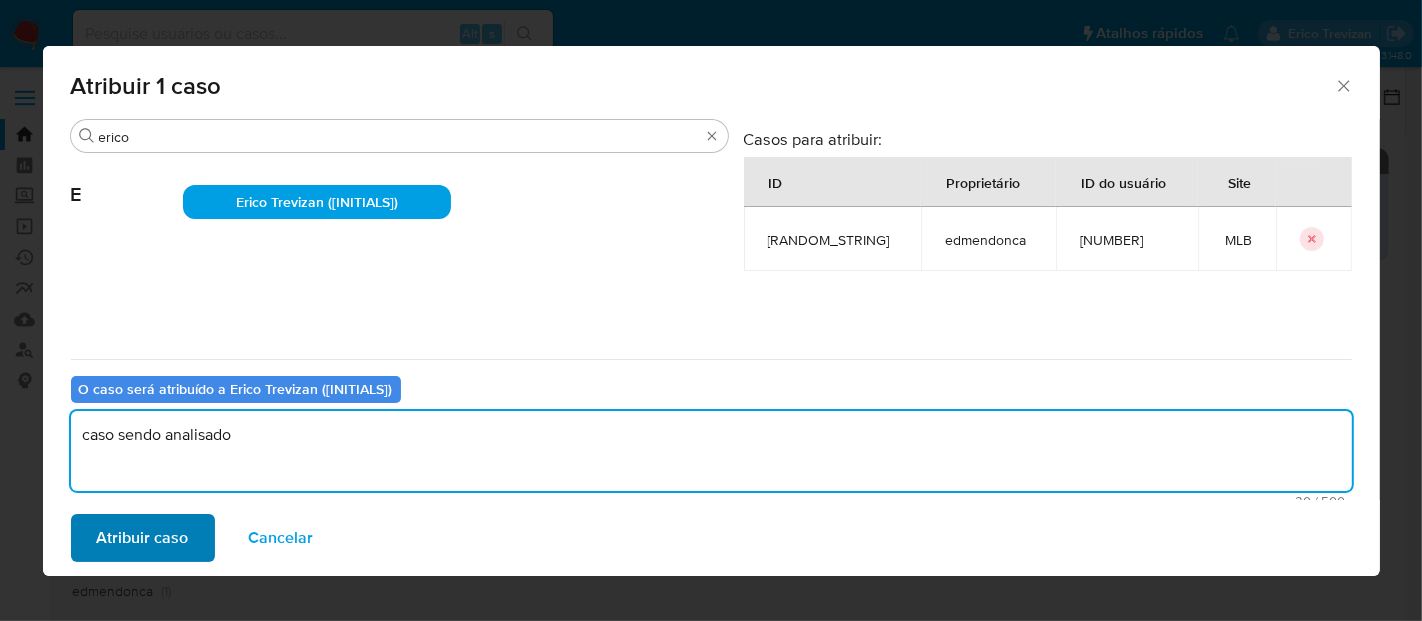 type on "caso sendo analisado" 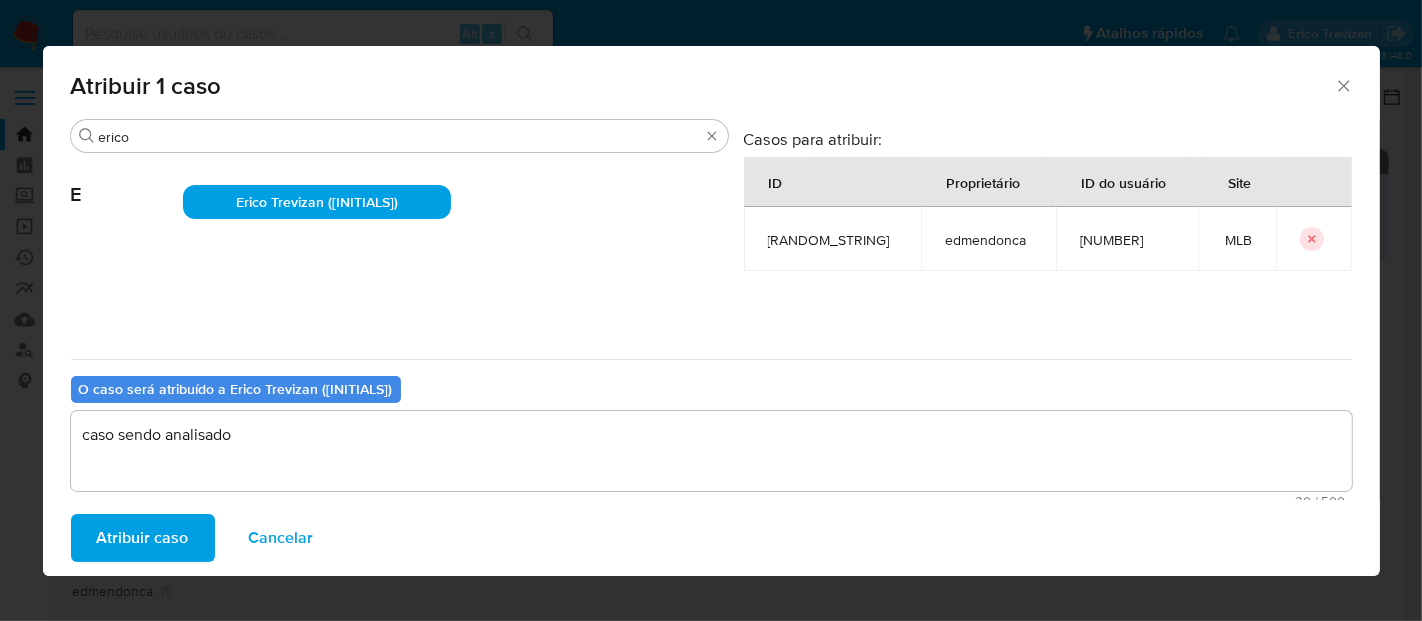 click on "Atribuir caso" at bounding box center [143, 538] 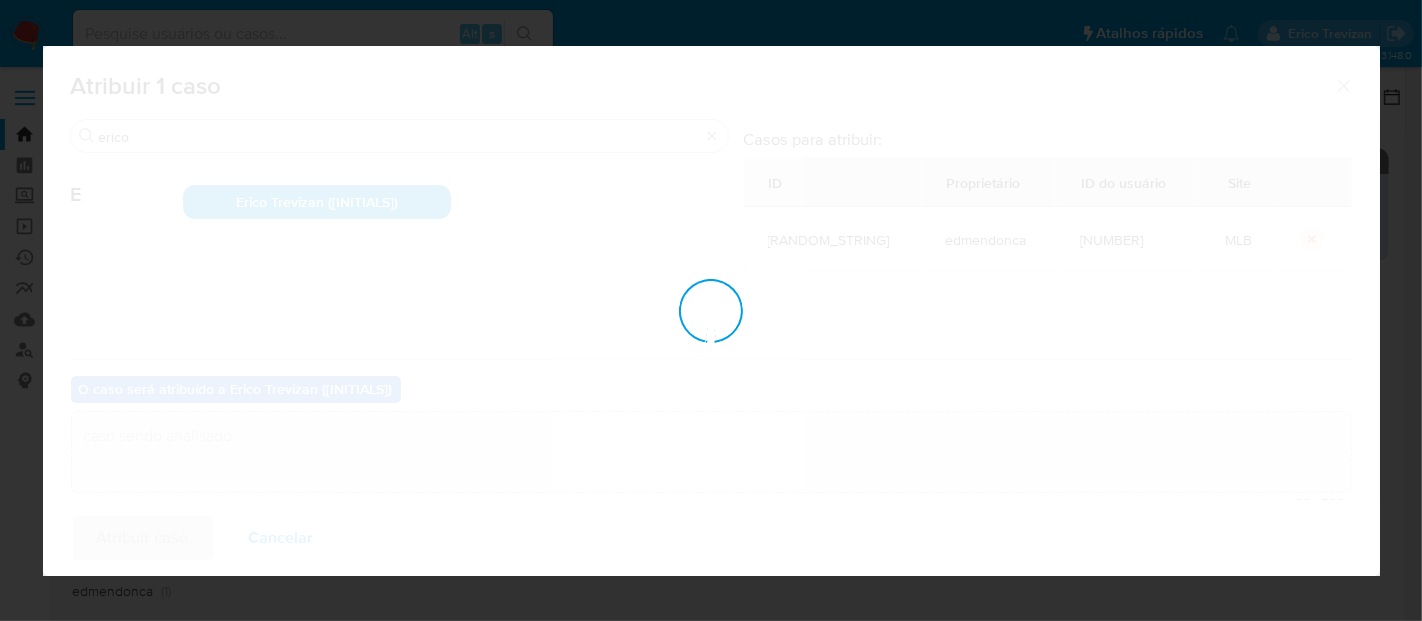 type 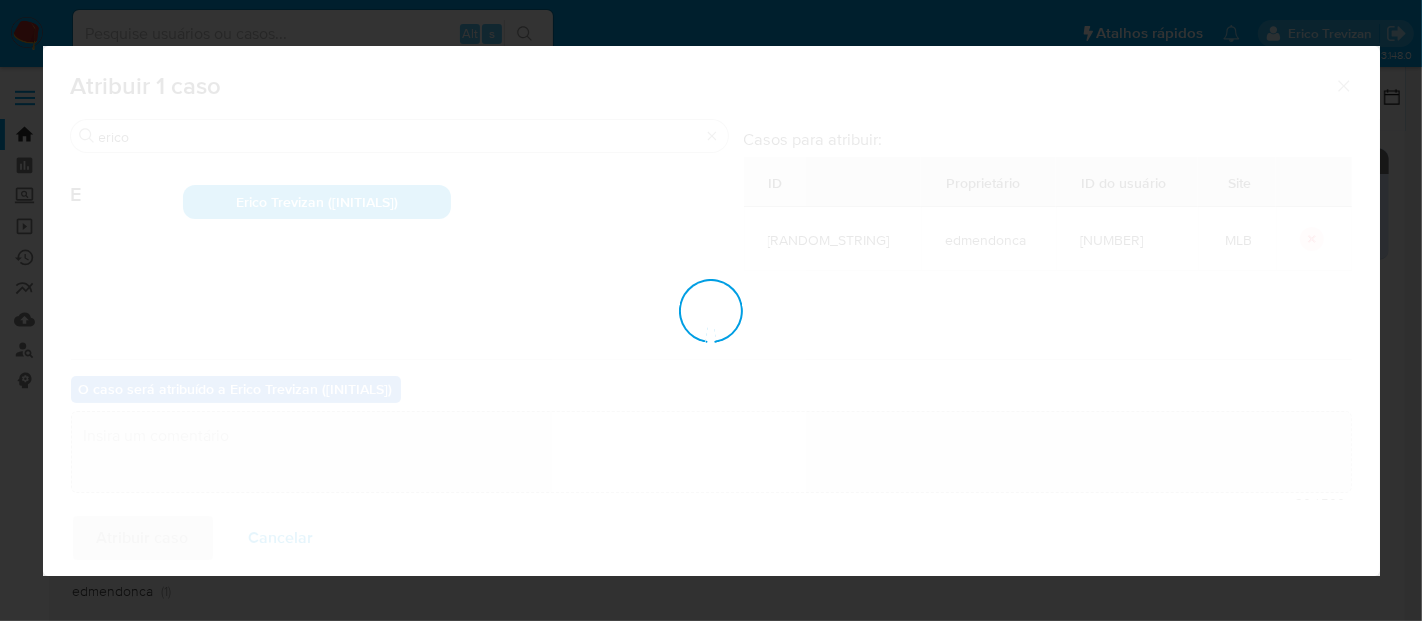 checkbox on "false" 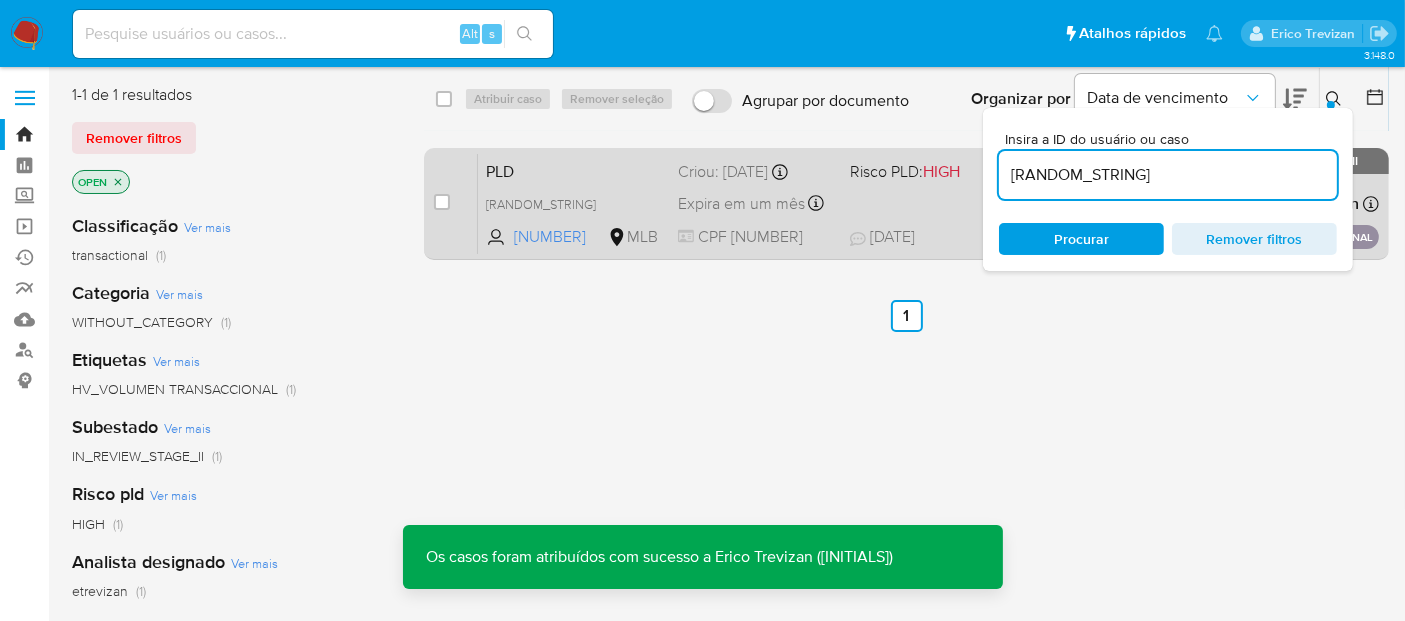 click on "PLD [RANDOM_STRING] [NUMBER] MLB Risco PLD:  HIGH Criou: [DATE]   Criou: [DATE] [TIME] Expira em um mês   Expira em [DATE] [TIME] CPF   [NUMBER] [DATE]   [DATE] [TIME] Atribuiu o   [INITIALS]   Asignado el: [DATE] [TIME] HV_VOLUMEN TRANSACCIONAL OPEN - IN_REVIEW_STAGE_II" at bounding box center (928, 203) 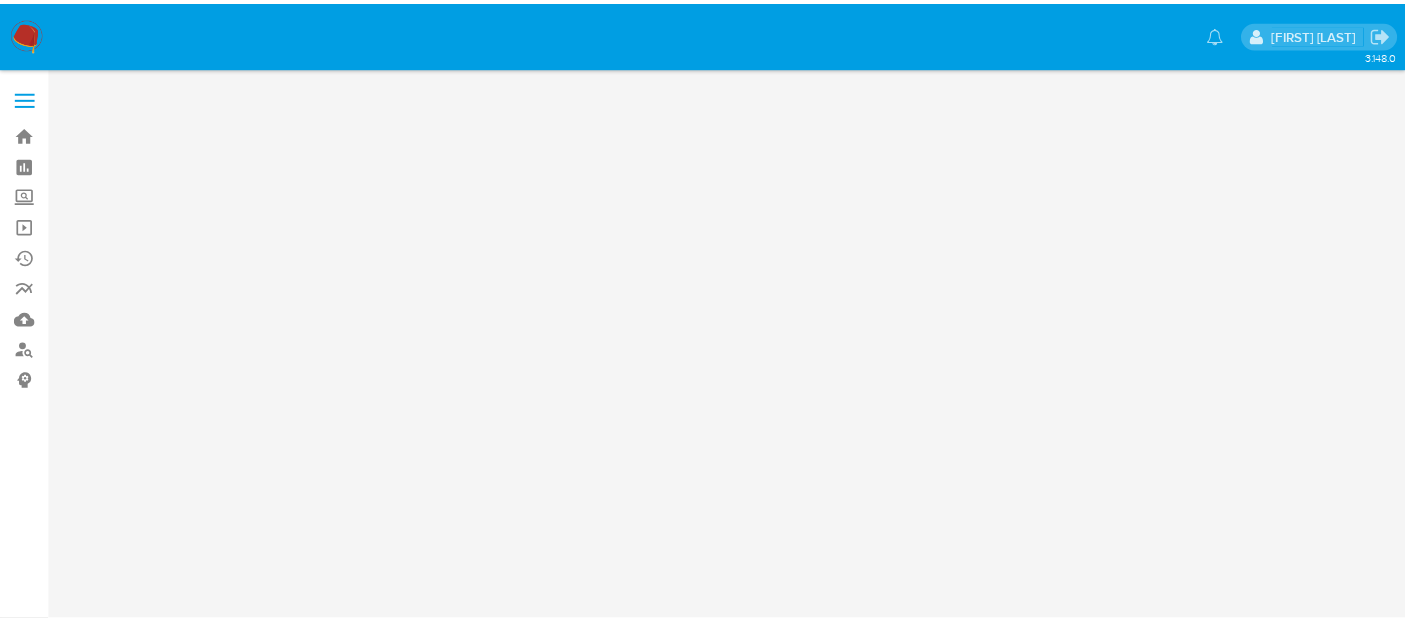 scroll, scrollTop: 0, scrollLeft: 0, axis: both 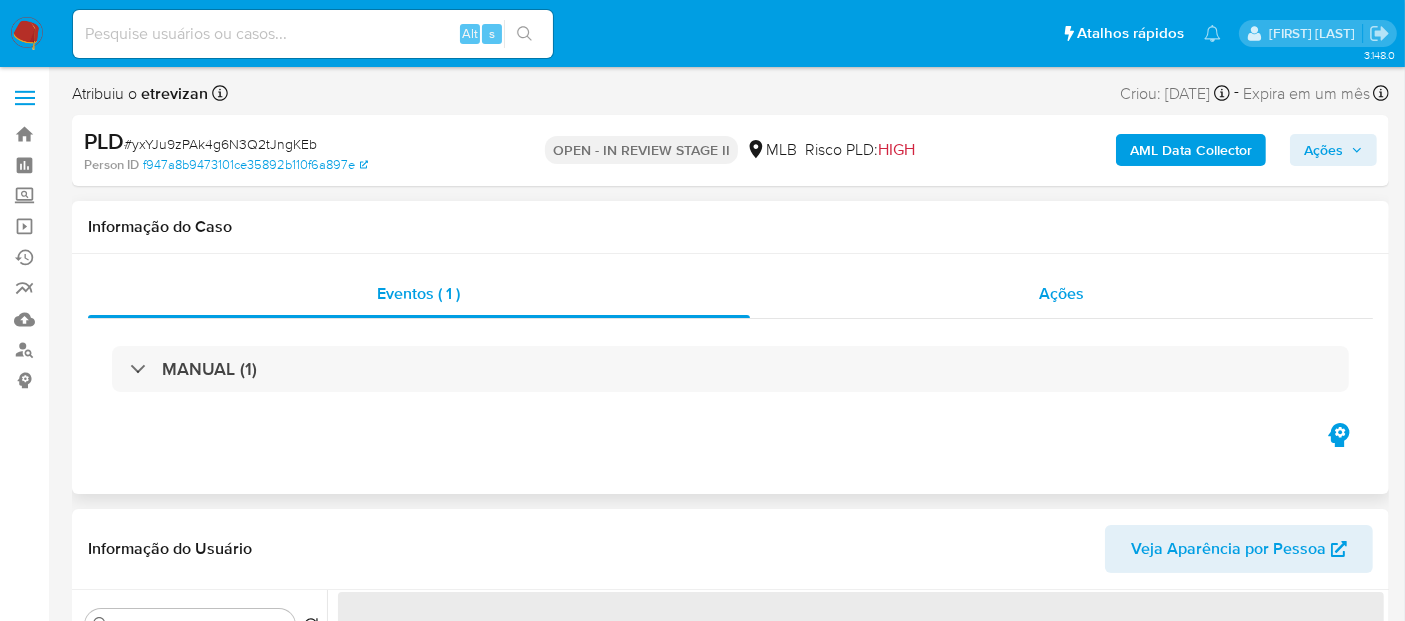 click on "Ações" at bounding box center [1061, 293] 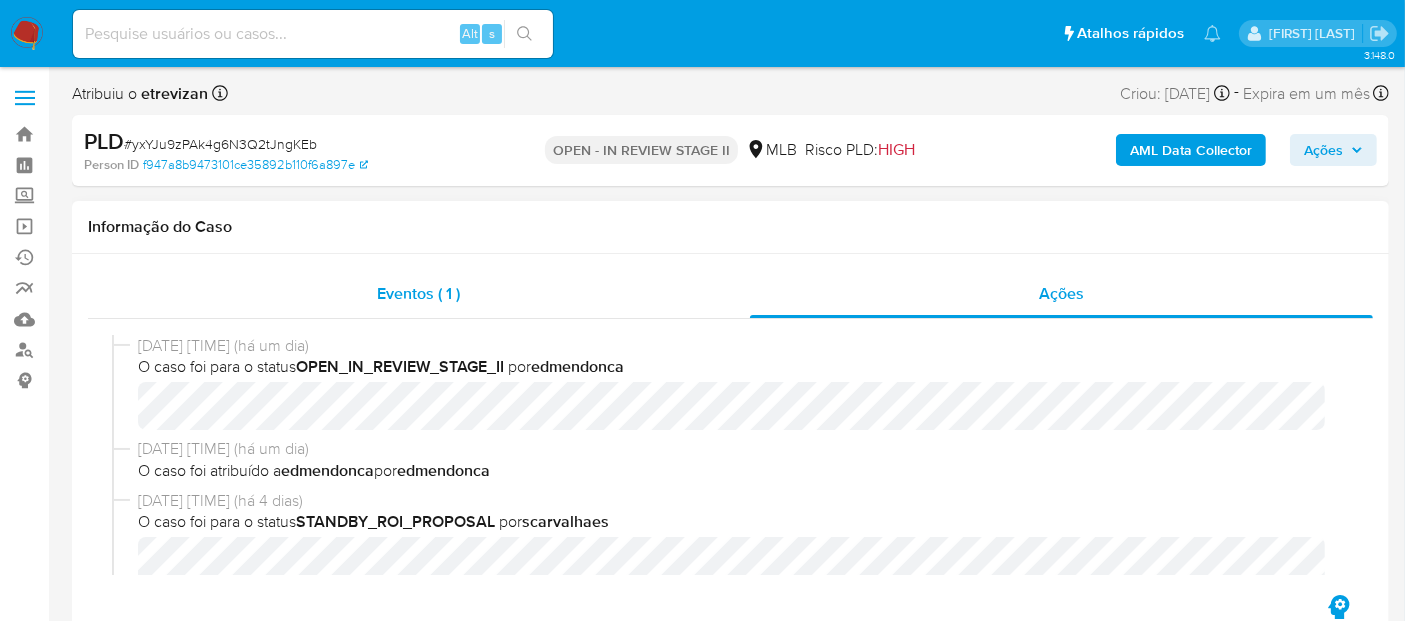 select on "10" 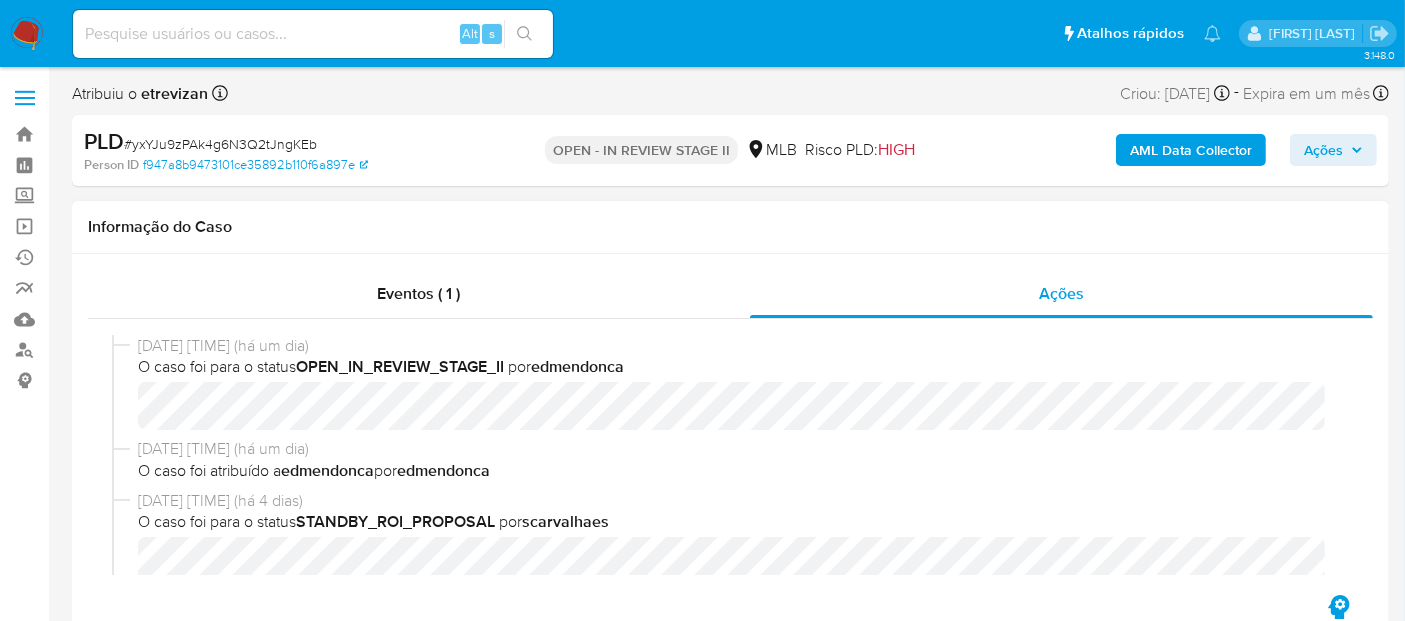 scroll, scrollTop: 111, scrollLeft: 0, axis: vertical 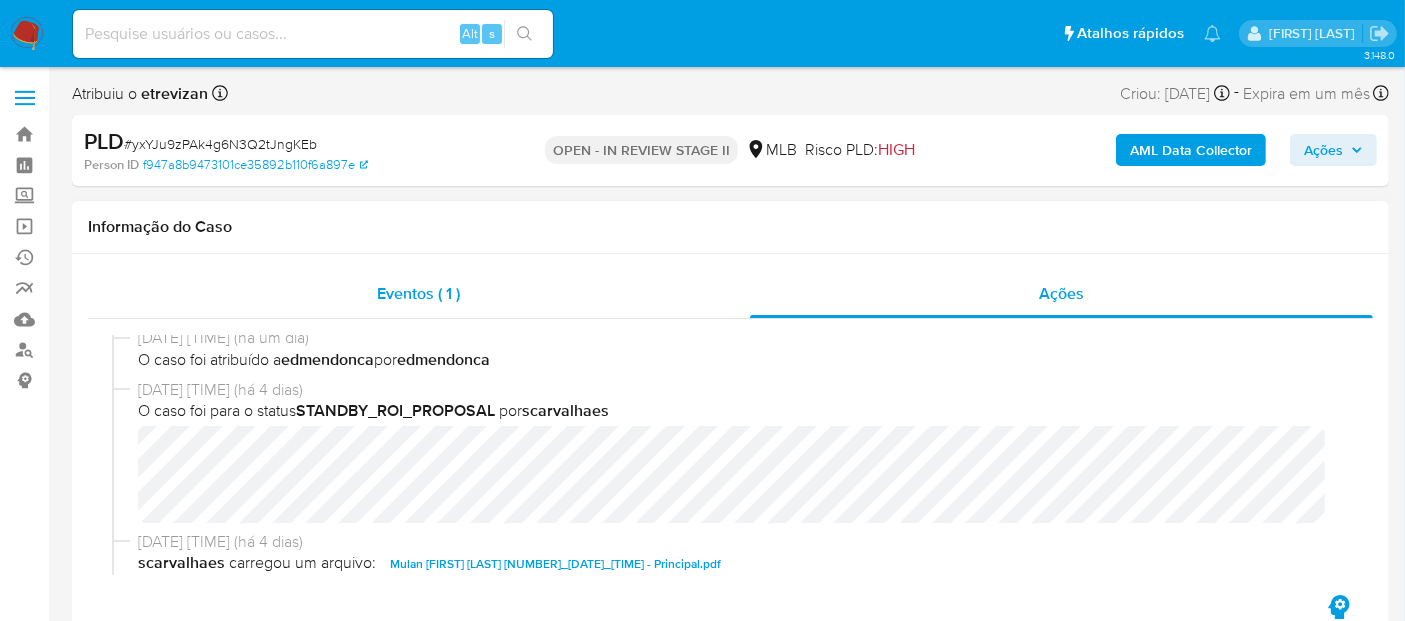 click on "Eventos ( 1 )" at bounding box center [418, 293] 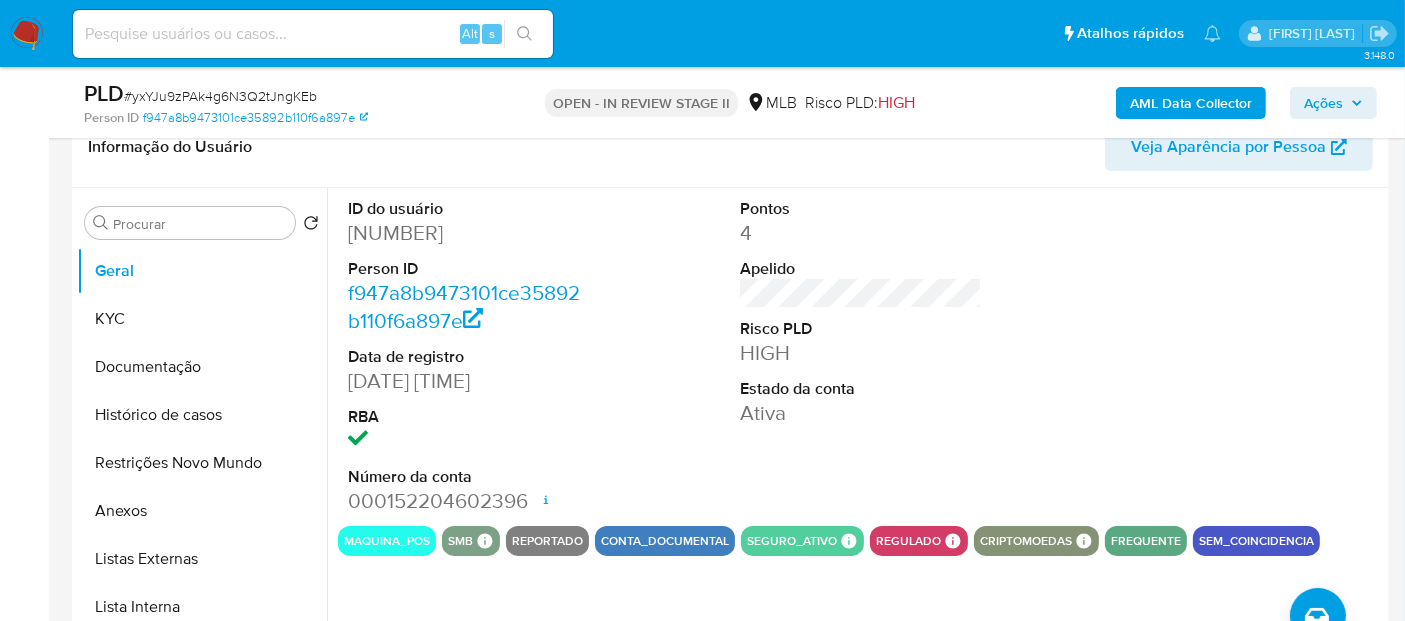 scroll, scrollTop: 333, scrollLeft: 0, axis: vertical 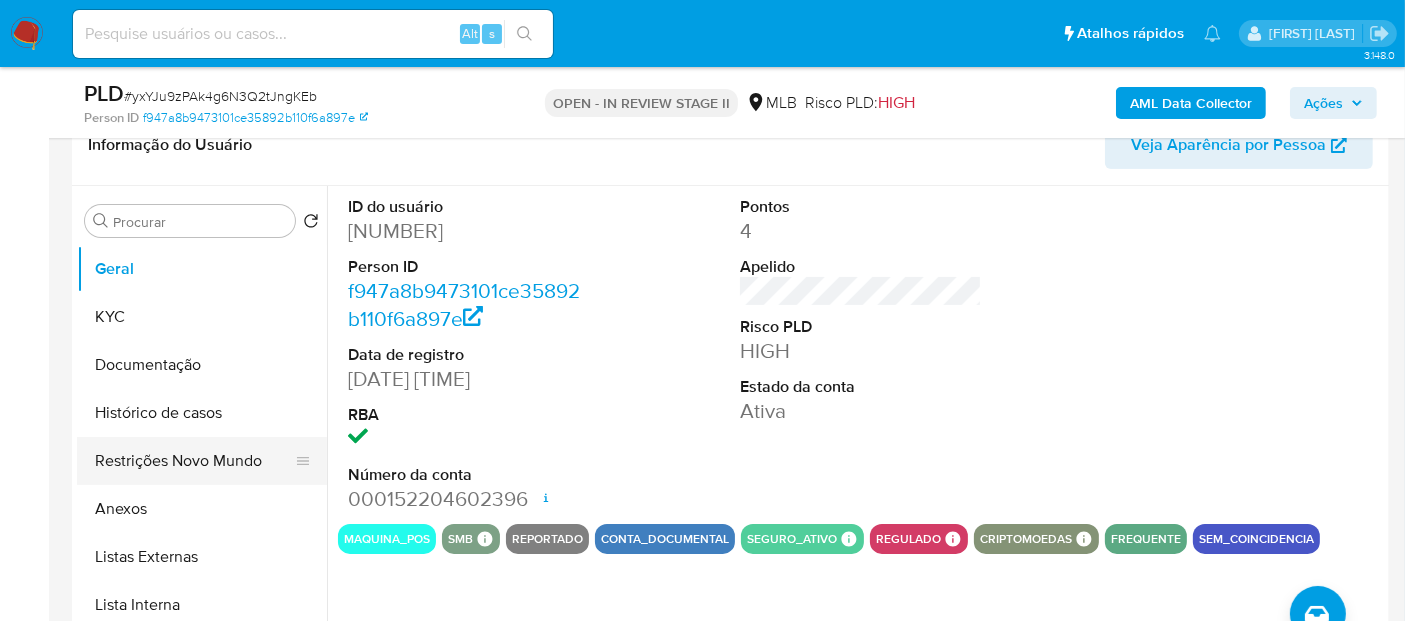 click on "Restrições Novo Mundo" at bounding box center (194, 461) 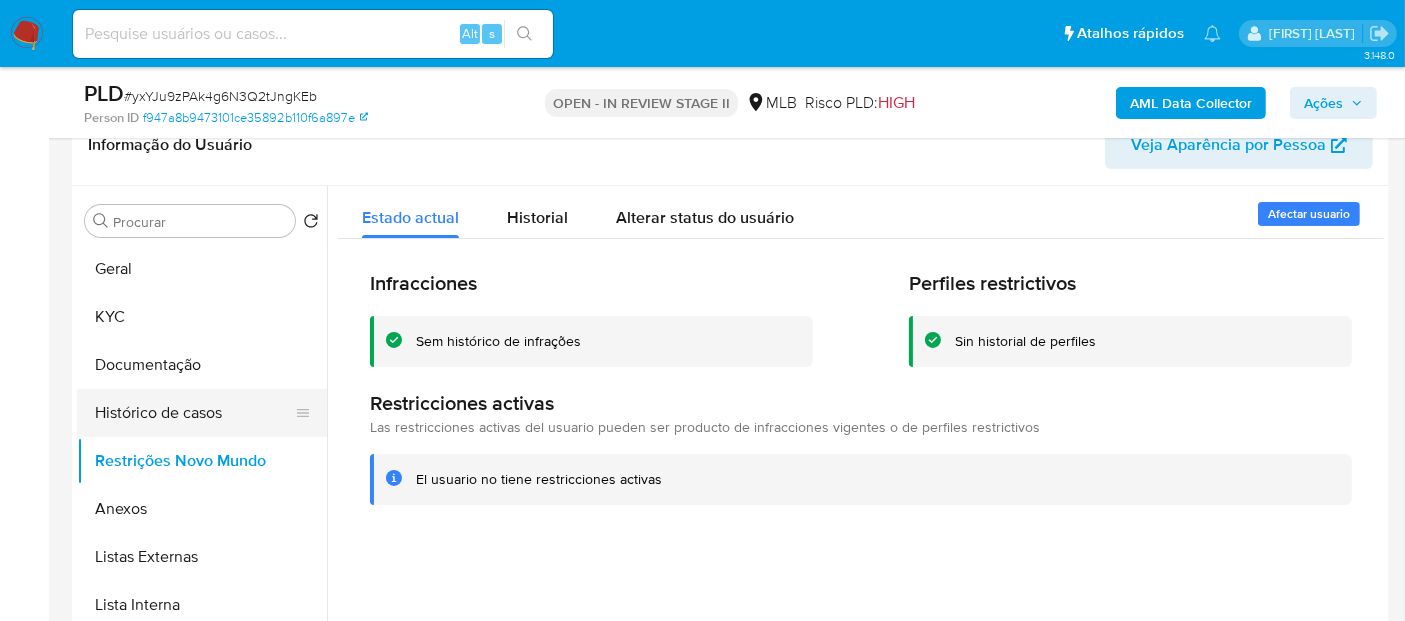 click on "Histórico de casos" at bounding box center [194, 413] 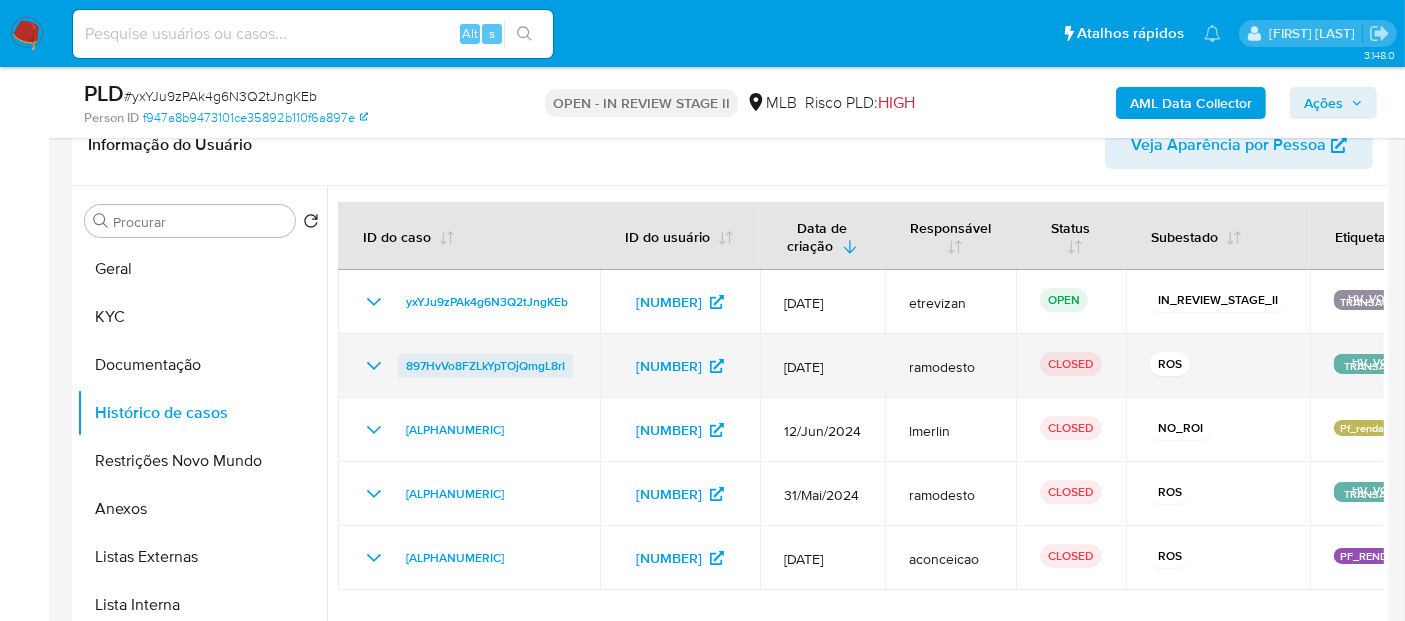click on "897HvVo8FZLkYpTOjQmgL8rI" at bounding box center (485, 366) 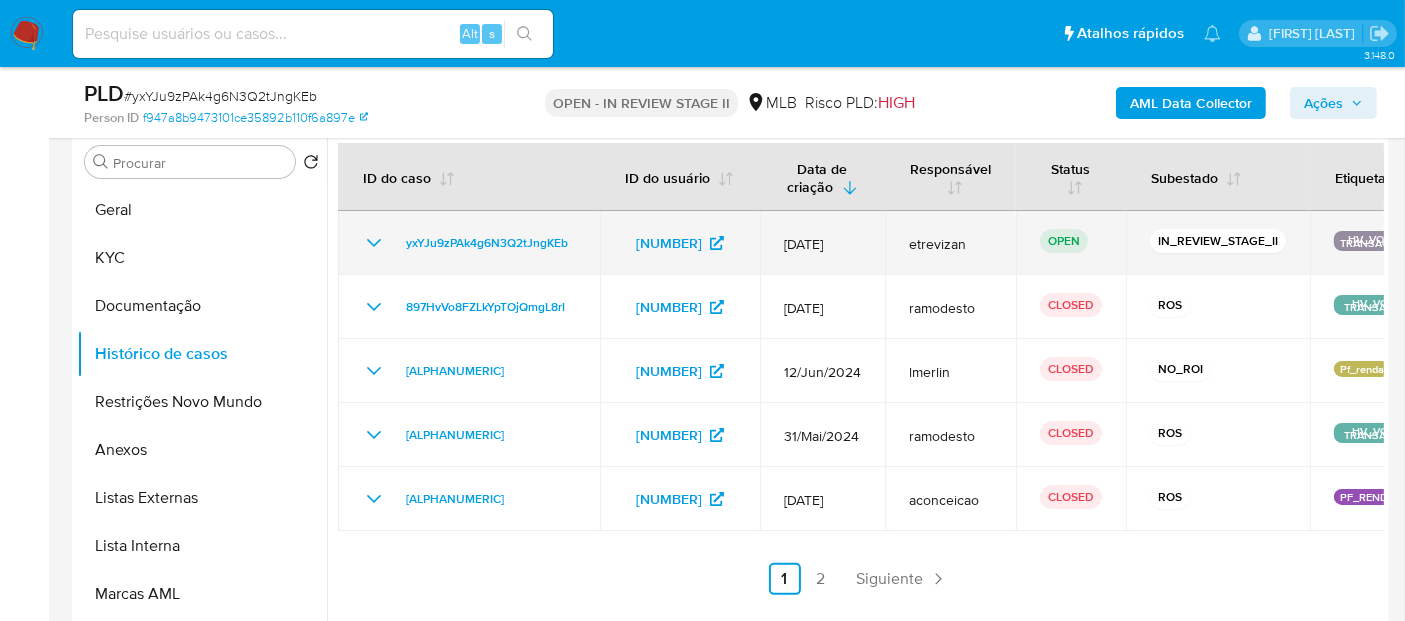 scroll, scrollTop: 333, scrollLeft: 0, axis: vertical 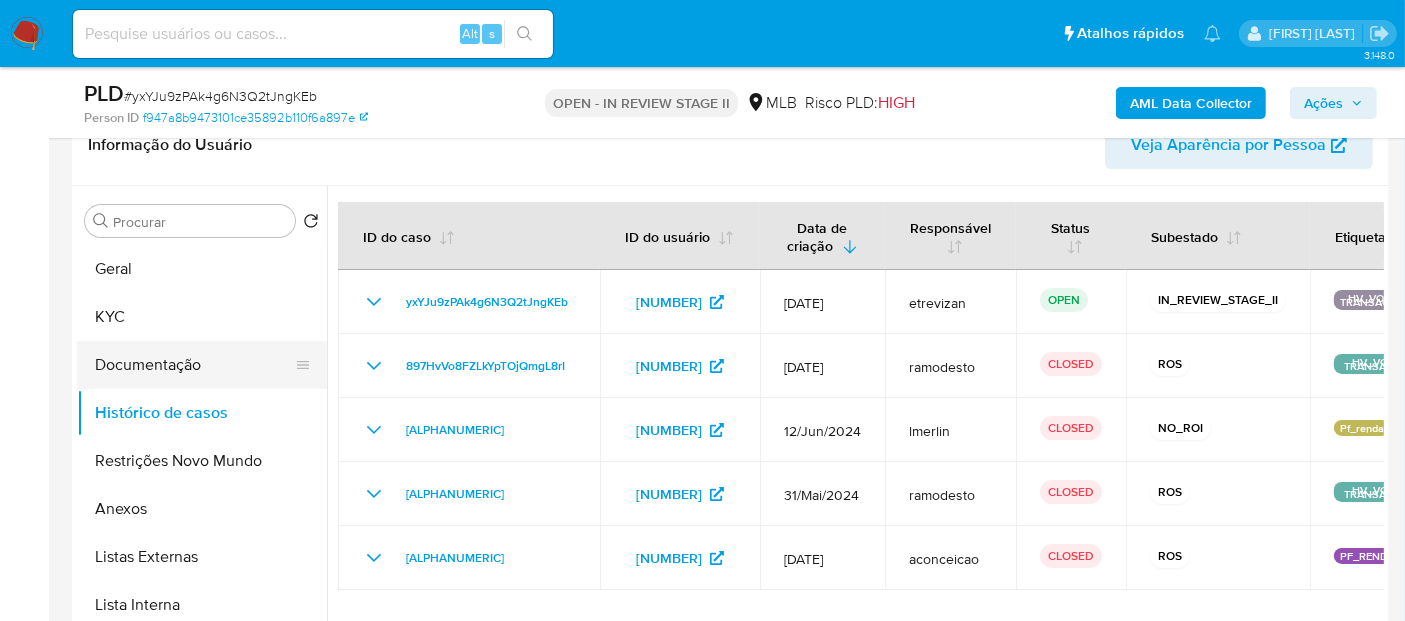 click on "Documentação" at bounding box center (194, 365) 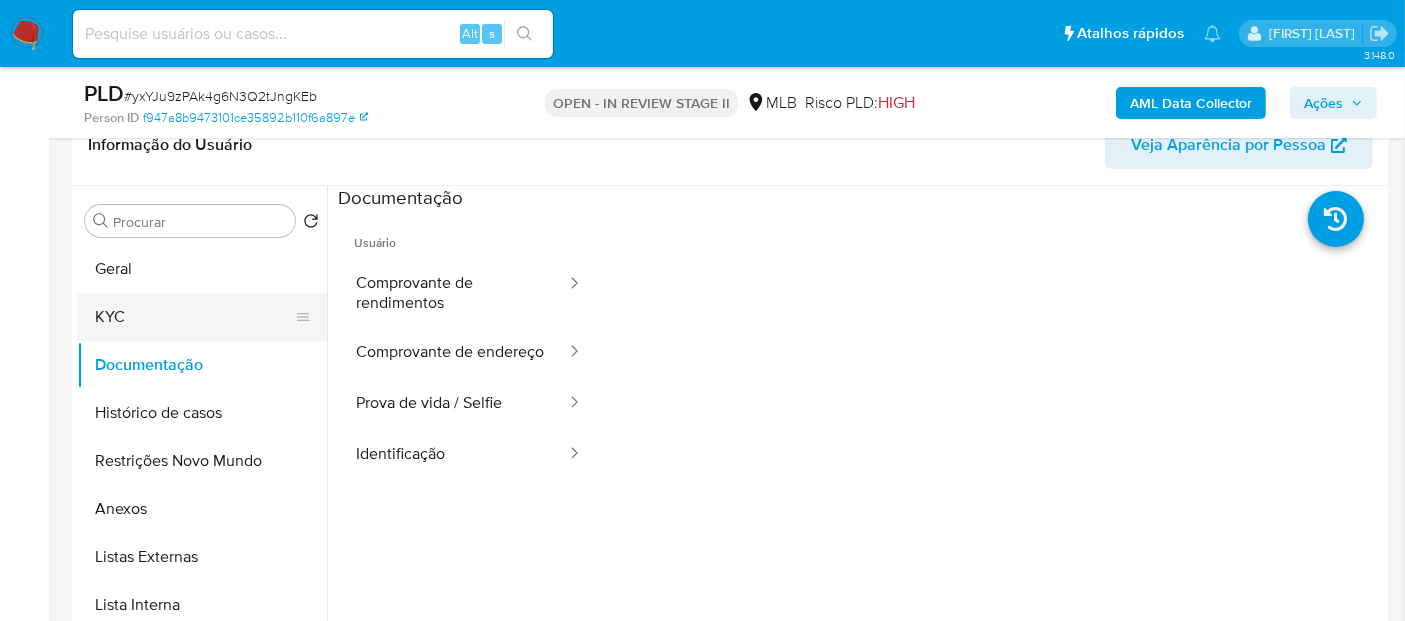 drag, startPoint x: 133, startPoint y: 309, endPoint x: 152, endPoint y: 309, distance: 19 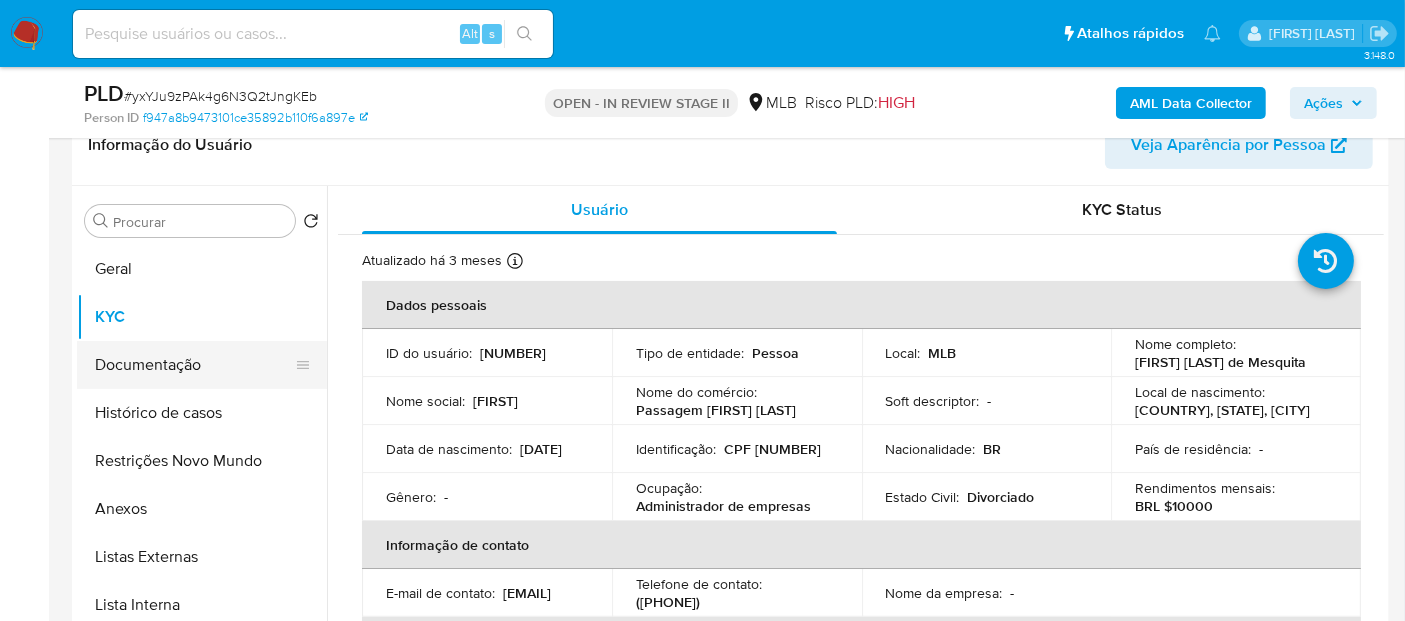 click on "Documentação" at bounding box center (194, 365) 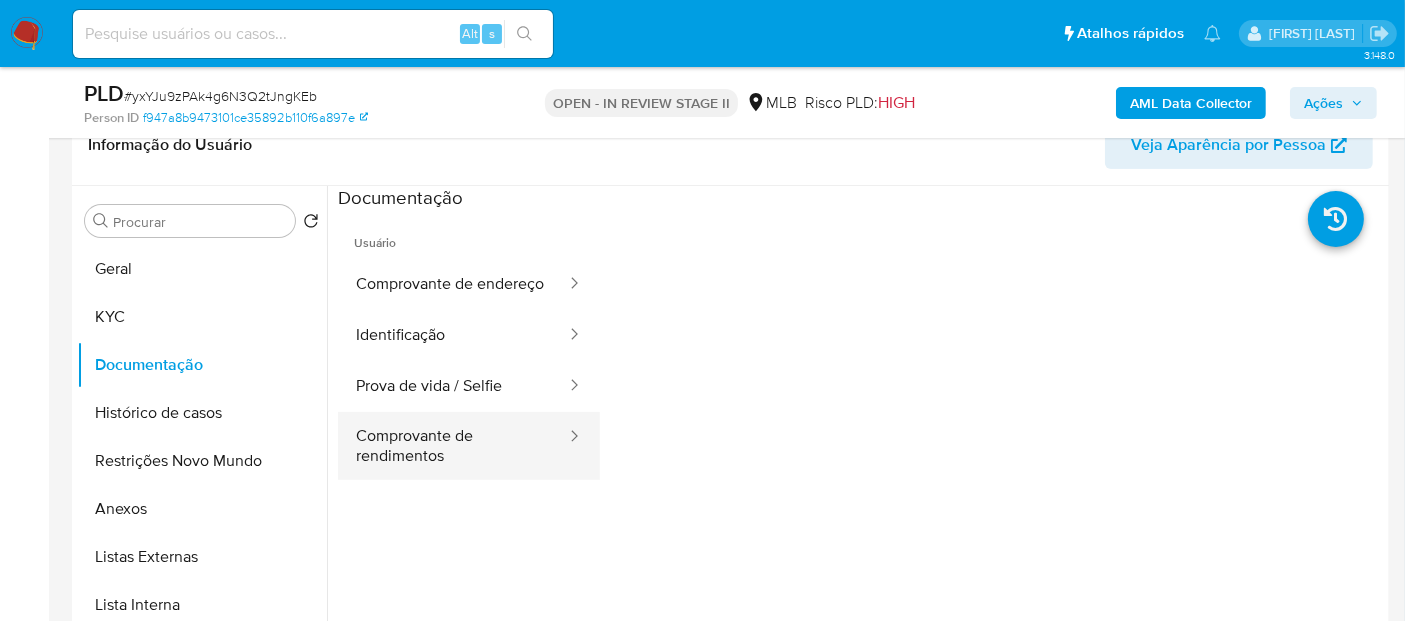 click on "Comprovante de rendimentos" at bounding box center (453, 446) 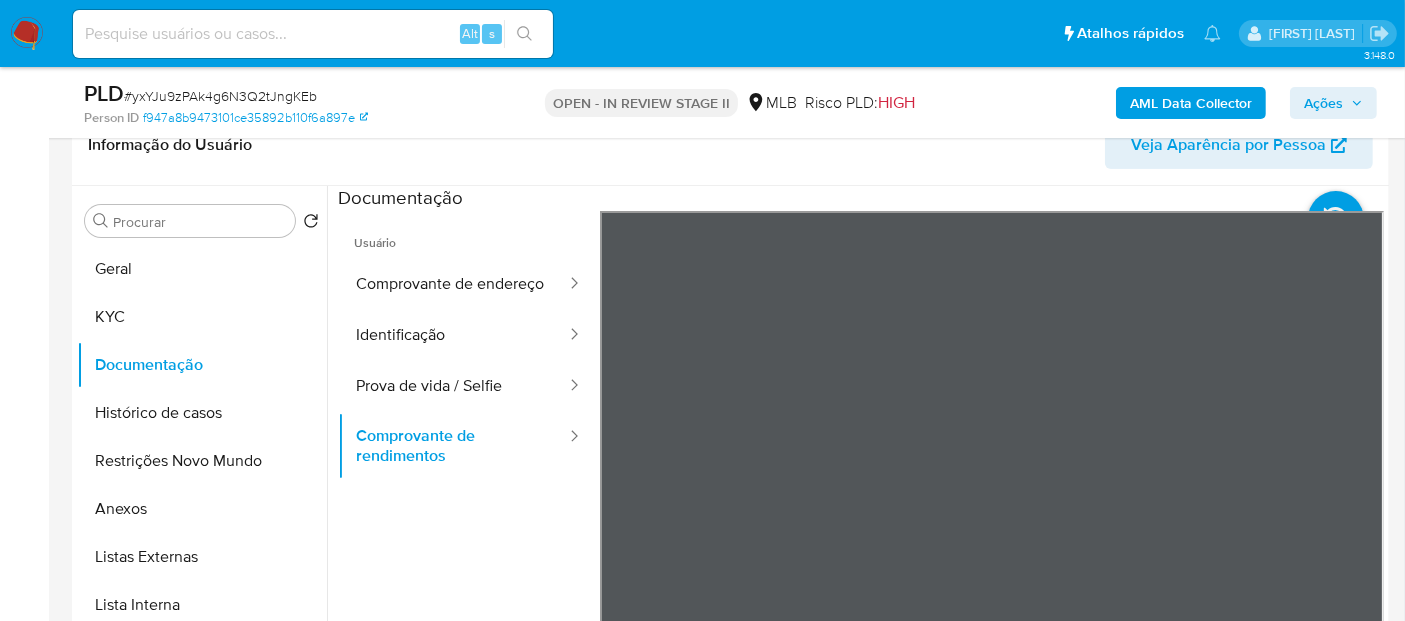 scroll, scrollTop: 1185, scrollLeft: 0, axis: vertical 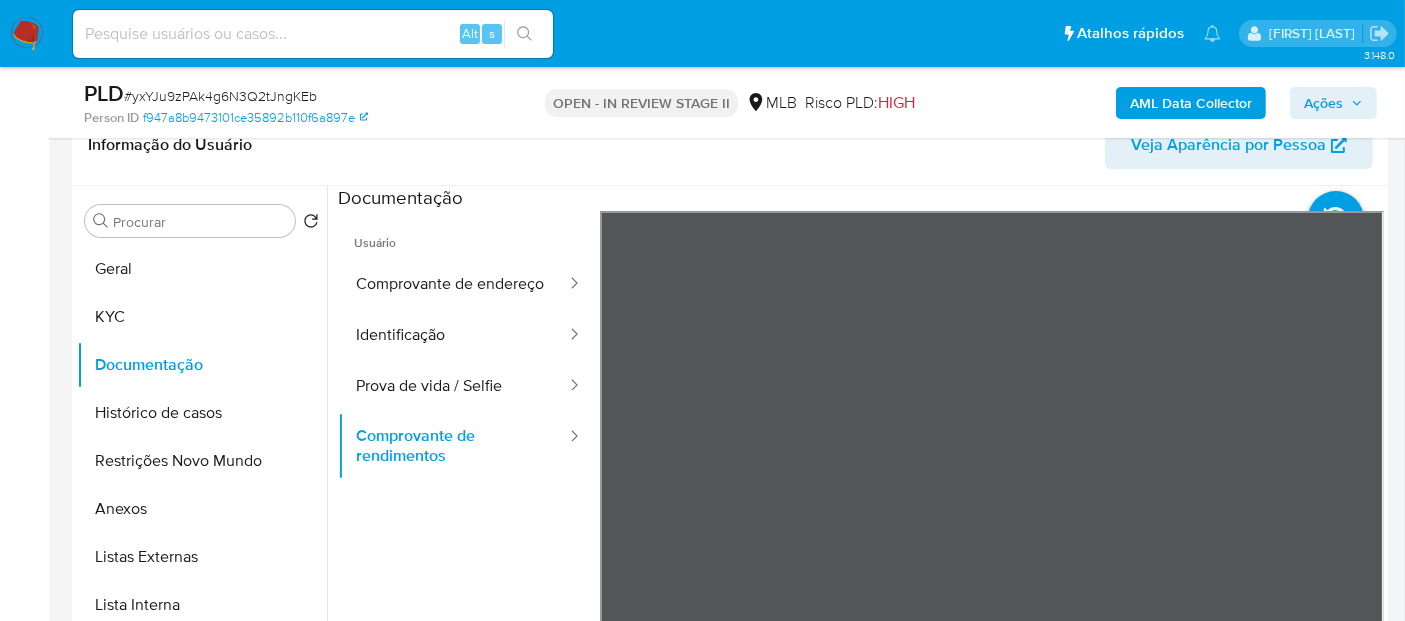 click on "Pausado Ver notificaciones Alt s Atalhos rápidos   Presiona las siguientes teclas para acceder a algunas de las funciones Pesquisar caso ou usuário Alt s Voltar para casa Alt h Adicione um comentário Alt c Ir para a resolução de um caso Alt r Adicionar um anexo Alt a Solicitar desafio KYC Alt 3 Adicionar restrição Alt 4 Remover restrição Alt 5 Erico Trevizan Bandeja Painel Screening Pesquisa em Listas Watchlist Ferramentas Operações em massa Ejecuções automáticas relatórios Mulan Localizador de pessoas Consolidado 3.148.0 Atribuiu o   etrevizan   Asignado el: 15/07/2025 08:57:28 Criou: 15/07/2025   Criou: 15/07/2025 08:57:28 - Expira em um mês   Expira em 29/08/2025 08:57:28 PLD # yxYJu9zPAk4g6N3Q2tJngKEb Person ID f947a8b9473101ce35892b110f6a897e OPEN - IN REVIEW STAGE II  MLB Risco PLD:  HIGH AML Data Collector Ações Informação do Caso Eventos ( 1 ) Ações MANUAL (1) Informação do Usuário Veja Aparência por Pessoa Procurar   Retornar ao pedido padrão Geral KYC Documentação Anexos" at bounding box center [702, 1705] 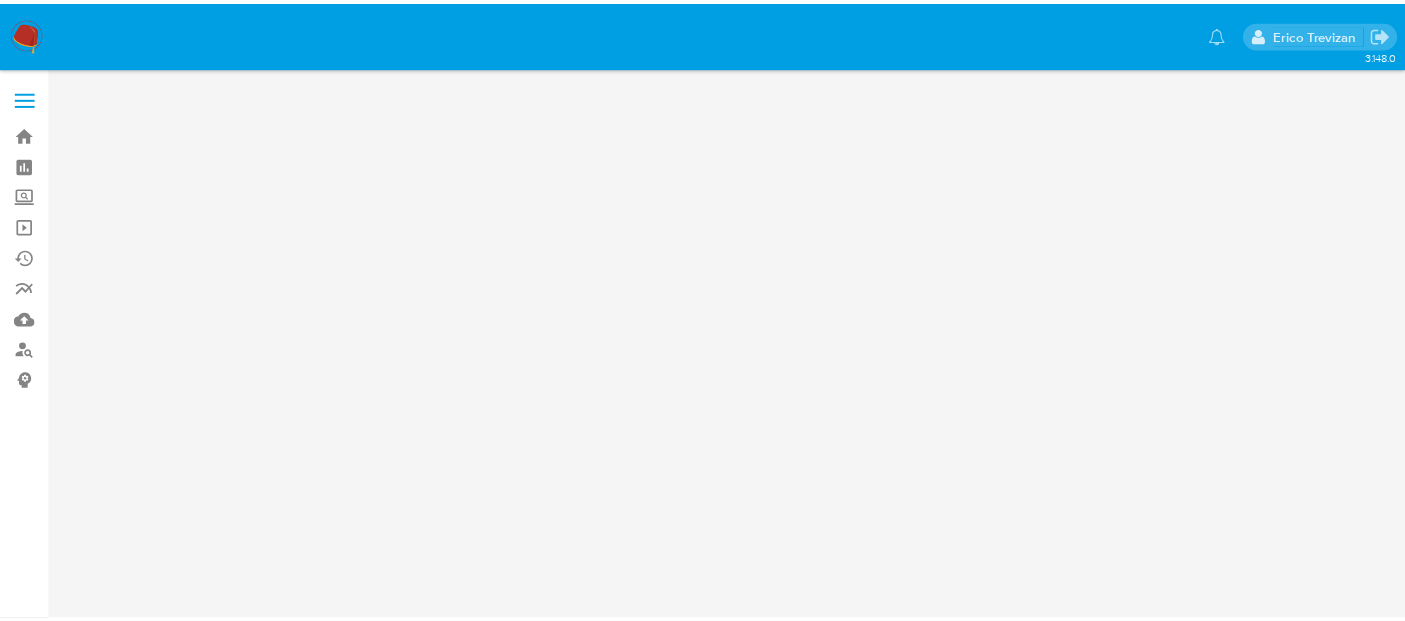 scroll, scrollTop: 0, scrollLeft: 0, axis: both 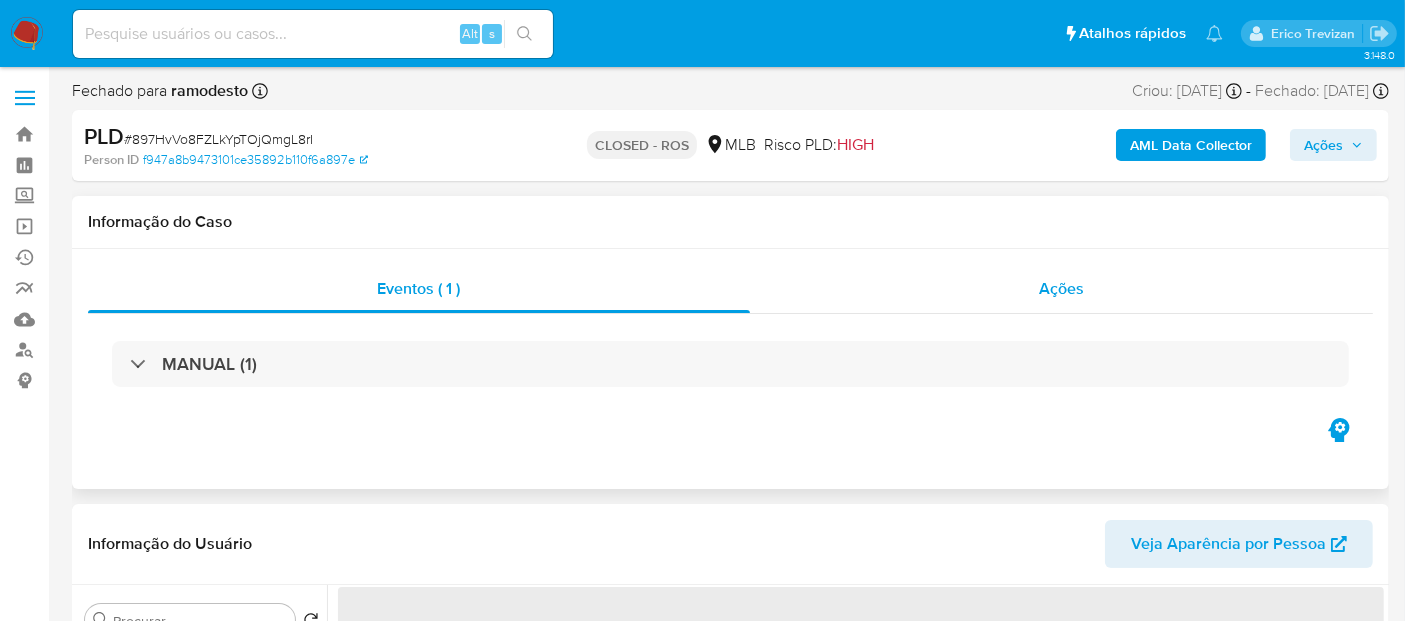 click on "Ações" at bounding box center (1061, 288) 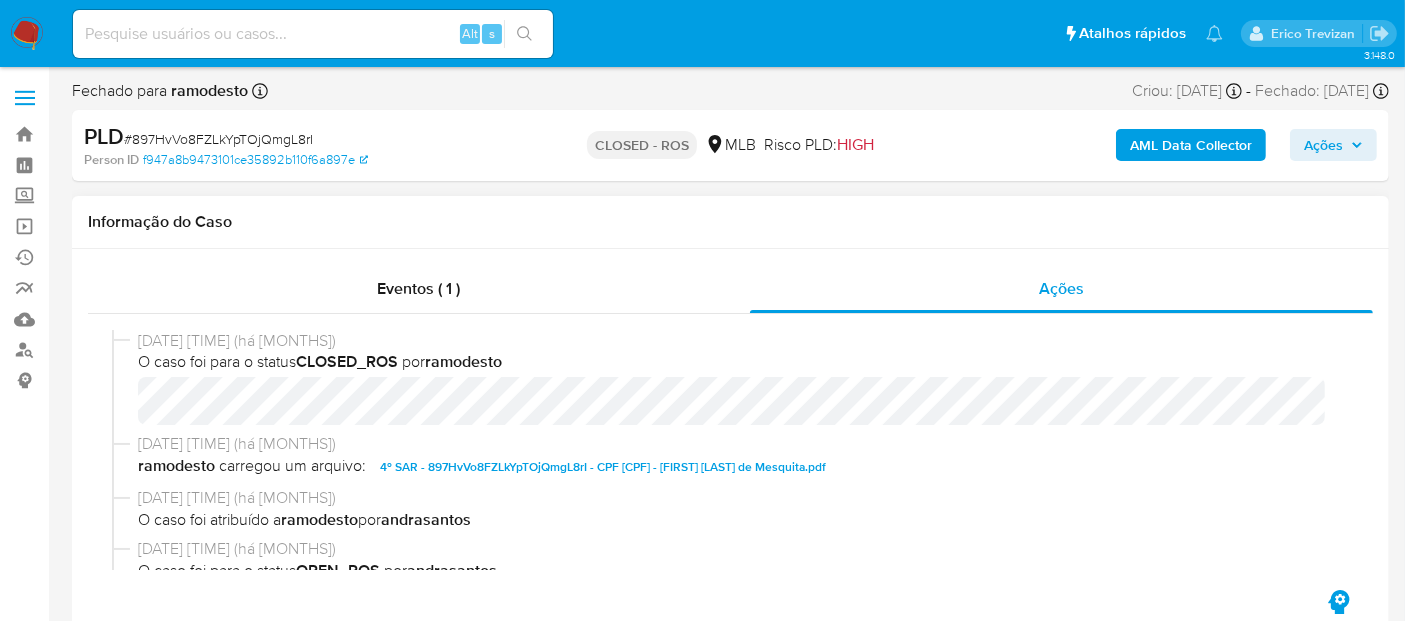 select on "10" 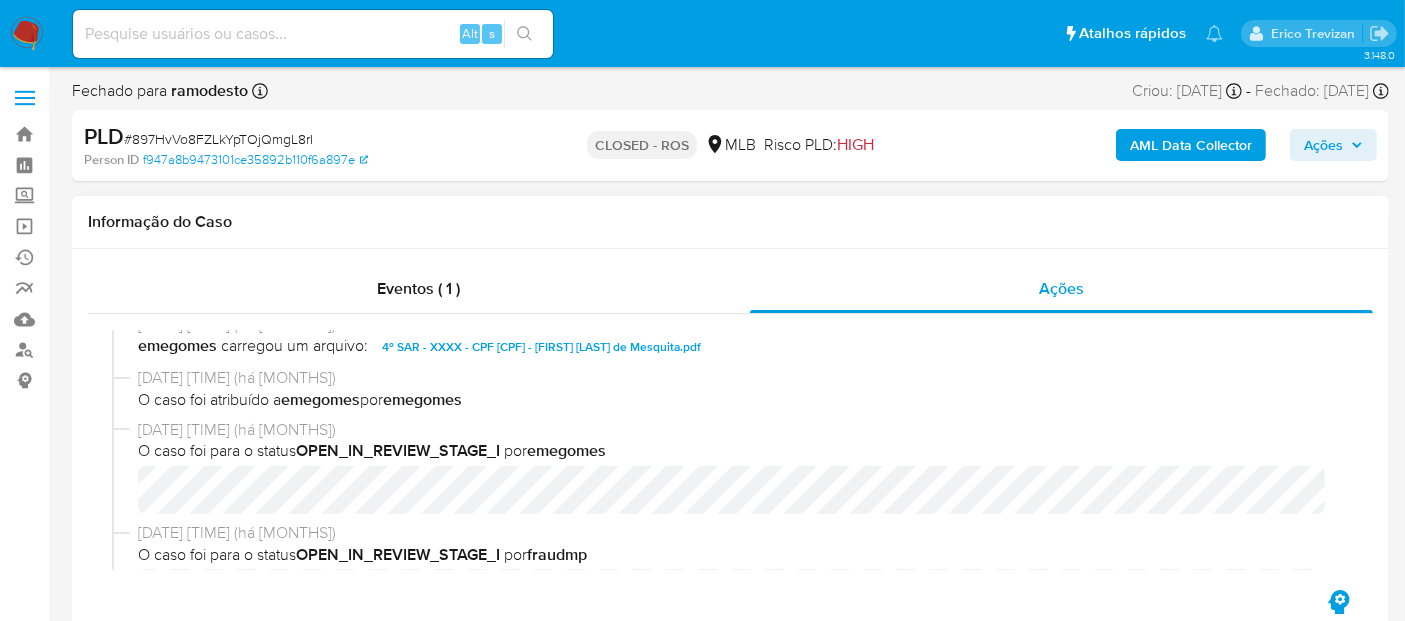 scroll, scrollTop: 1311, scrollLeft: 0, axis: vertical 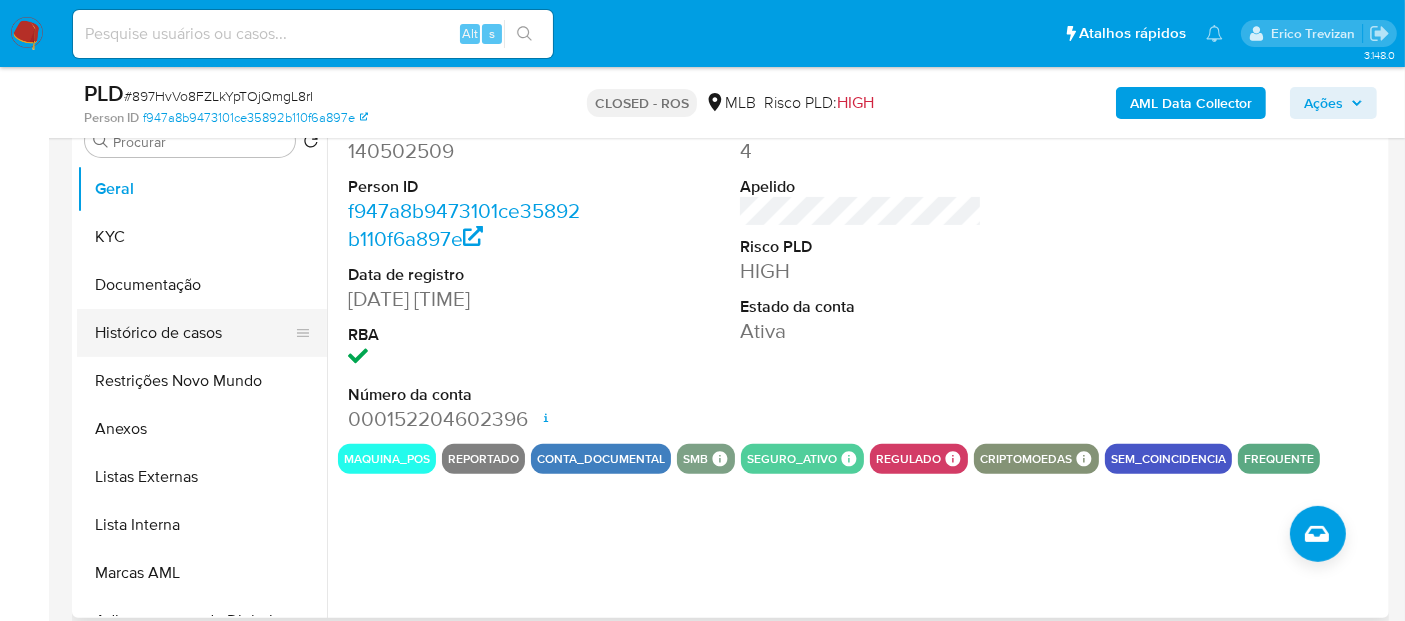 click on "Histórico de casos" at bounding box center (194, 333) 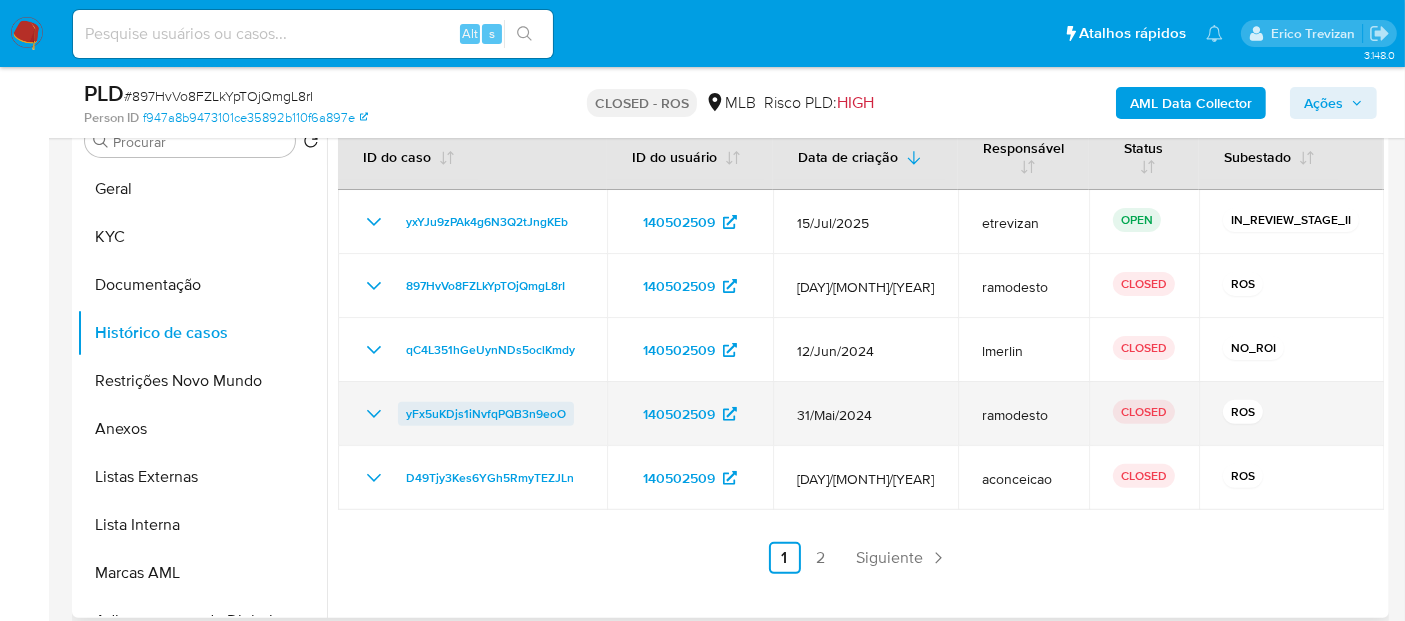 click on "yFx5uKDjs1iNvfqPQB3n9eoO" at bounding box center [486, 414] 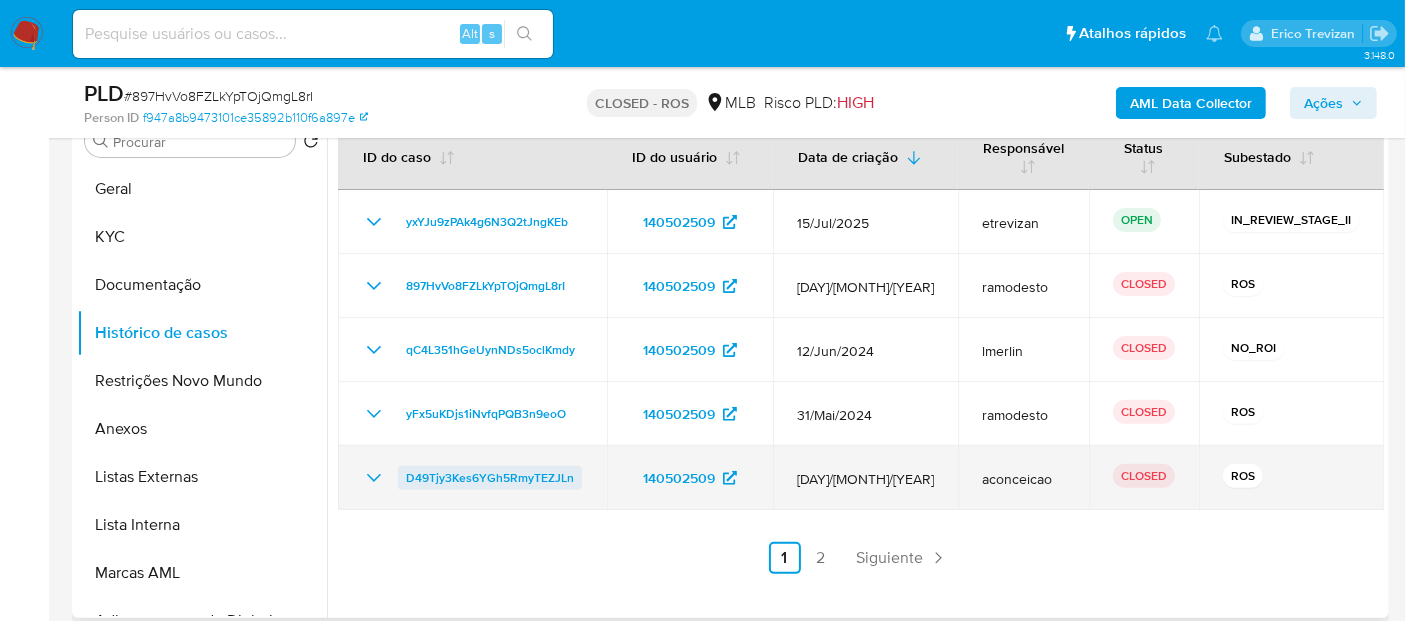click on "D49Tjy3Kes6YGh5RmyTEZJLn" at bounding box center [490, 478] 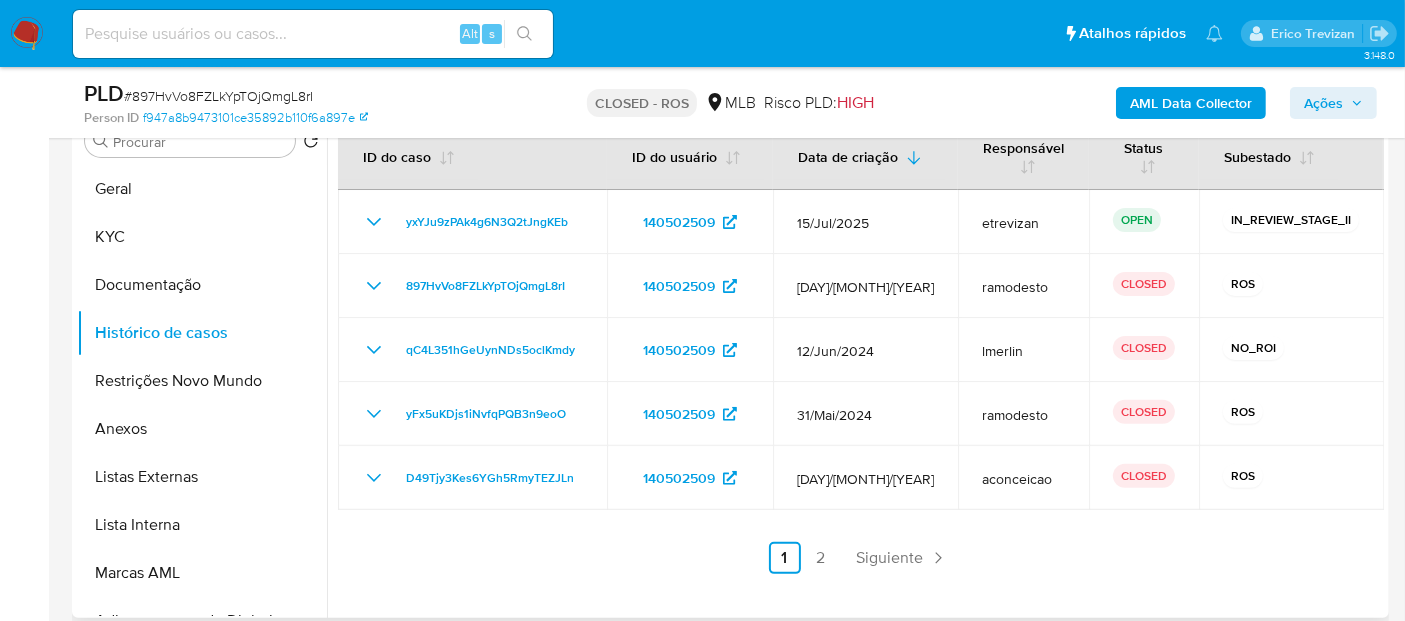 click on "2" at bounding box center (821, 558) 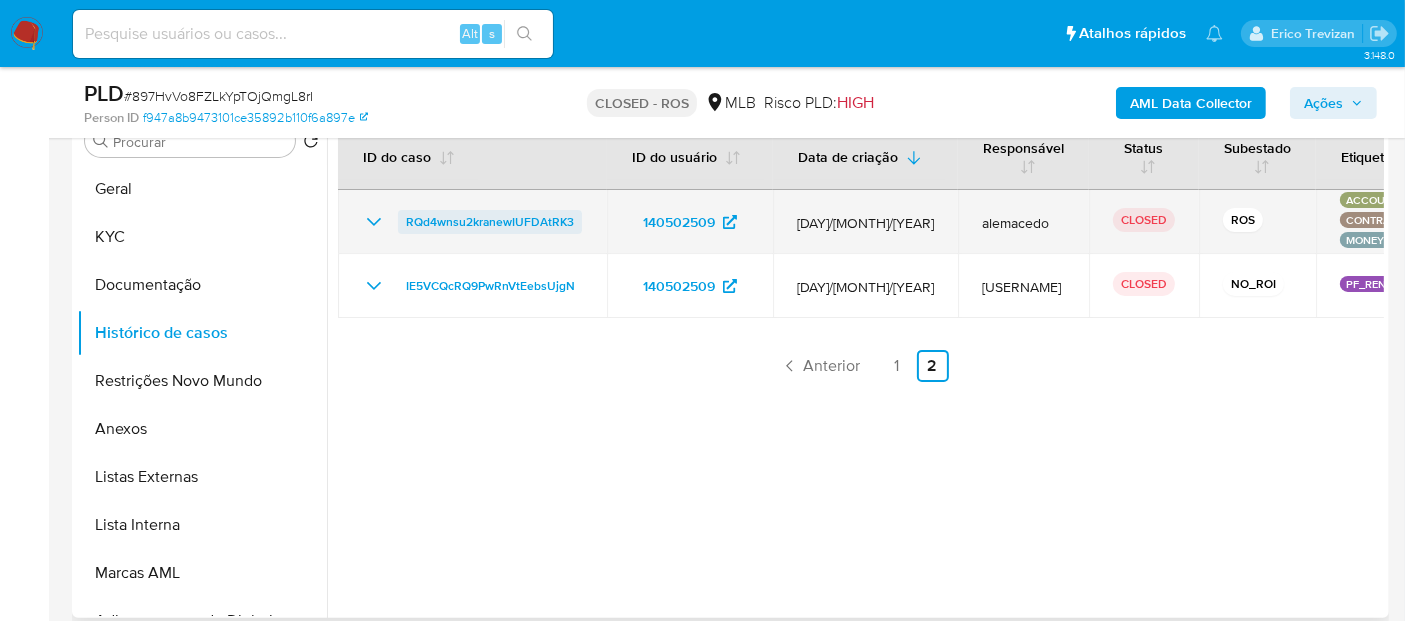 click on "RQd4wnsu2kranewIUFDAtRK3" at bounding box center (490, 222) 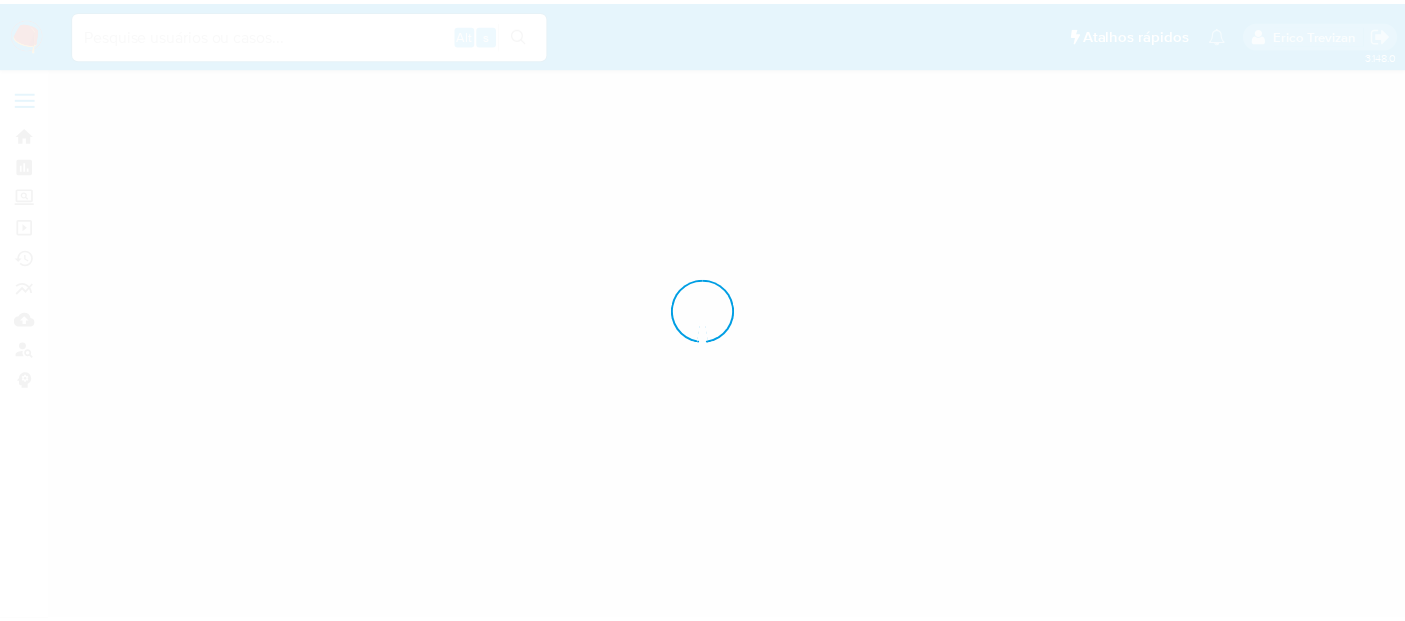 scroll, scrollTop: 0, scrollLeft: 0, axis: both 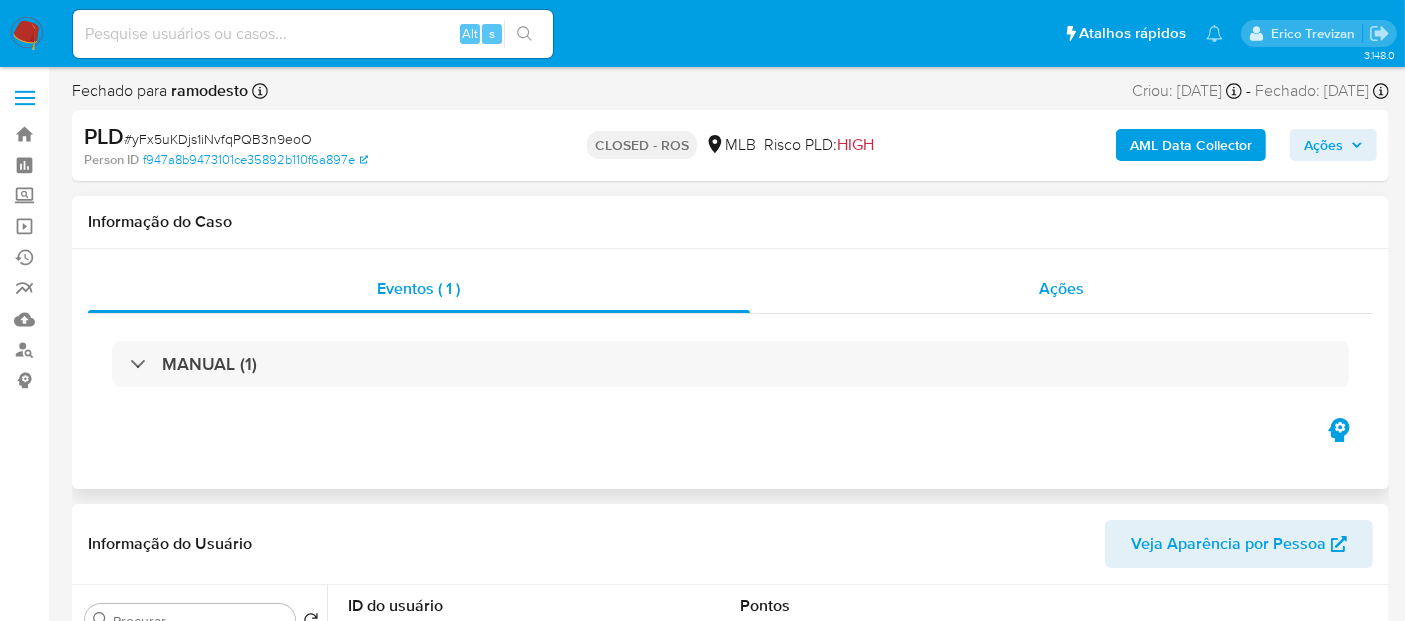 click on "Ações" at bounding box center [1061, 288] 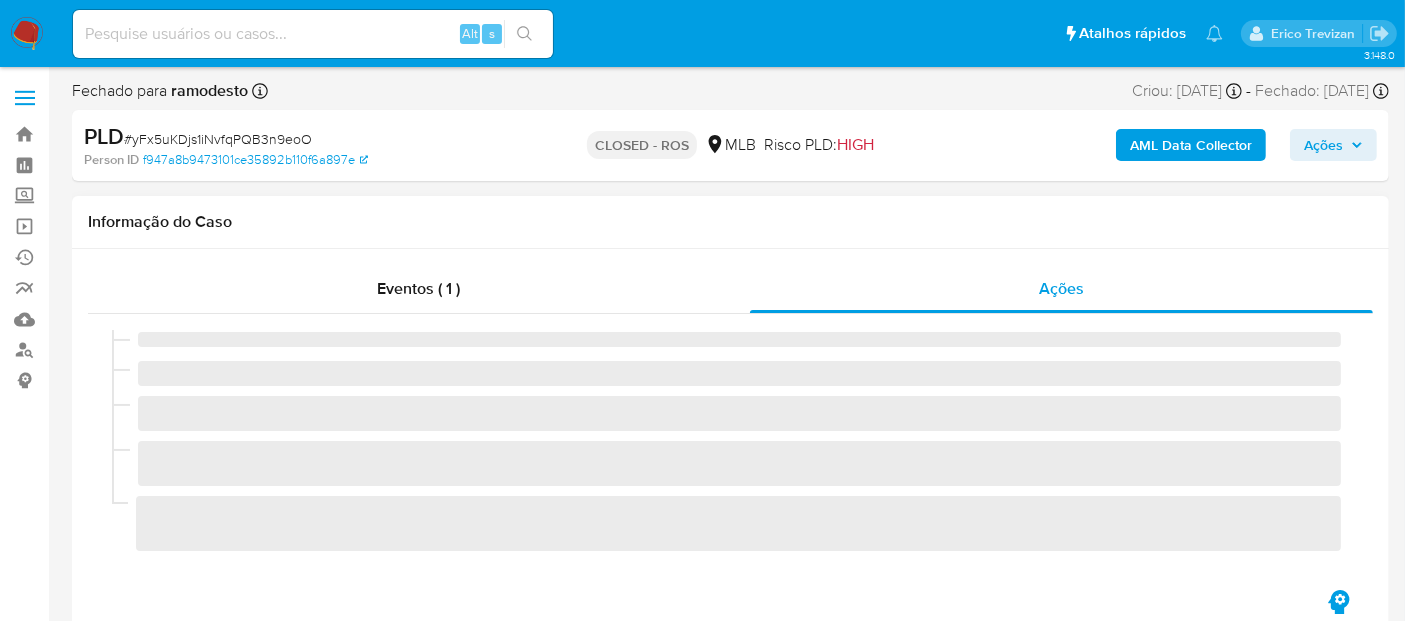 select on "10" 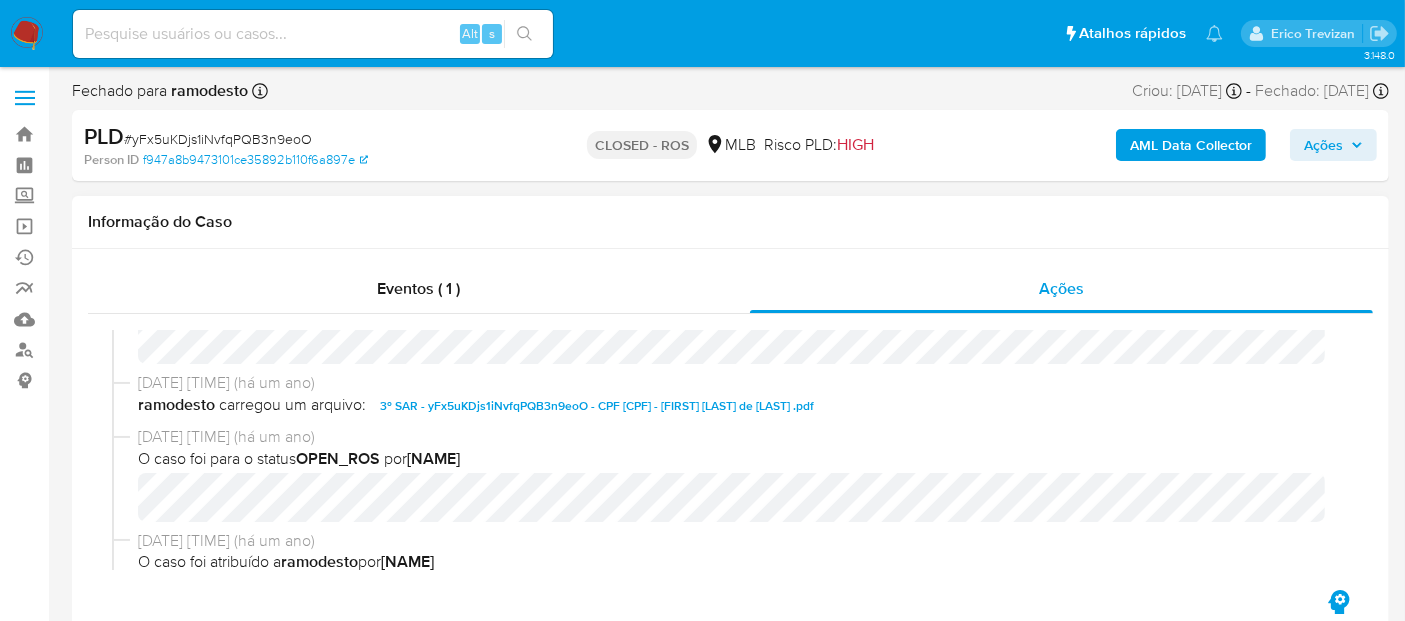 scroll, scrollTop: 0, scrollLeft: 0, axis: both 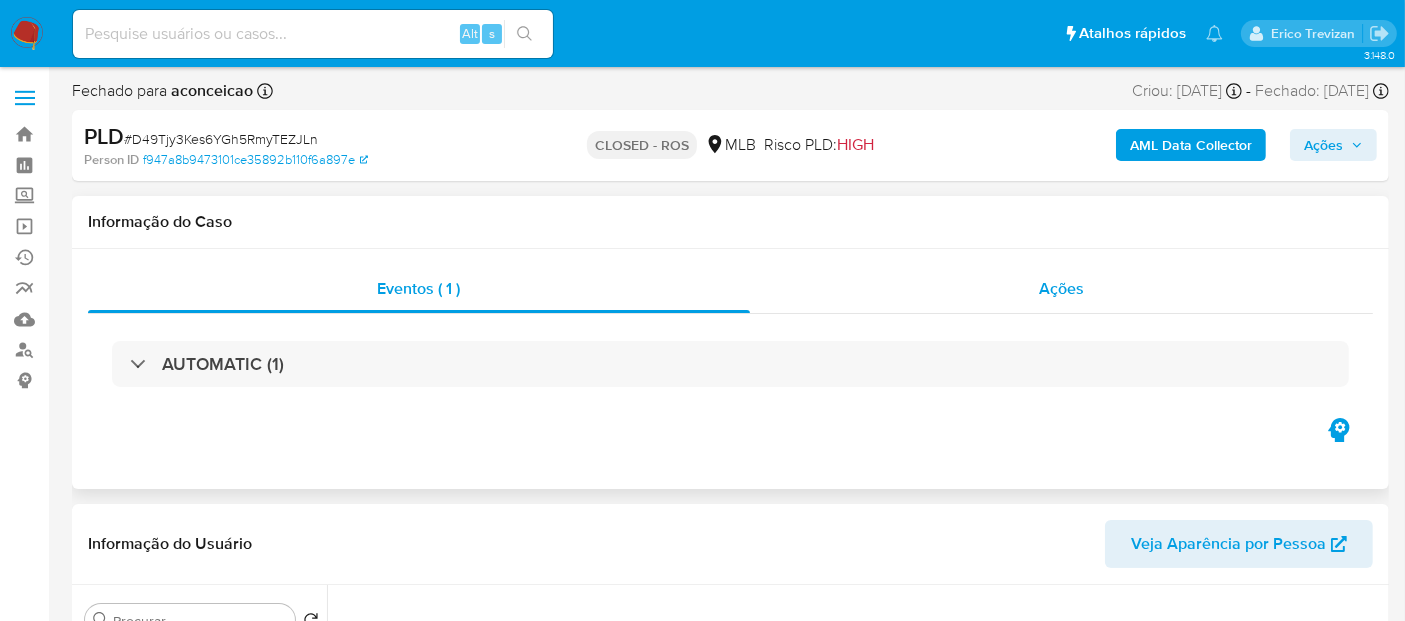 click on "Ações" at bounding box center (1061, 288) 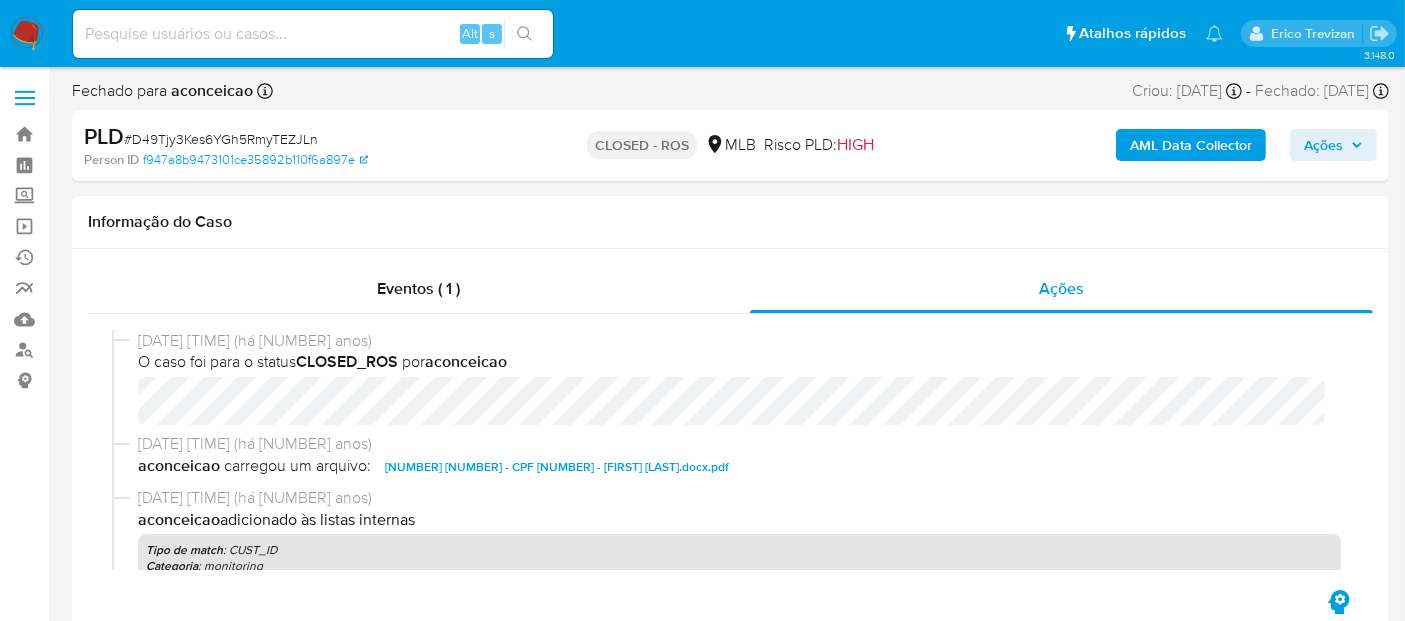 select on "10" 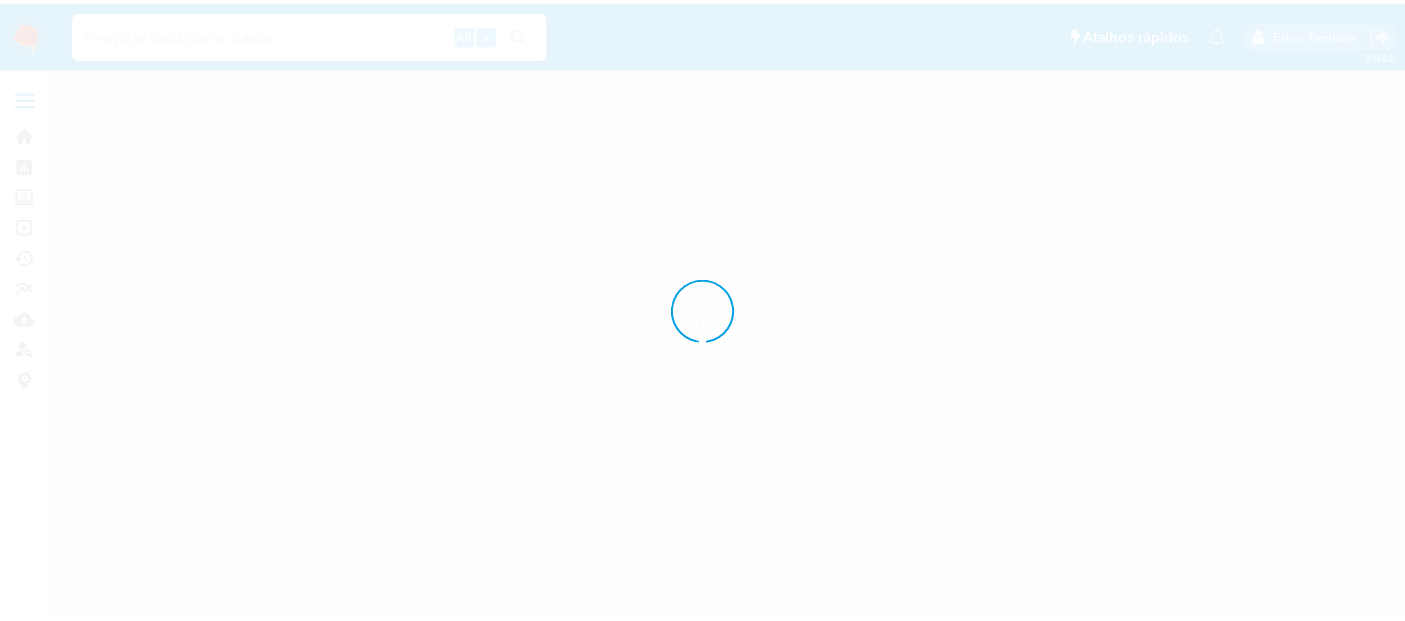 scroll, scrollTop: 0, scrollLeft: 0, axis: both 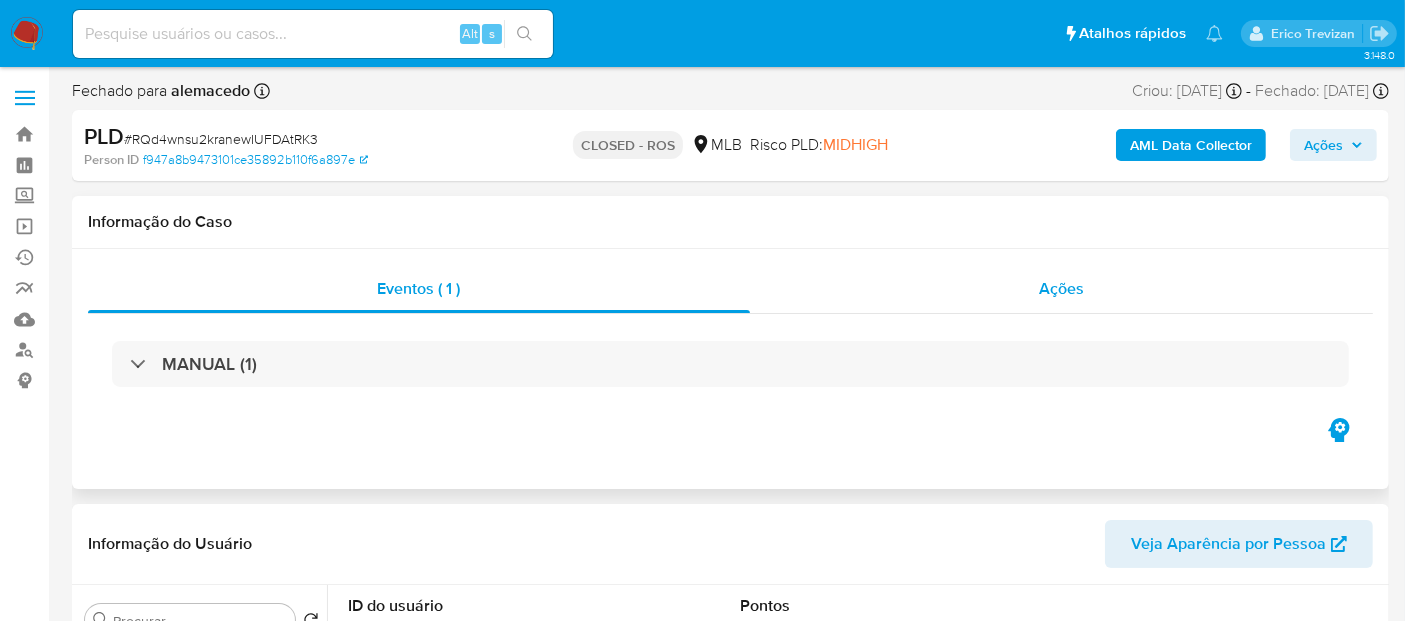 click on "Ações" at bounding box center [1061, 288] 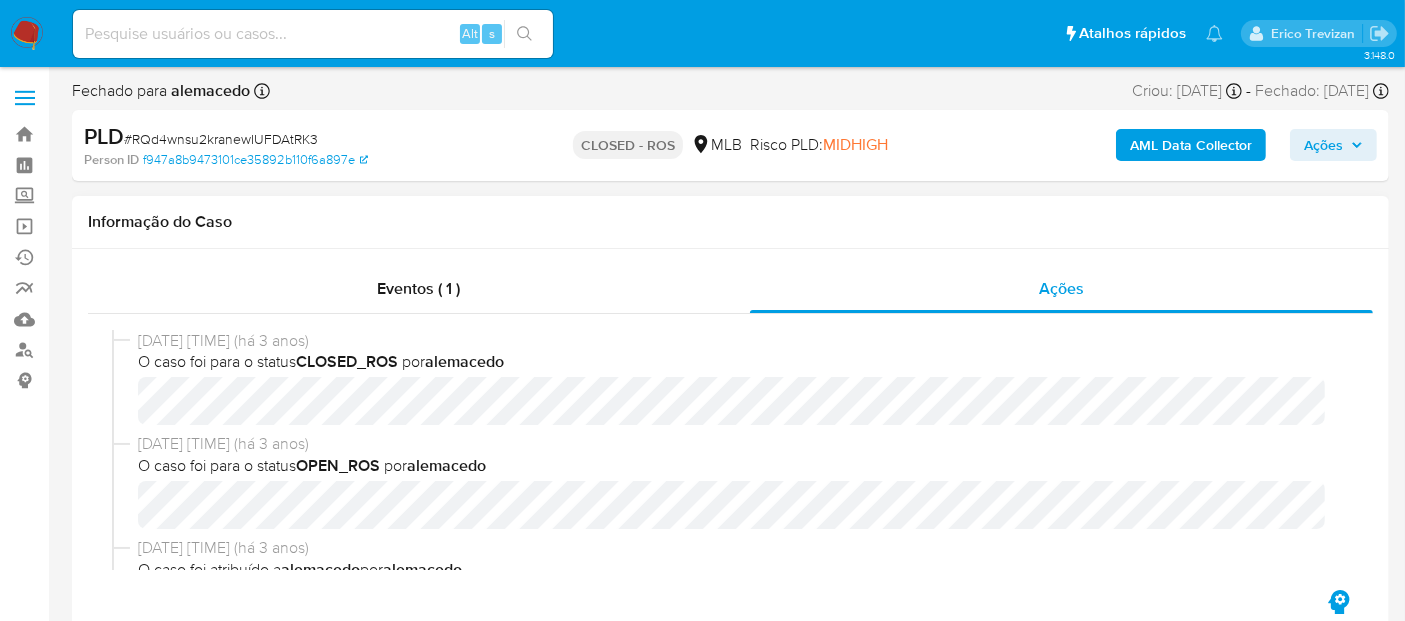 select on "10" 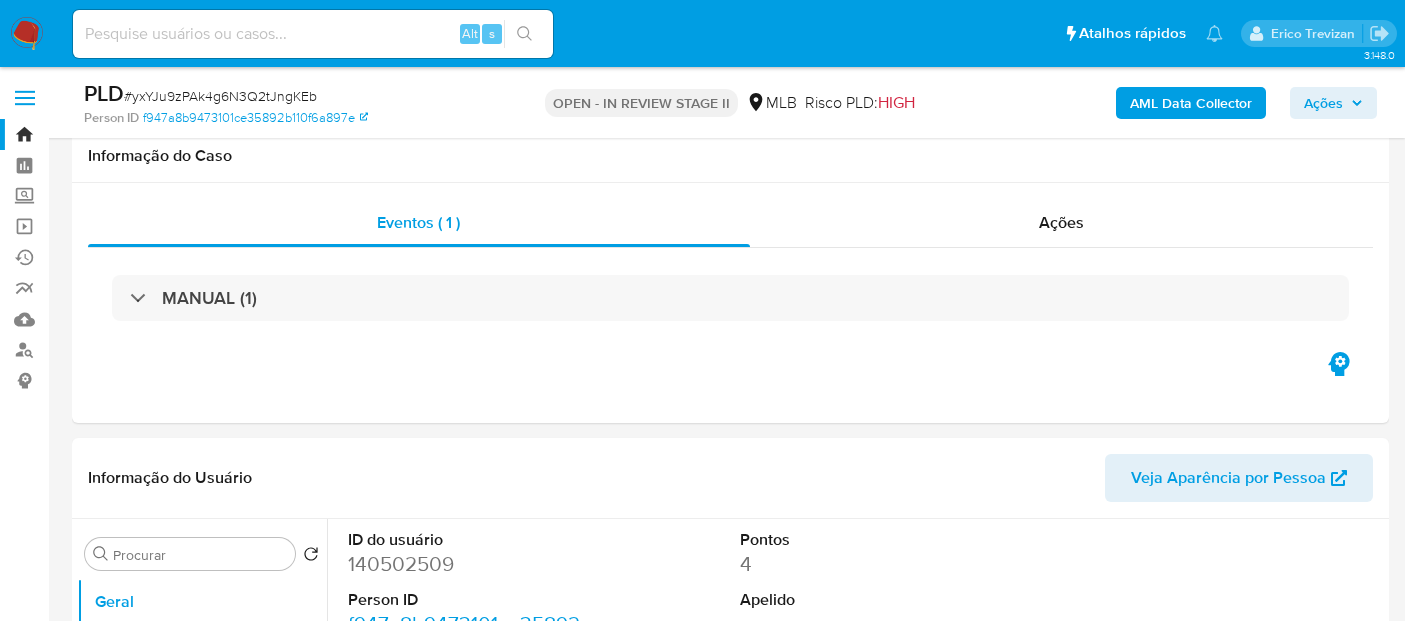 select on "10" 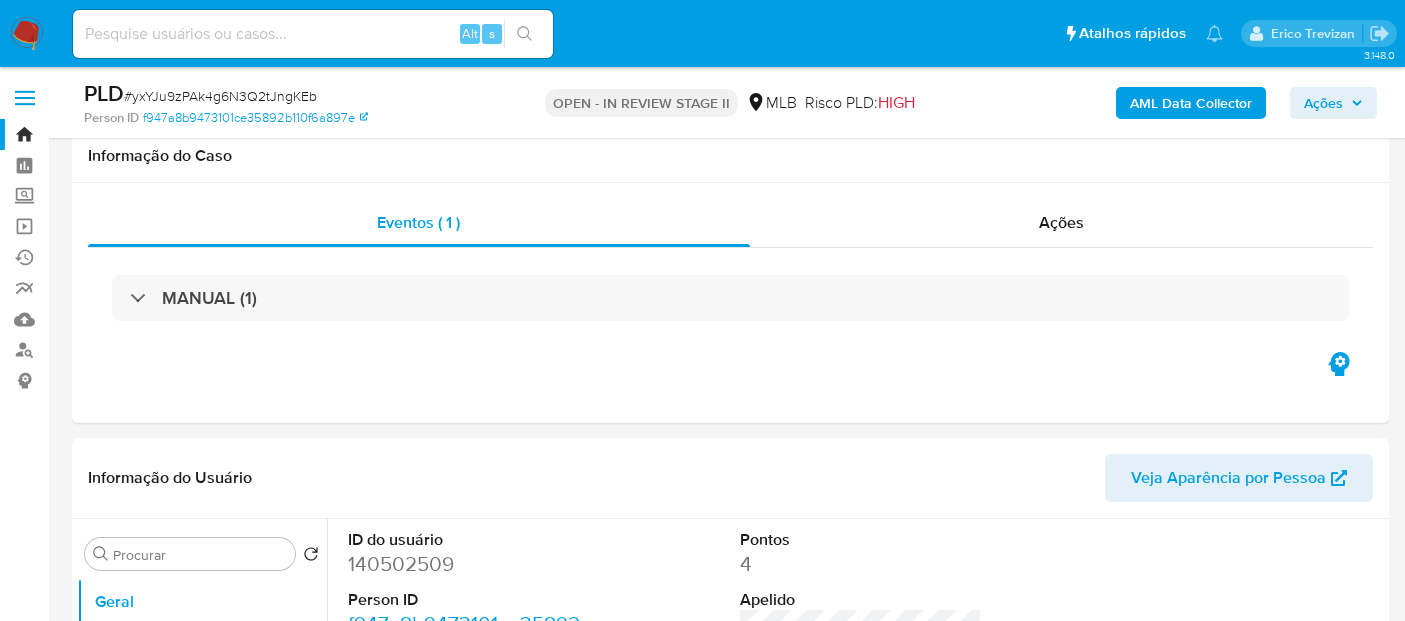 scroll, scrollTop: 234, scrollLeft: 0, axis: vertical 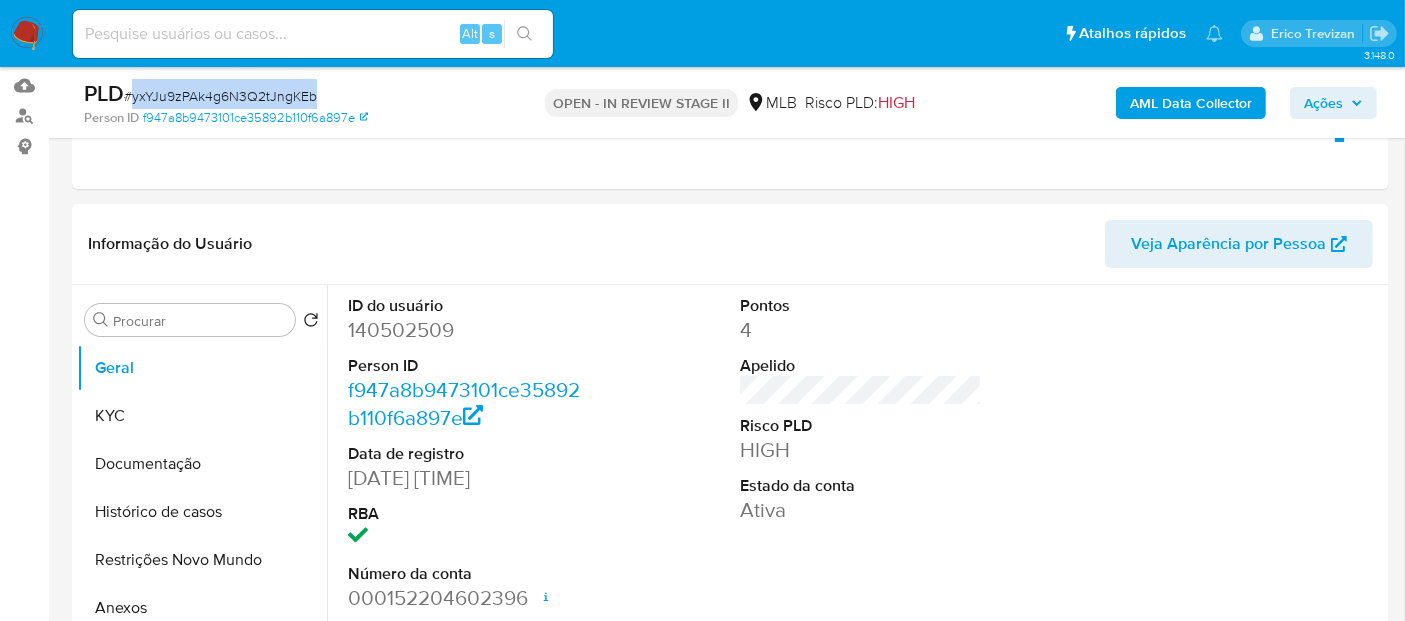 click at bounding box center (27, 34) 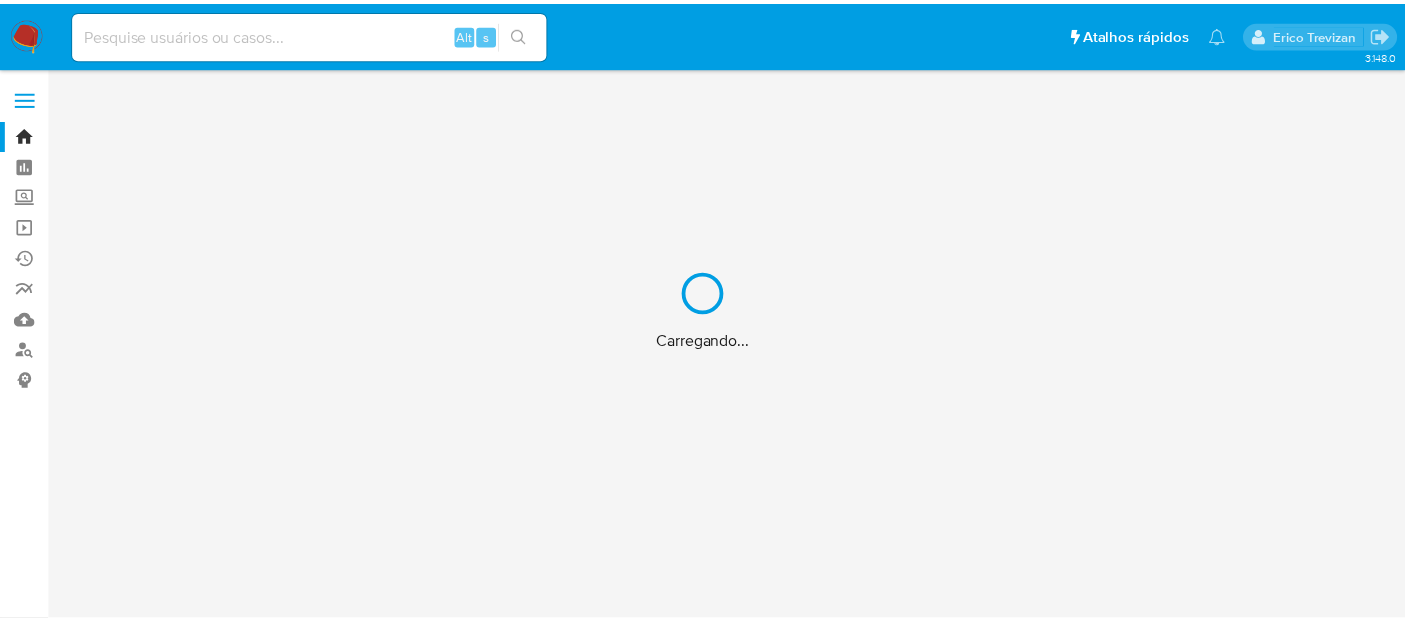 scroll, scrollTop: 0, scrollLeft: 0, axis: both 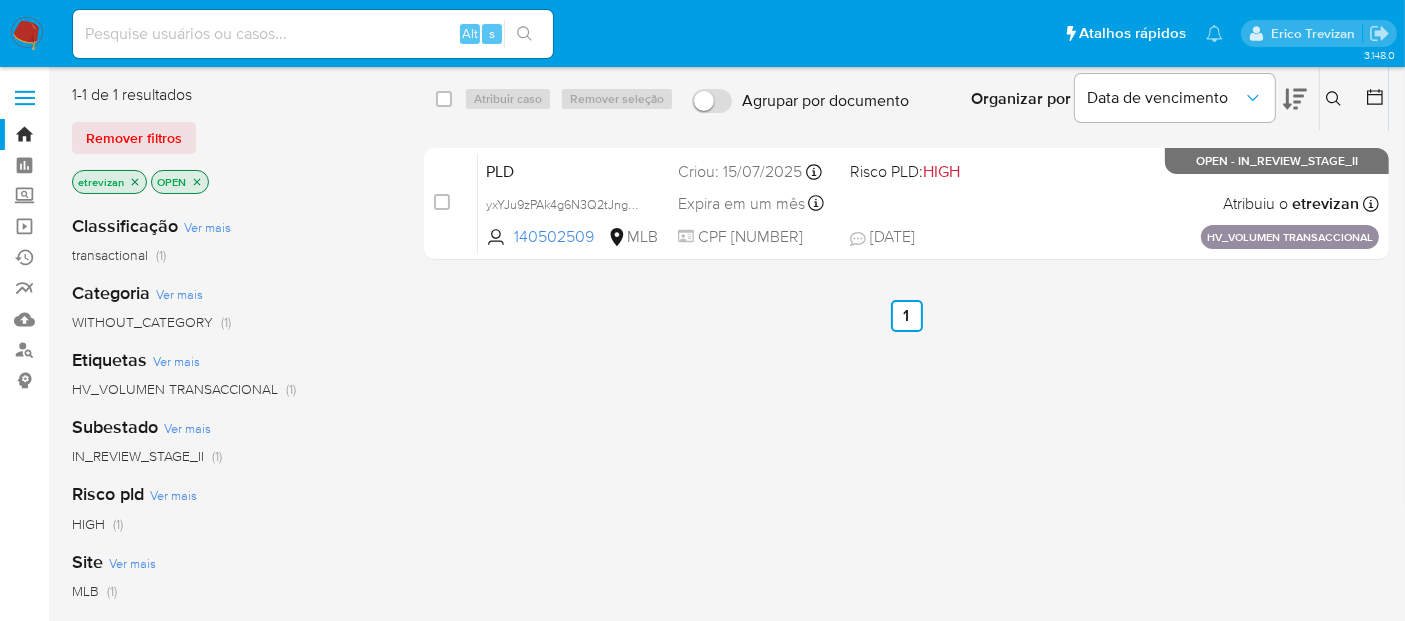 click 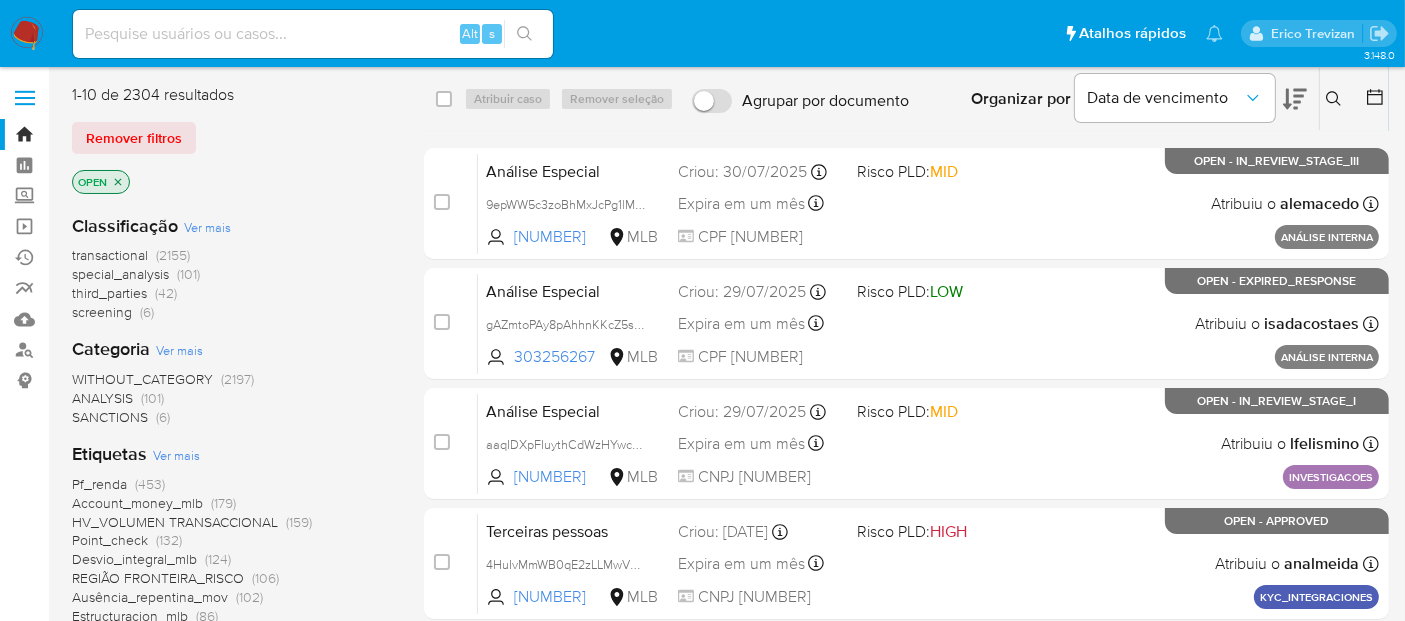 click 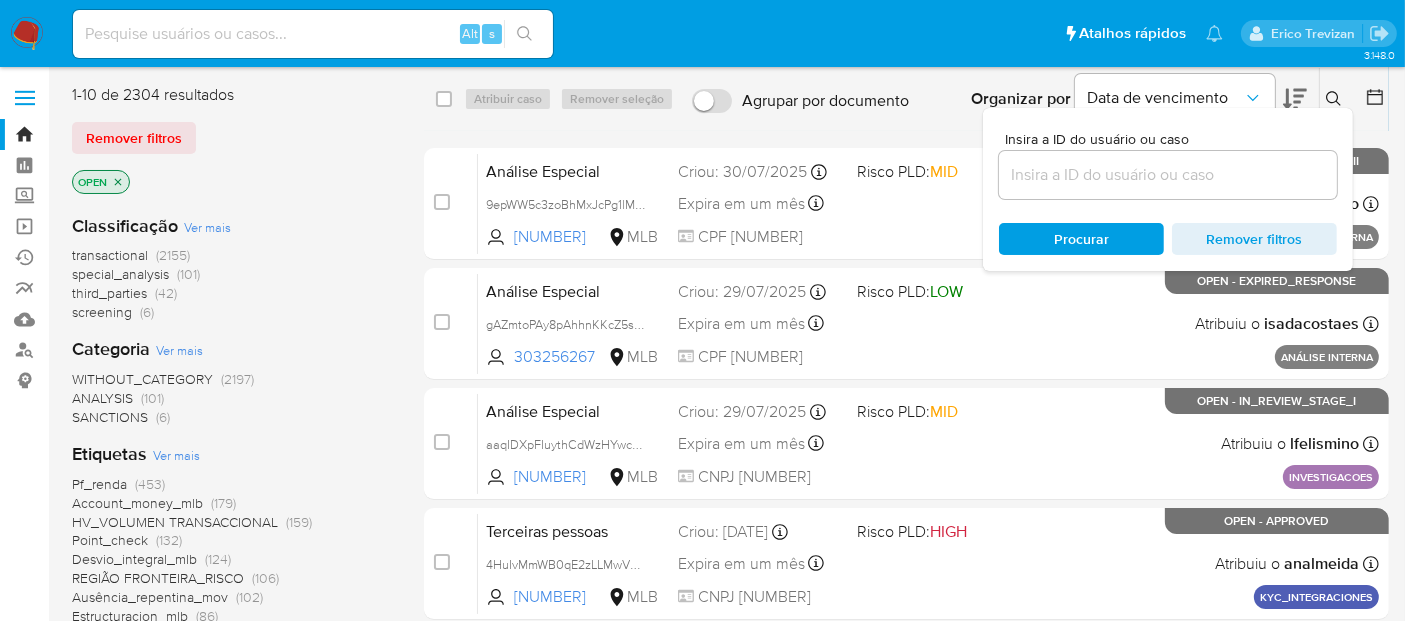 click at bounding box center (1168, 175) 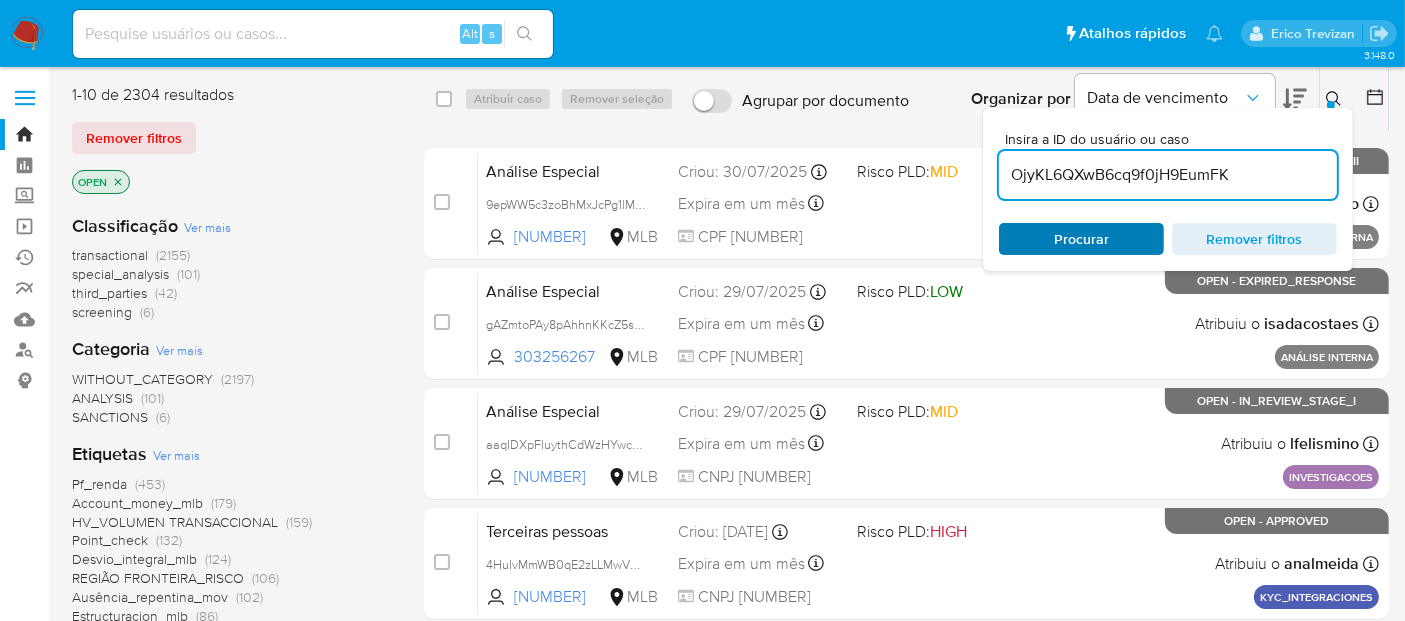 type on "OjyKL6QXwB6cq9f0jH9EumFK" 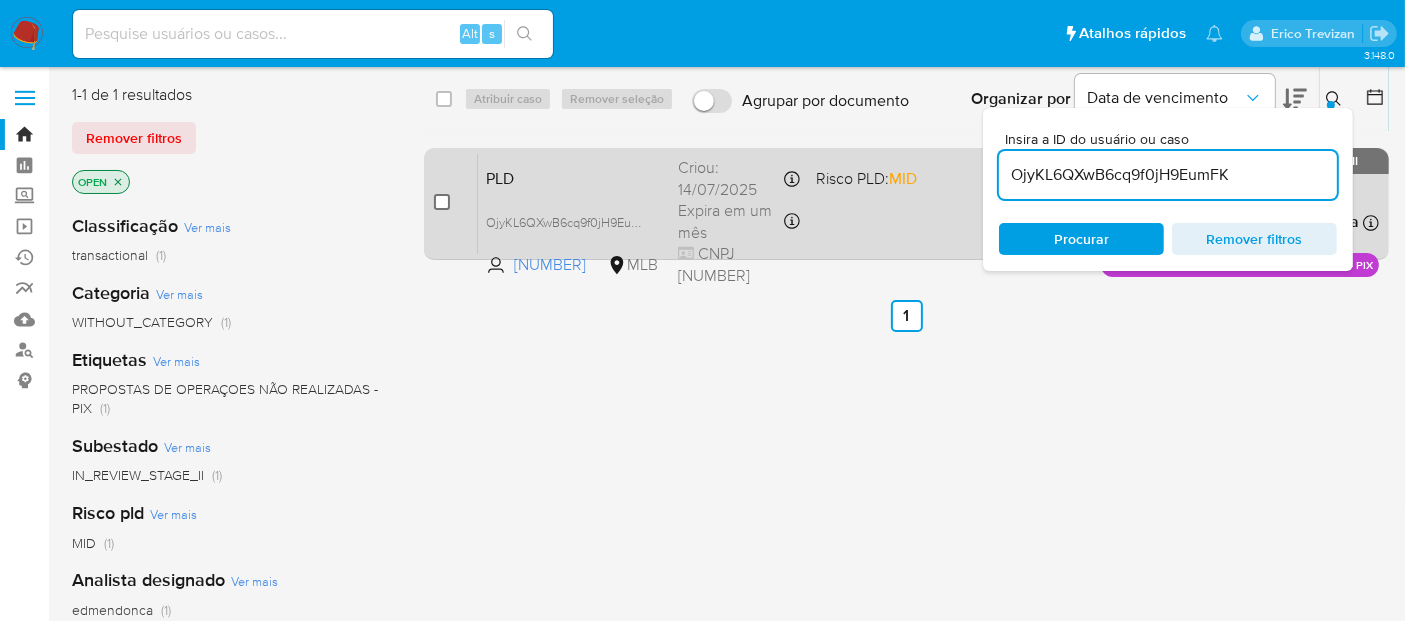 click at bounding box center [442, 202] 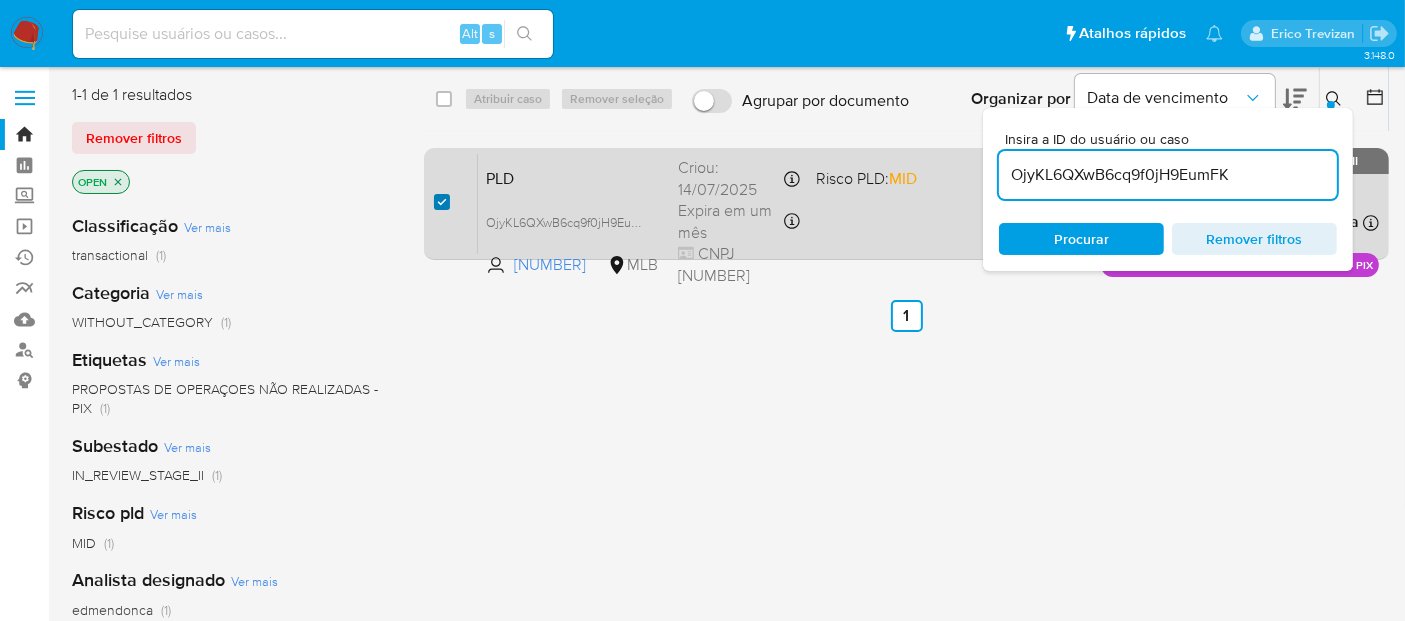 checkbox on "true" 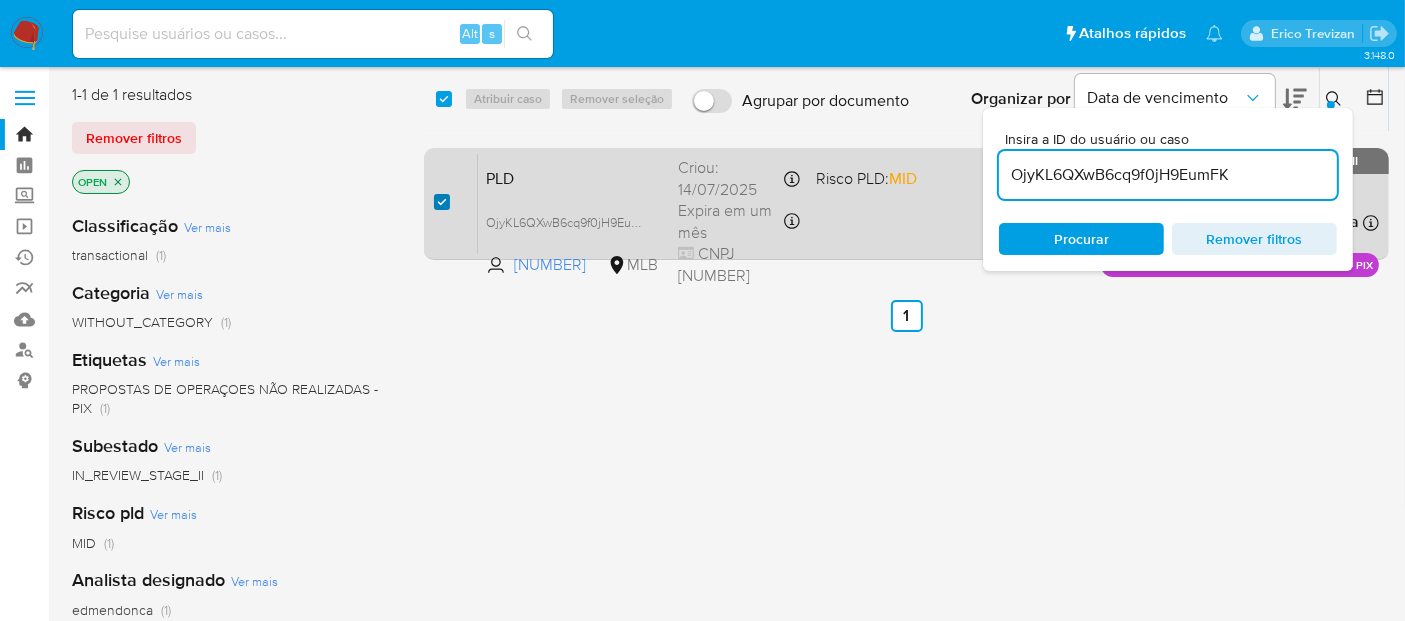 checkbox on "true" 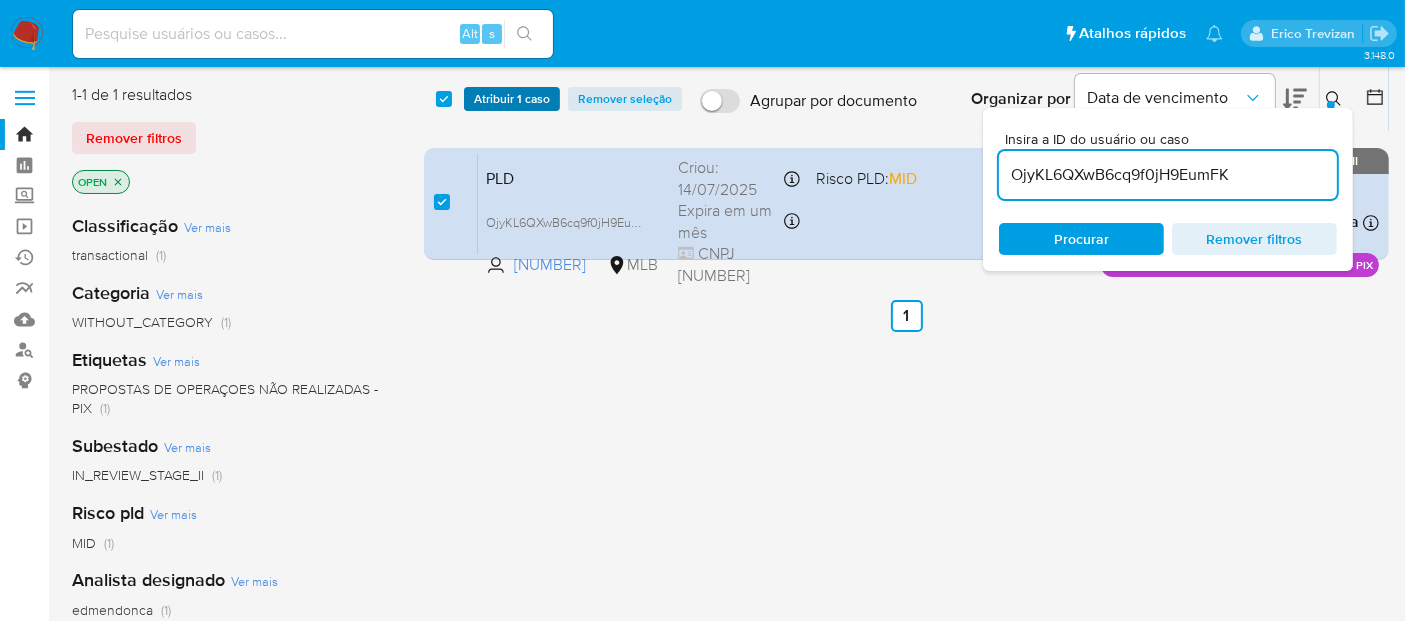 click on "Atribuir 1 caso" at bounding box center [512, 99] 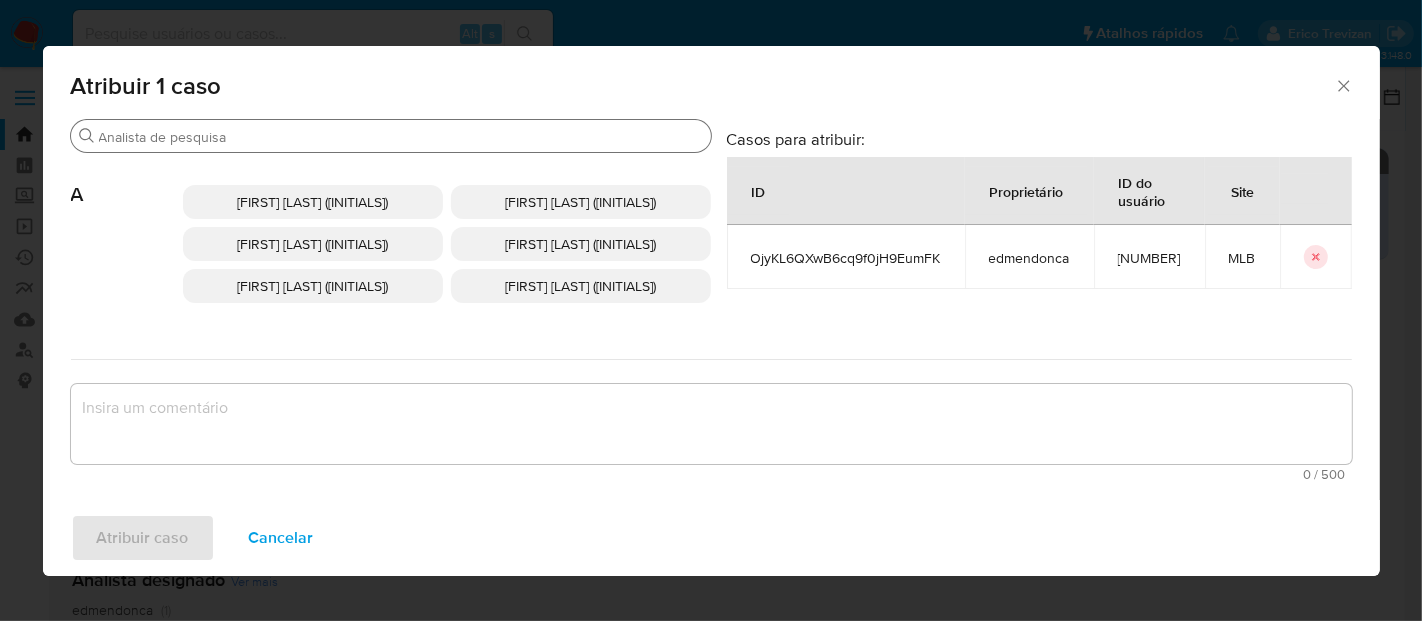 click on "Buscar" at bounding box center (401, 137) 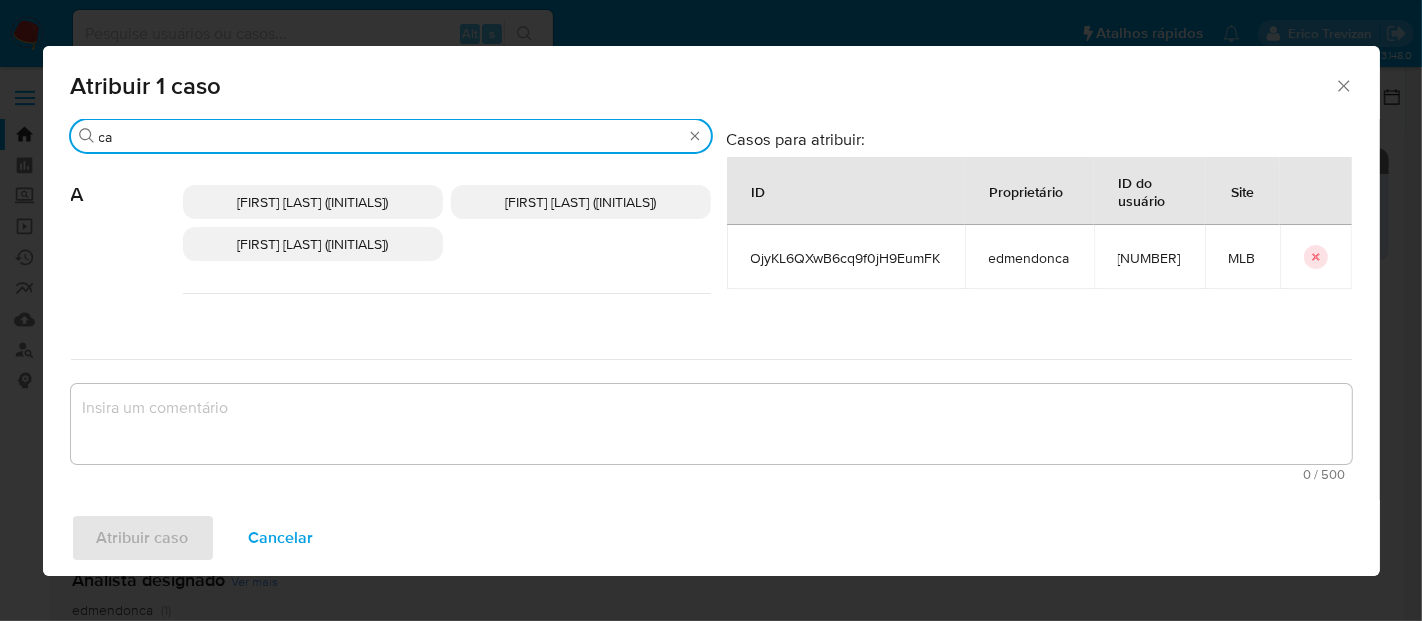 type on "c" 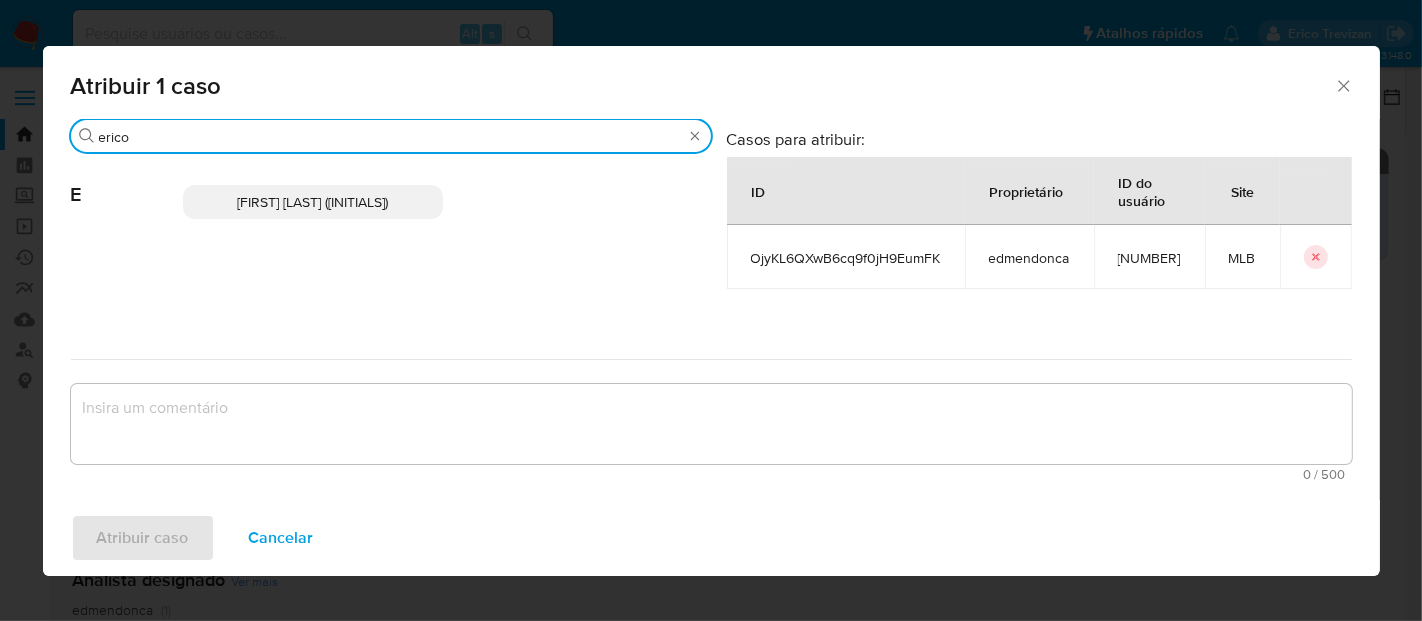type on "erico" 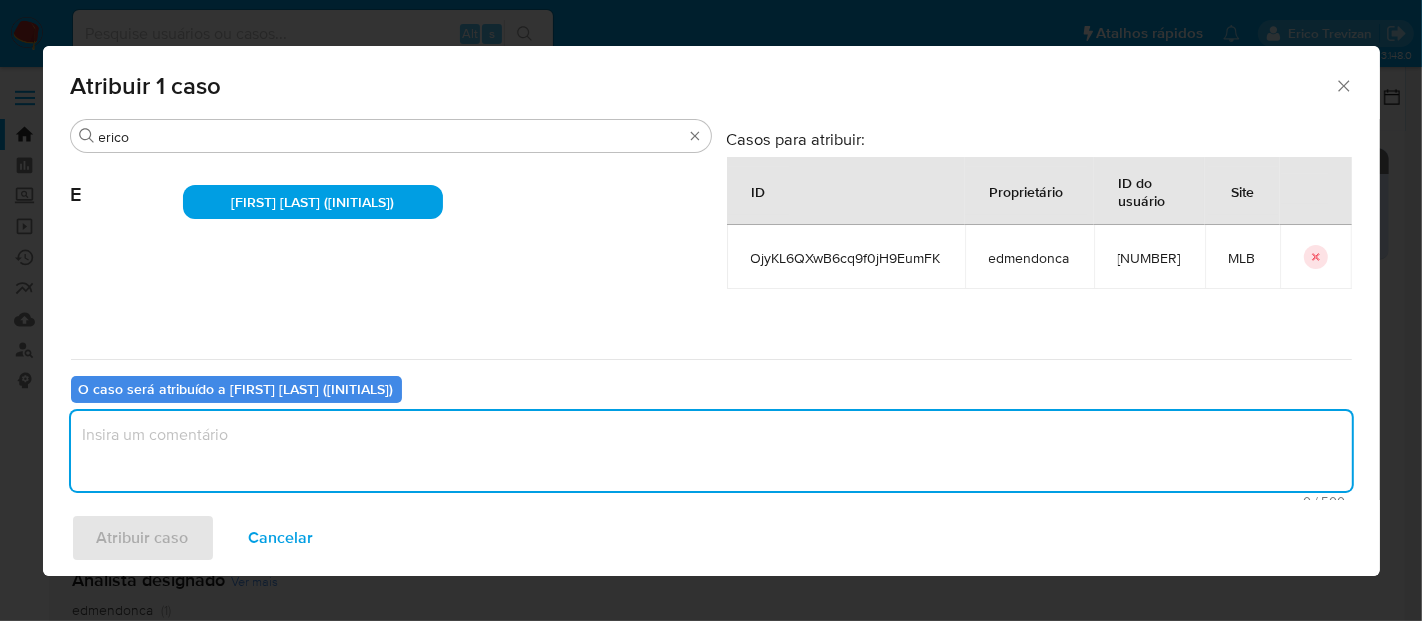 click at bounding box center [711, 451] 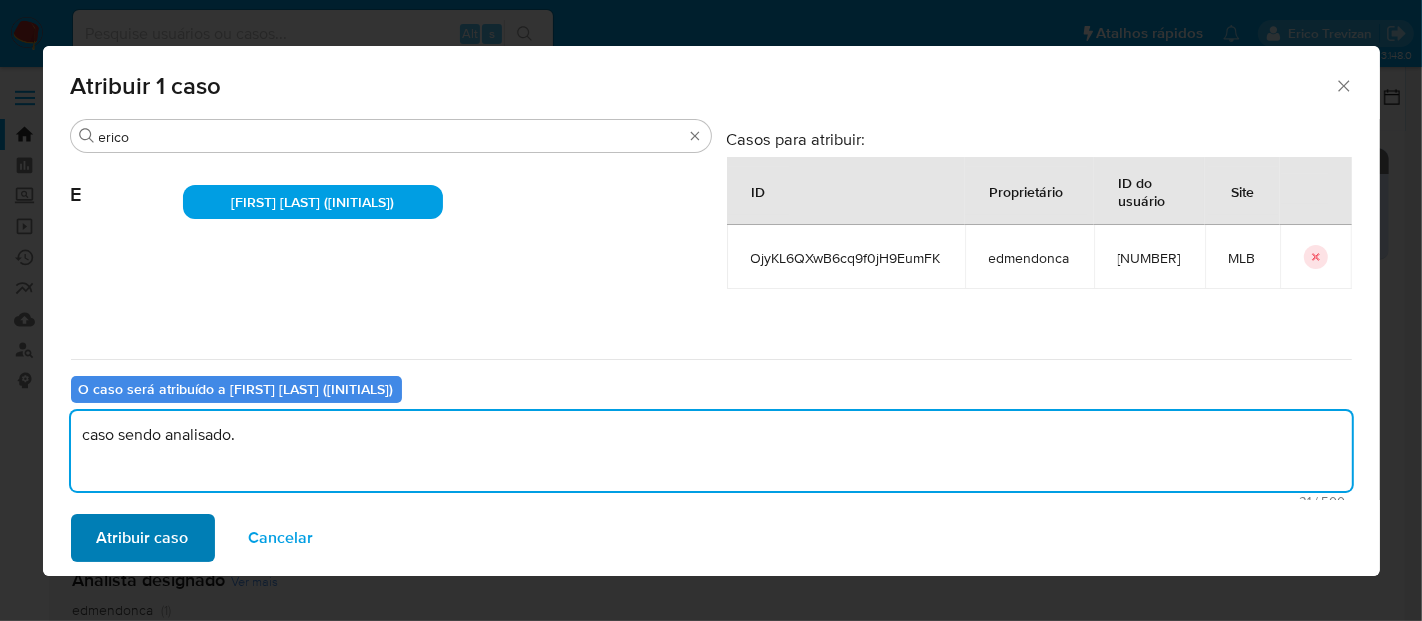 type on "caso sendo analisado." 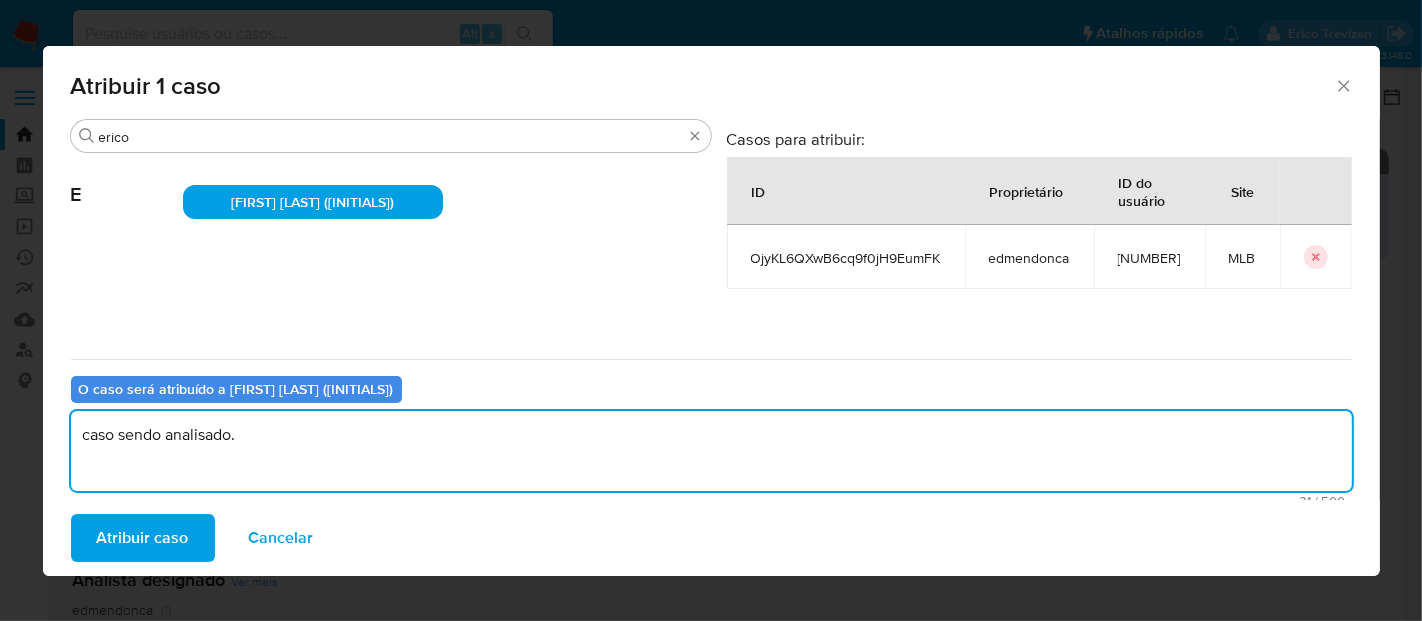 click on "Atribuir caso" at bounding box center [143, 538] 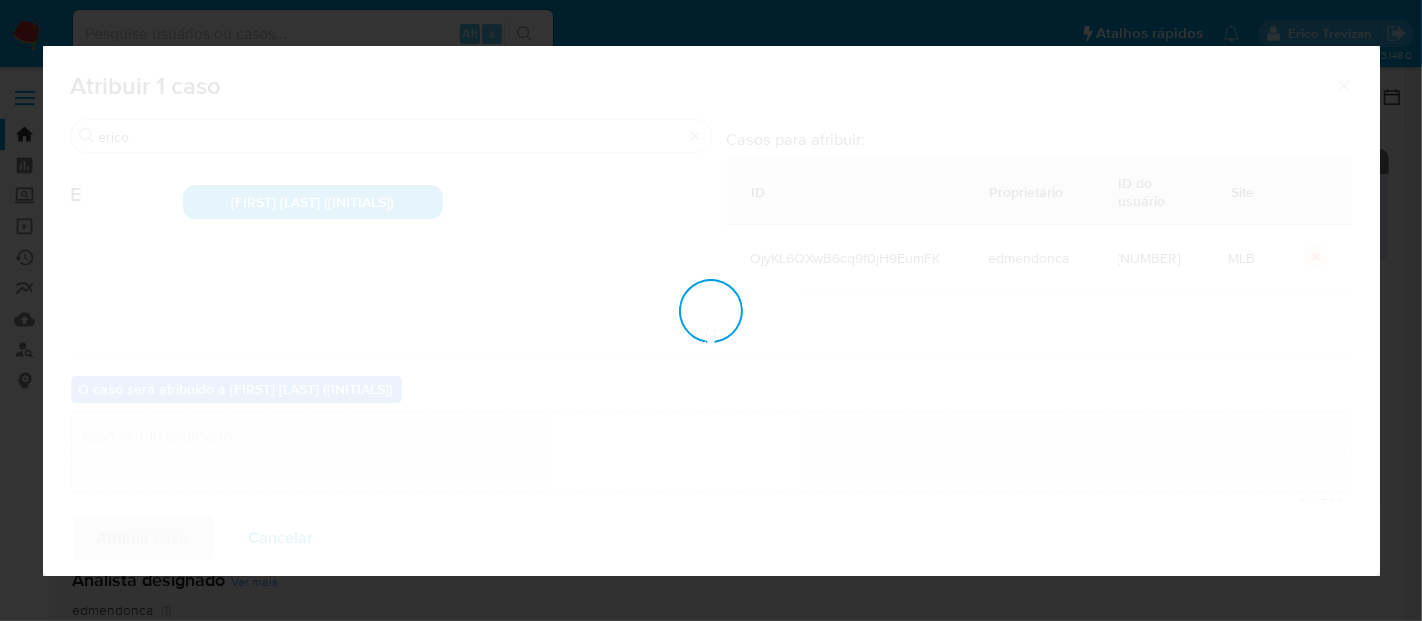 type 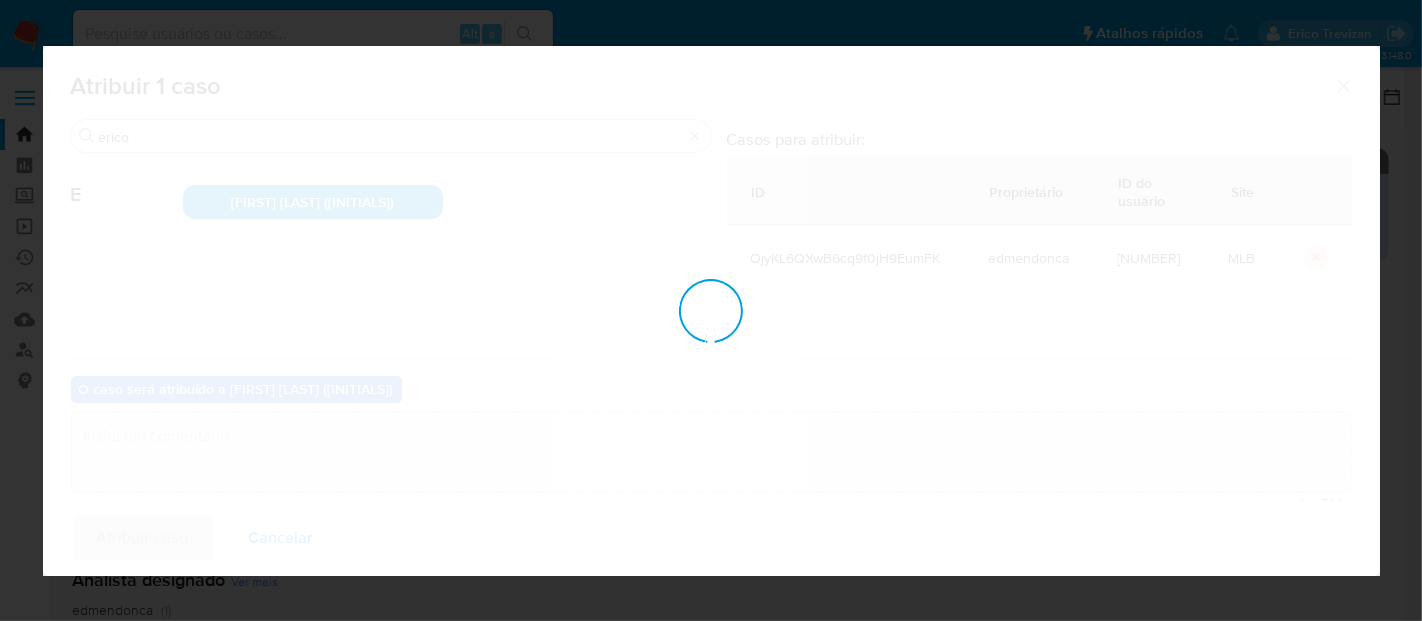 checkbox on "false" 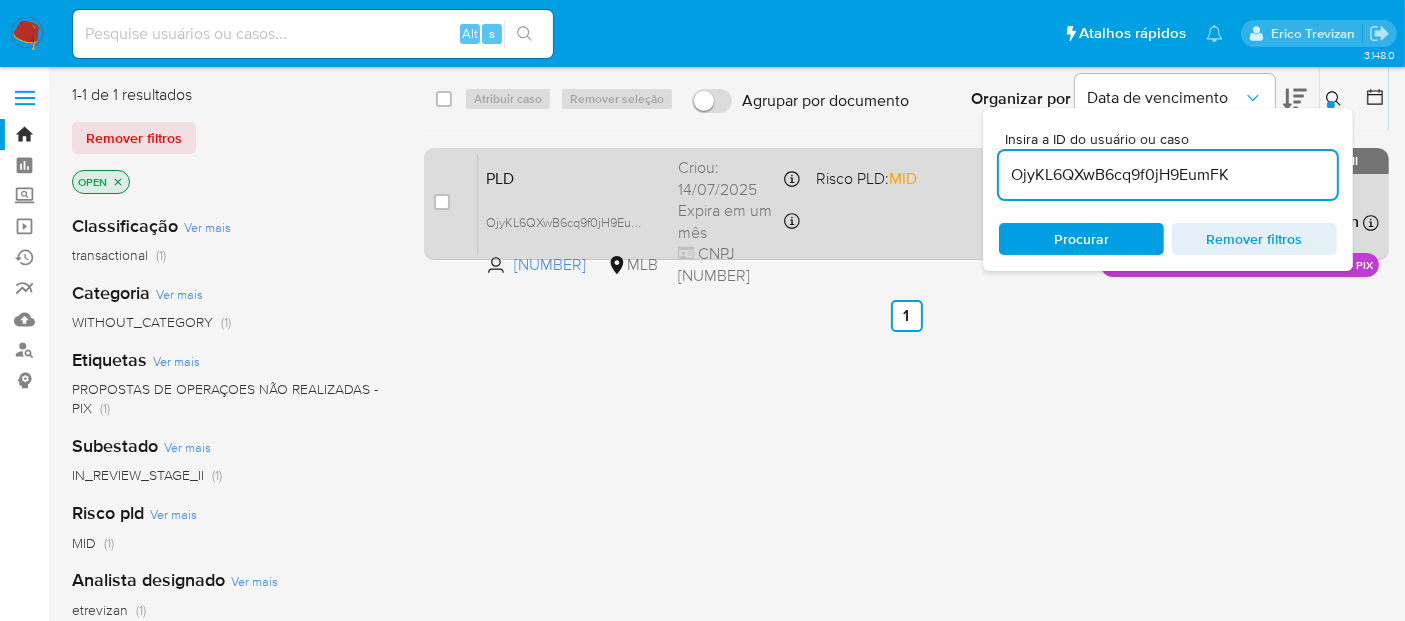 drag, startPoint x: 1241, startPoint y: 178, endPoint x: 618, endPoint y: 151, distance: 623.5848 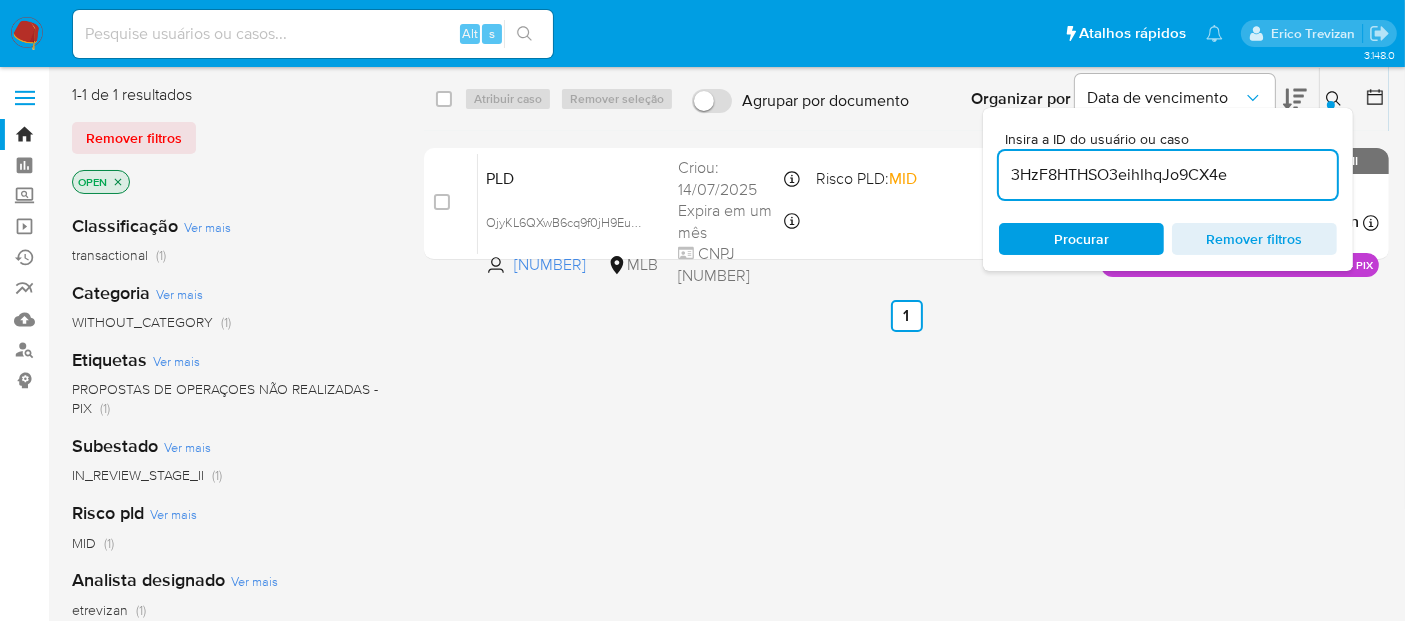 type on "3HzF8HTHSO3eihIhqJo9CX4e" 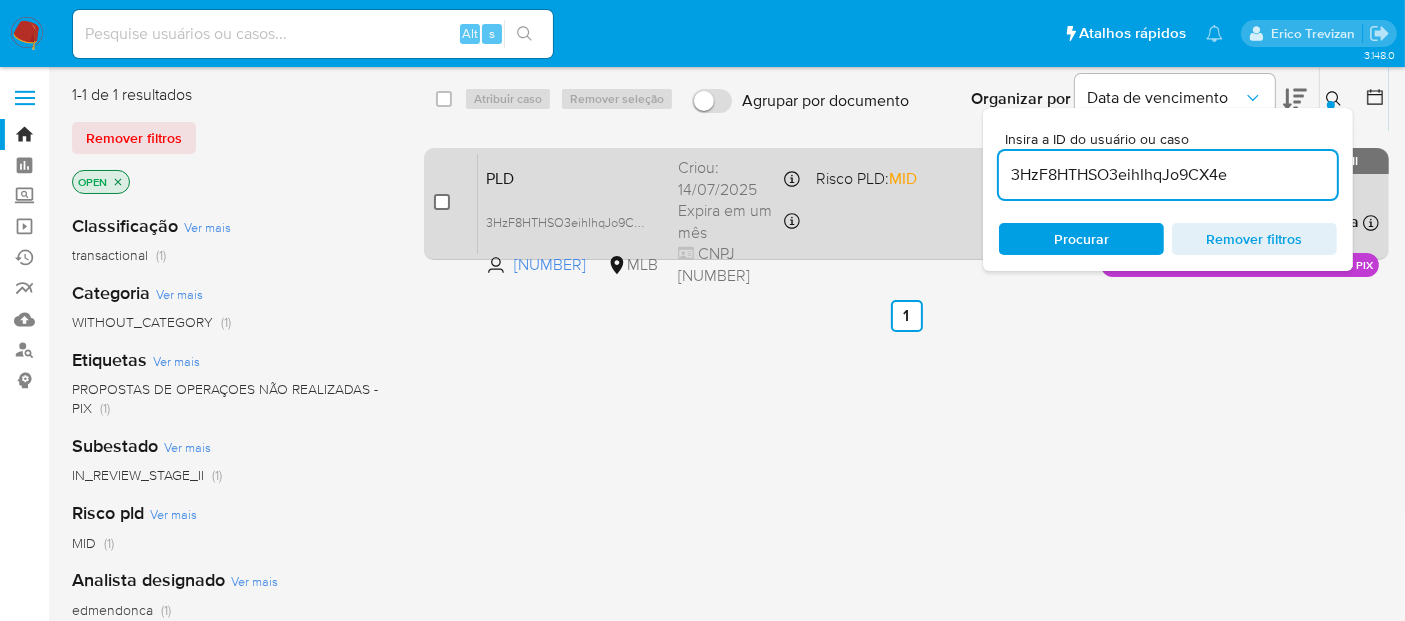 click at bounding box center [442, 202] 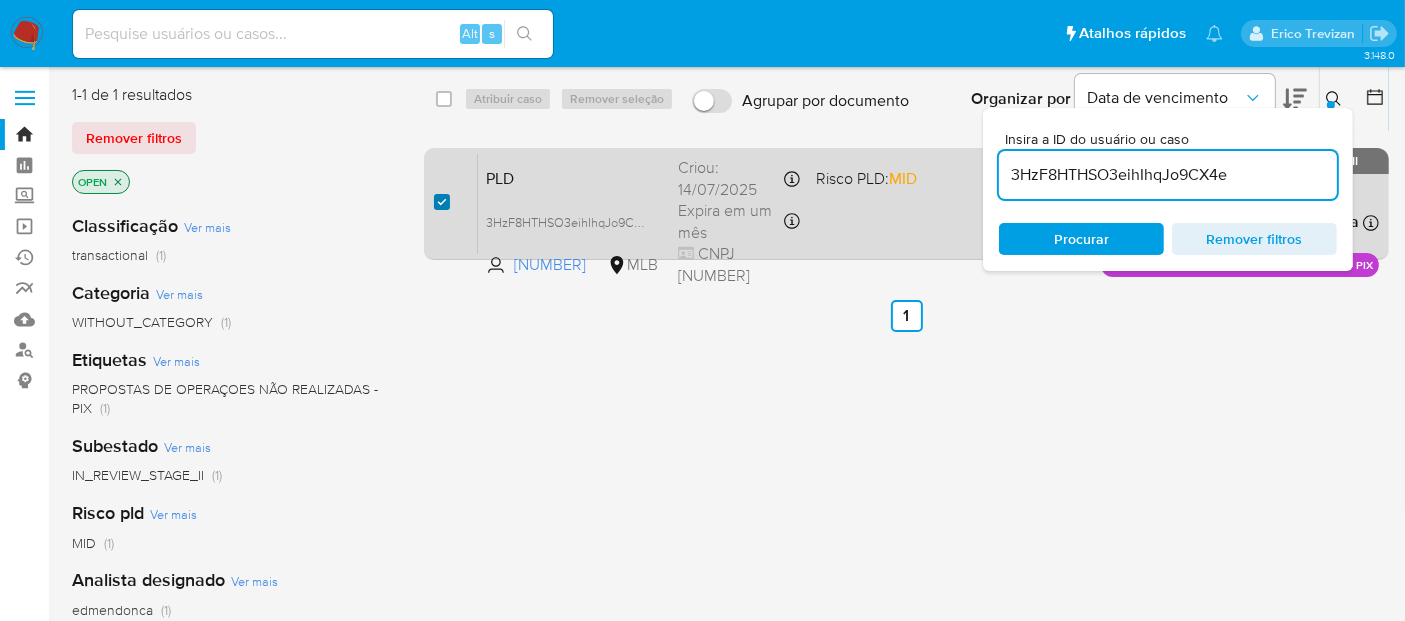 checkbox on "true" 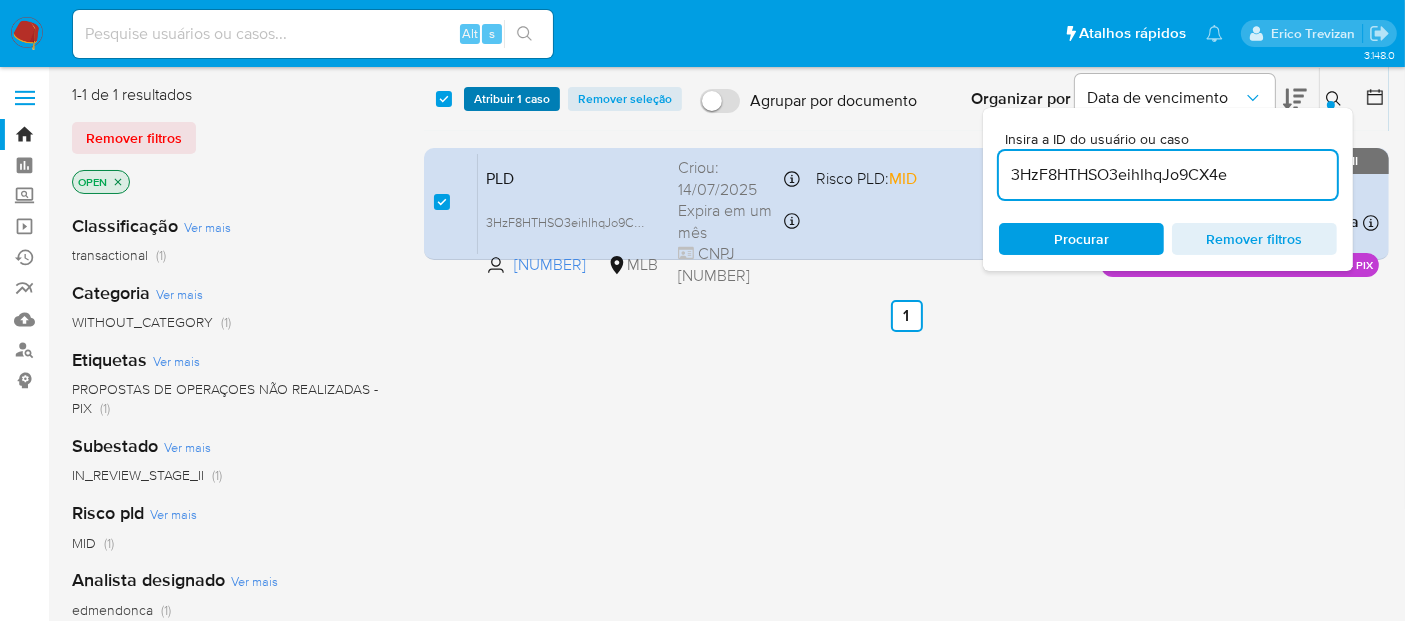 click on "Atribuir 1 caso" at bounding box center (512, 99) 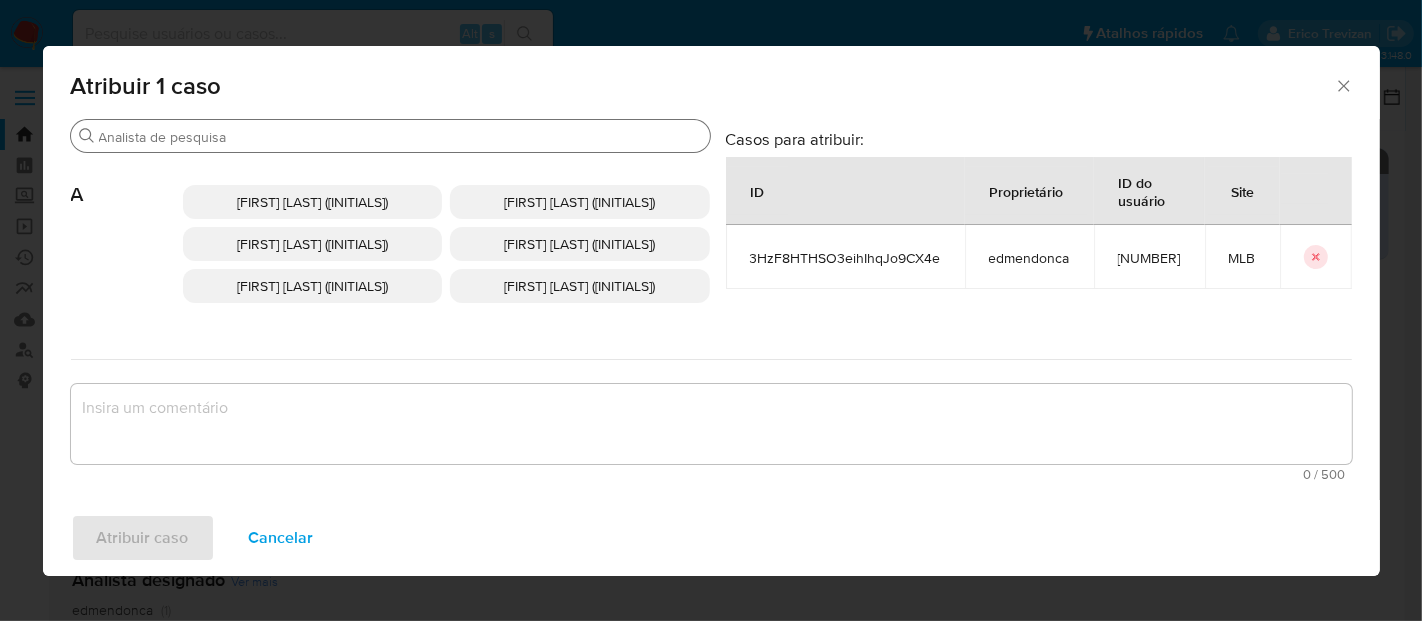 click on "Buscar" at bounding box center (400, 137) 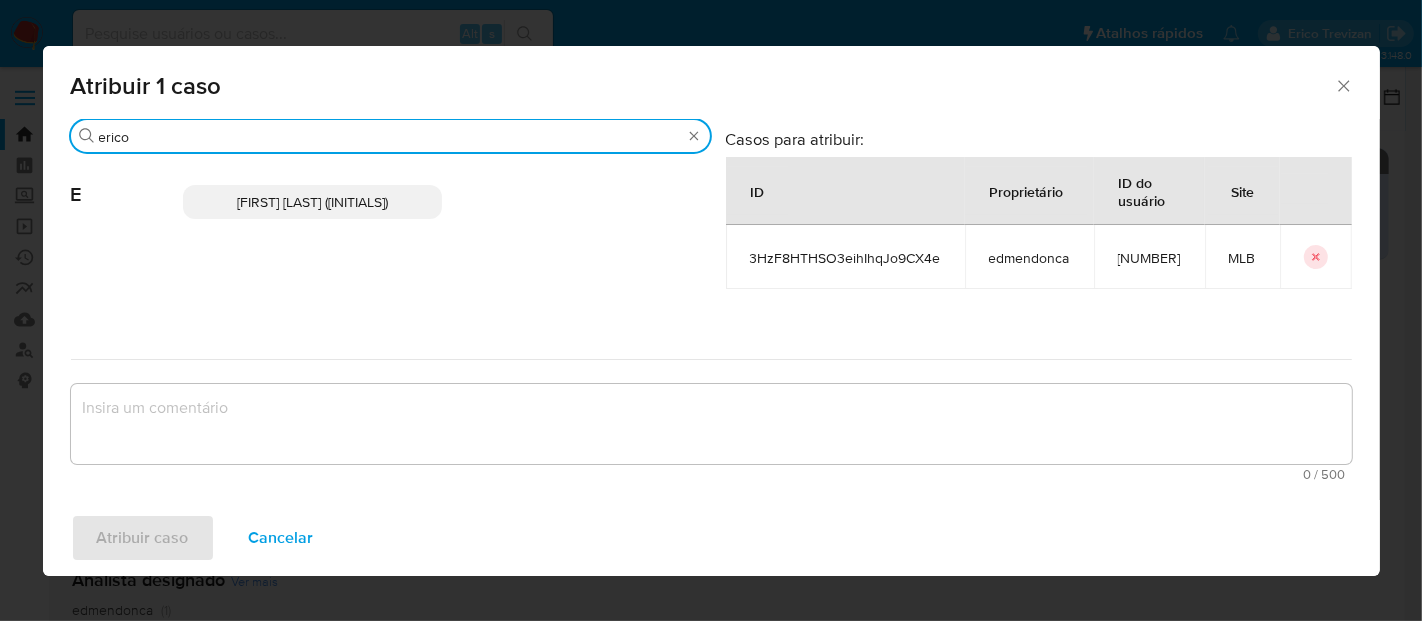 type on "erico" 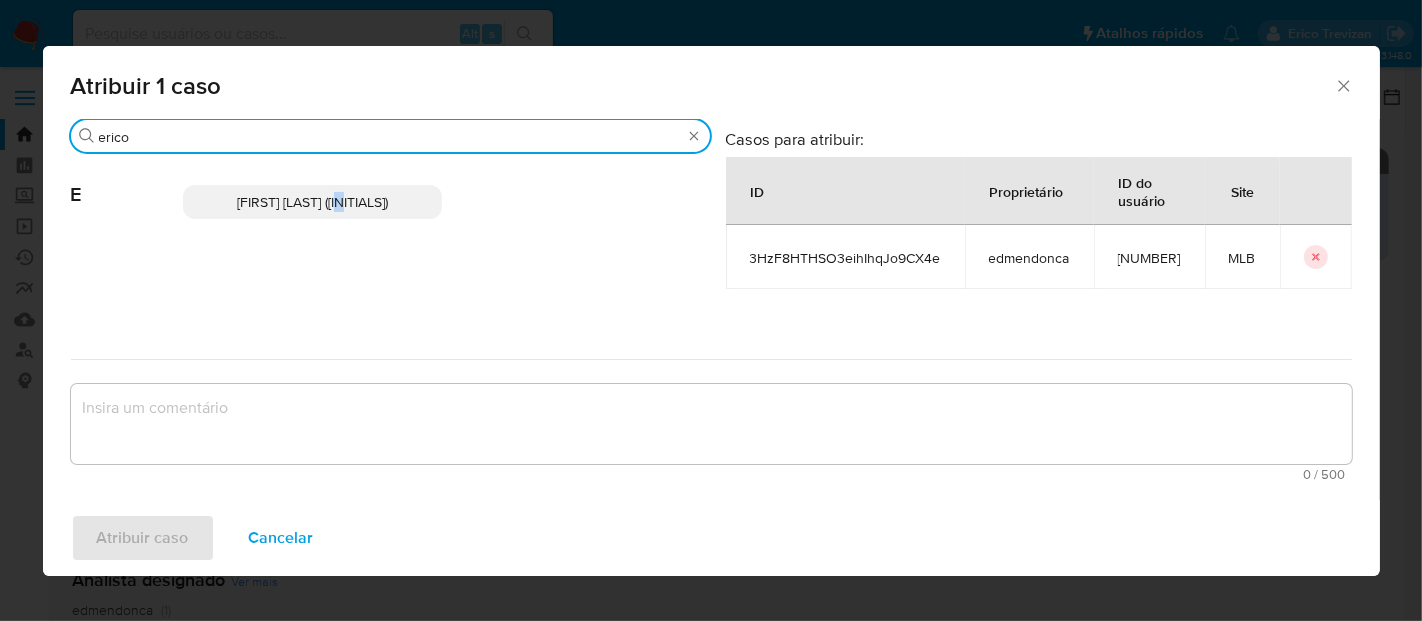 click on "Erico Trevizan (etrevizan)" at bounding box center [313, 202] 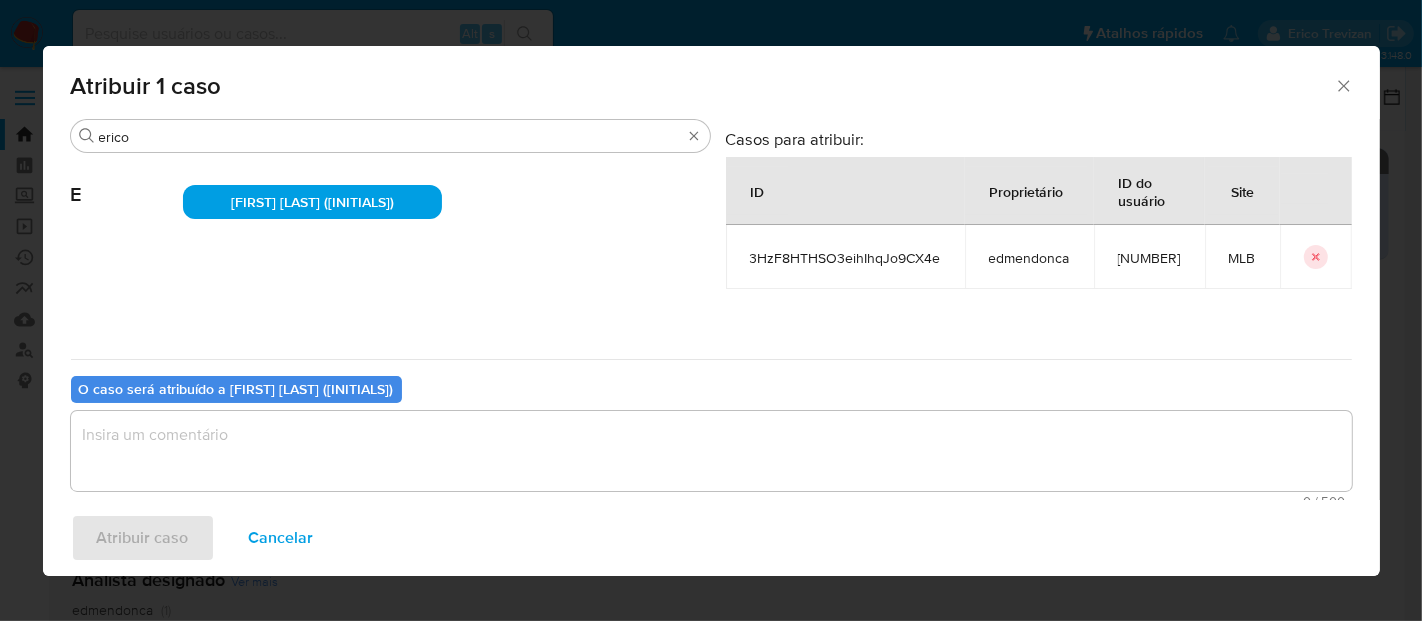 click at bounding box center (711, 451) 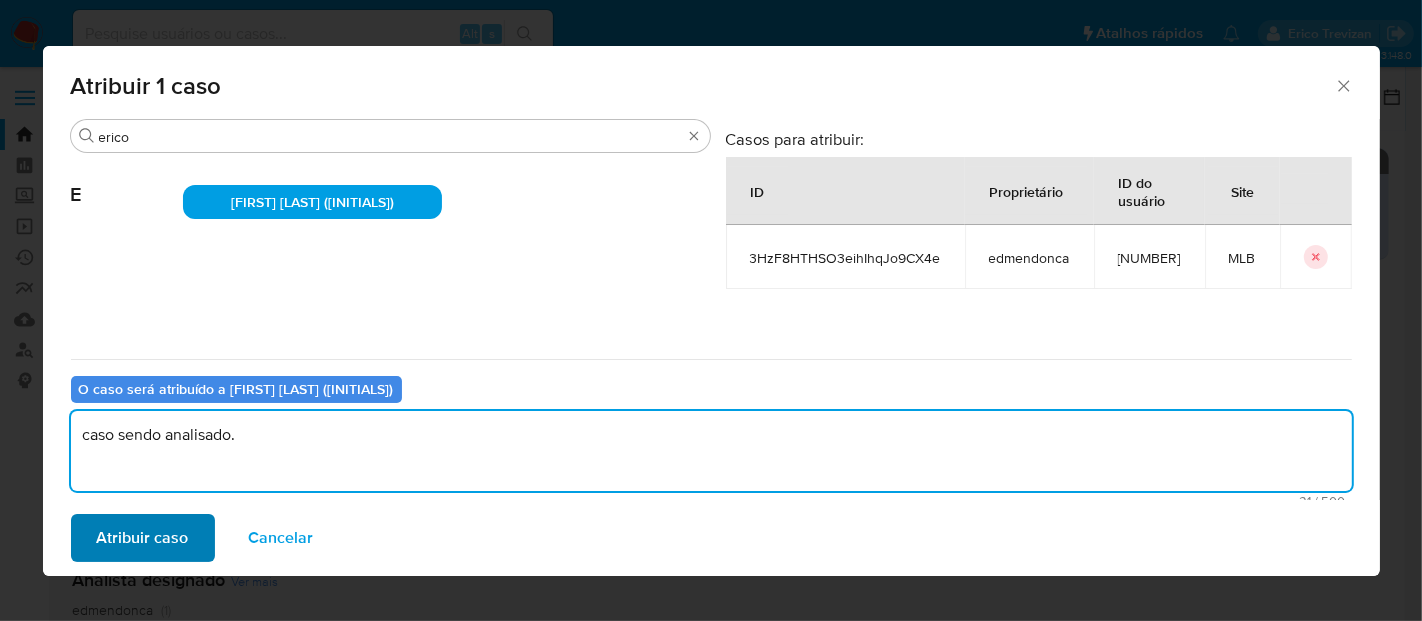 type on "caso sendo analisado." 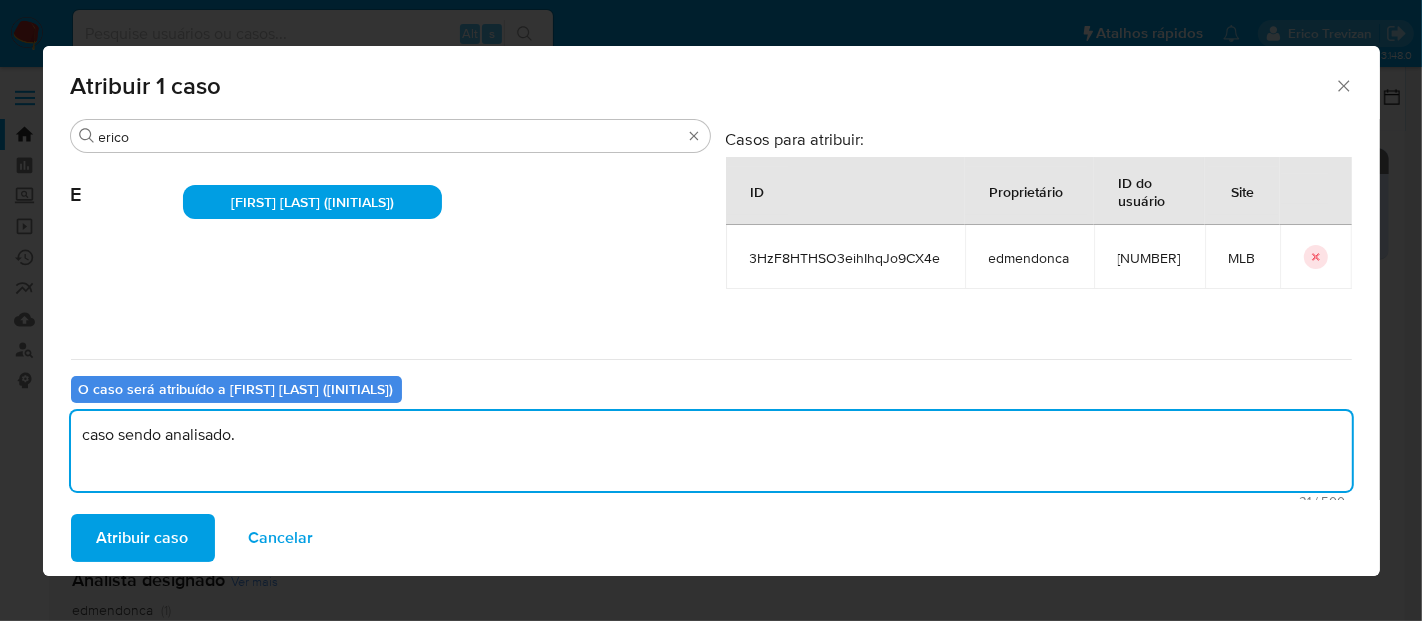click on "Atribuir caso" at bounding box center [143, 538] 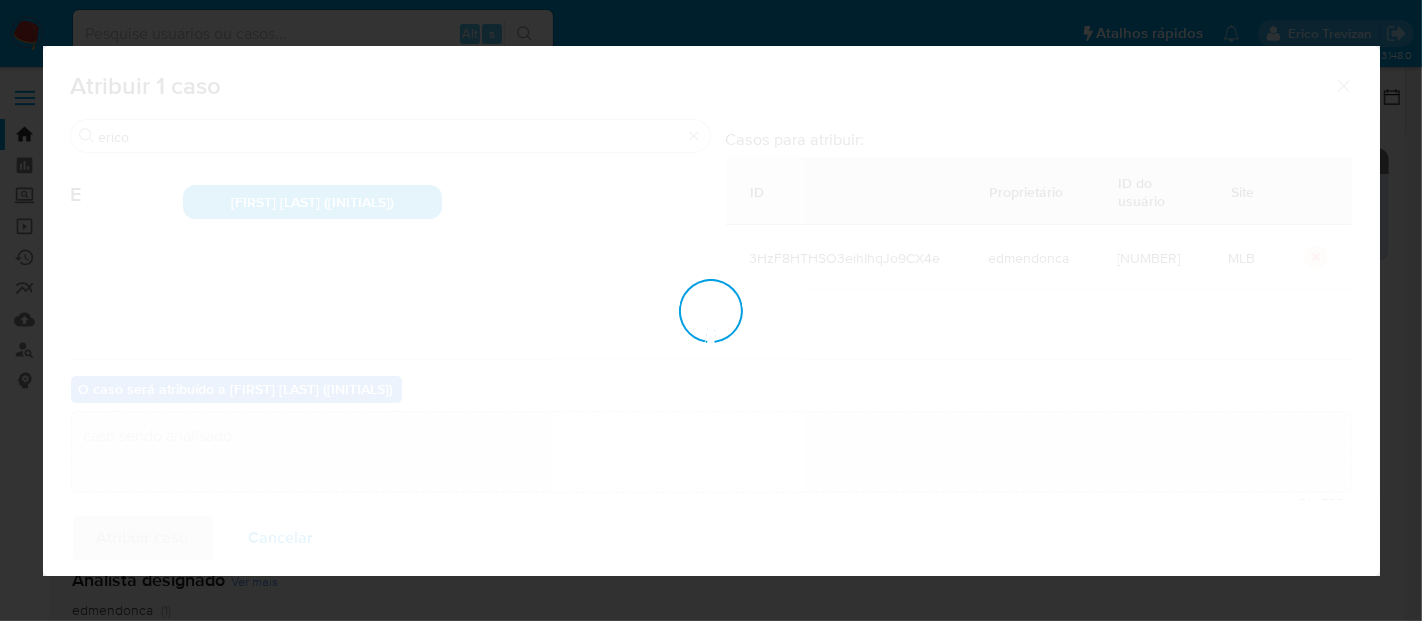 type 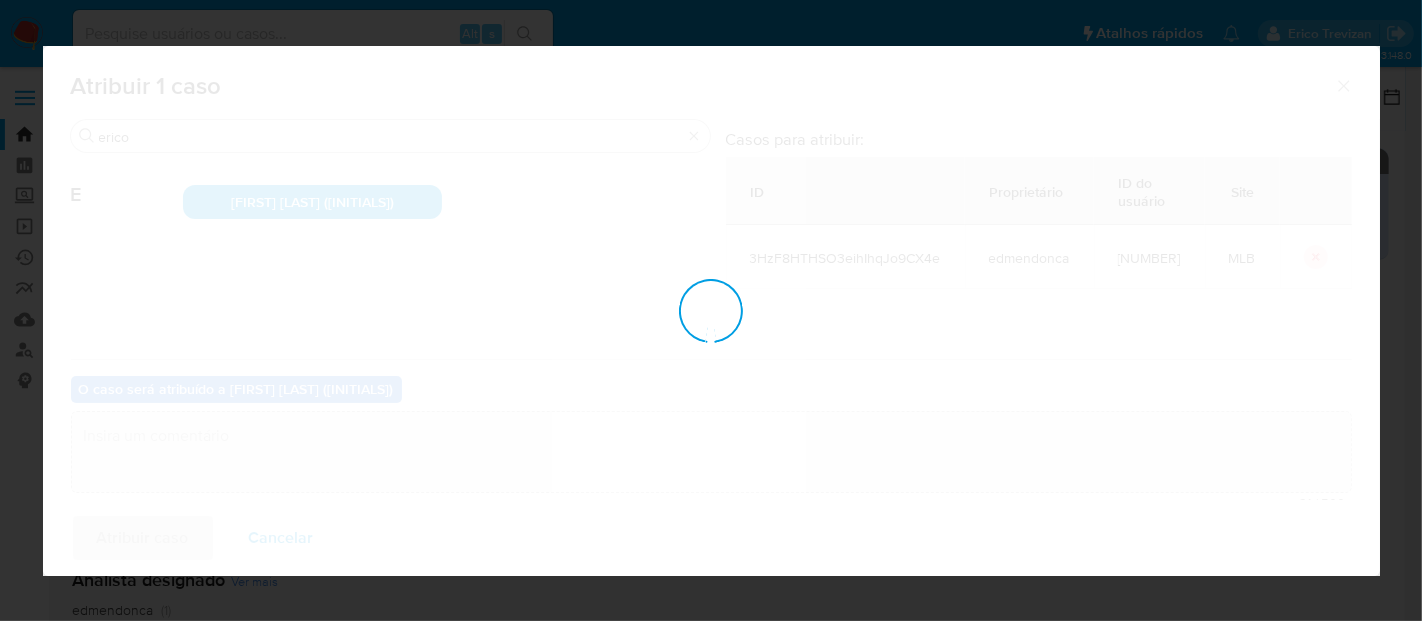 checkbox on "false" 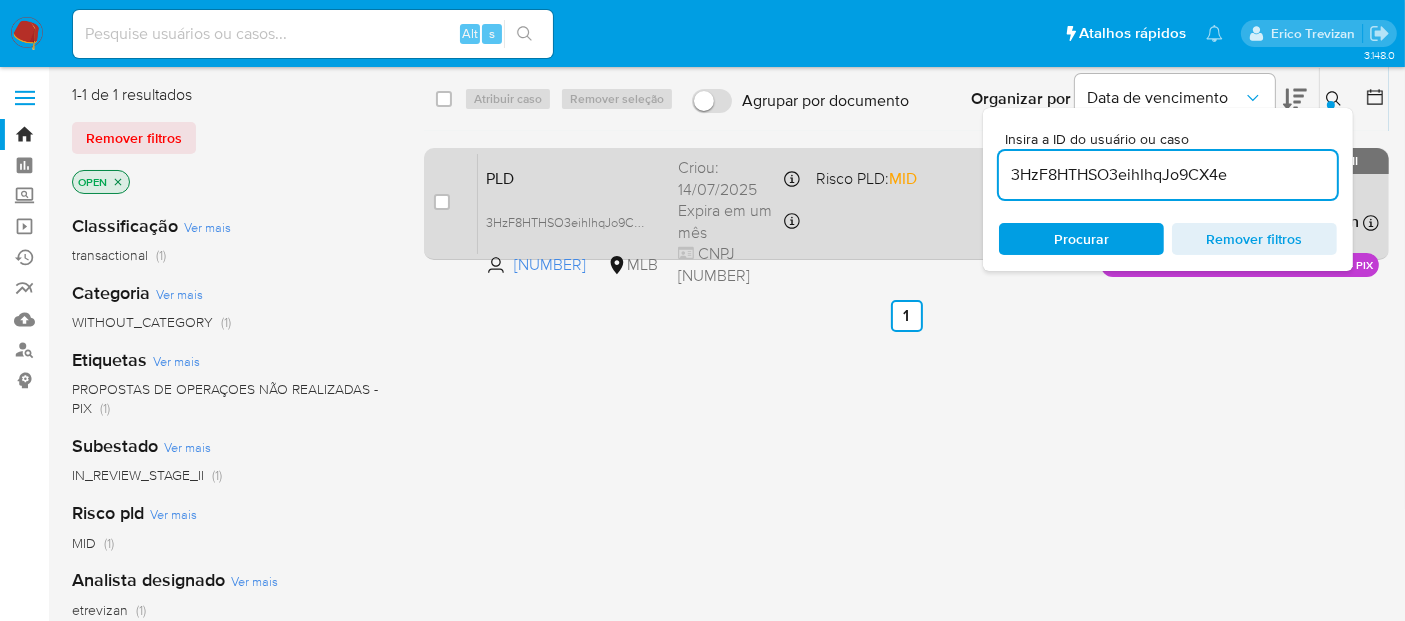click on "PLD 3HzF8HTHSO3eihIhqJo9CX4e 572444685 MLB Risco PLD:  MID Criou: 14/07/2025   Criou: 14/07/2025 15:17:27 Expira em um mês   Expira em 28/08/2025 15:17:28 CNPJ   24601596000143 Atribuiu o   etrevizan   Asignado el: 14/07/2025 15:17:27 PROPOSTAS DE OPERAÇOES NÃO REALIZADAS - PIX OPEN - IN_REVIEW_STAGE_II" at bounding box center (928, 203) 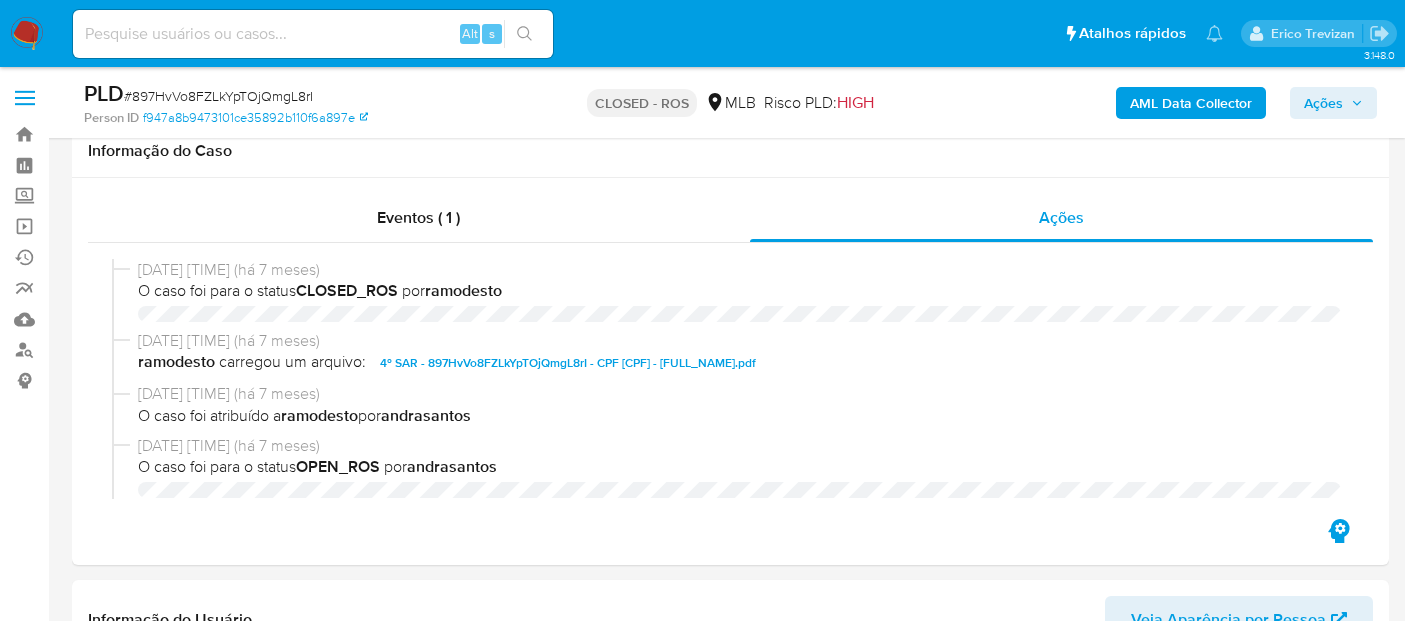 select on "10" 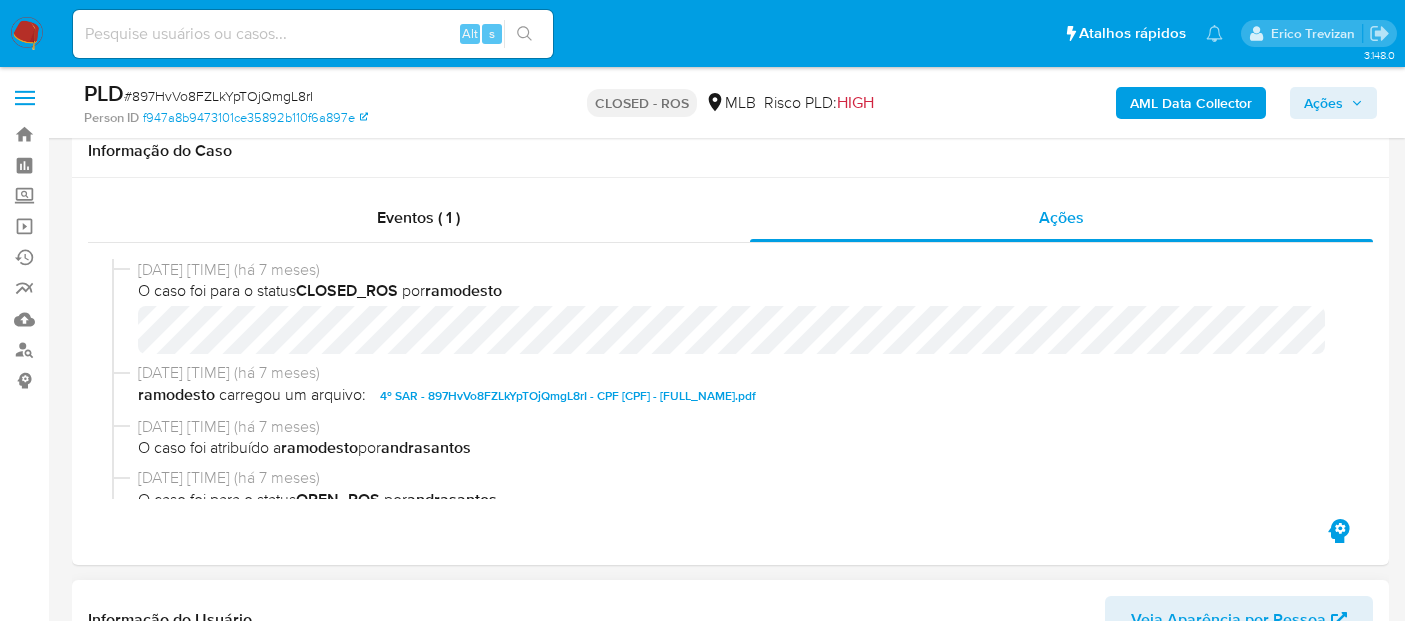 scroll, scrollTop: 555, scrollLeft: 0, axis: vertical 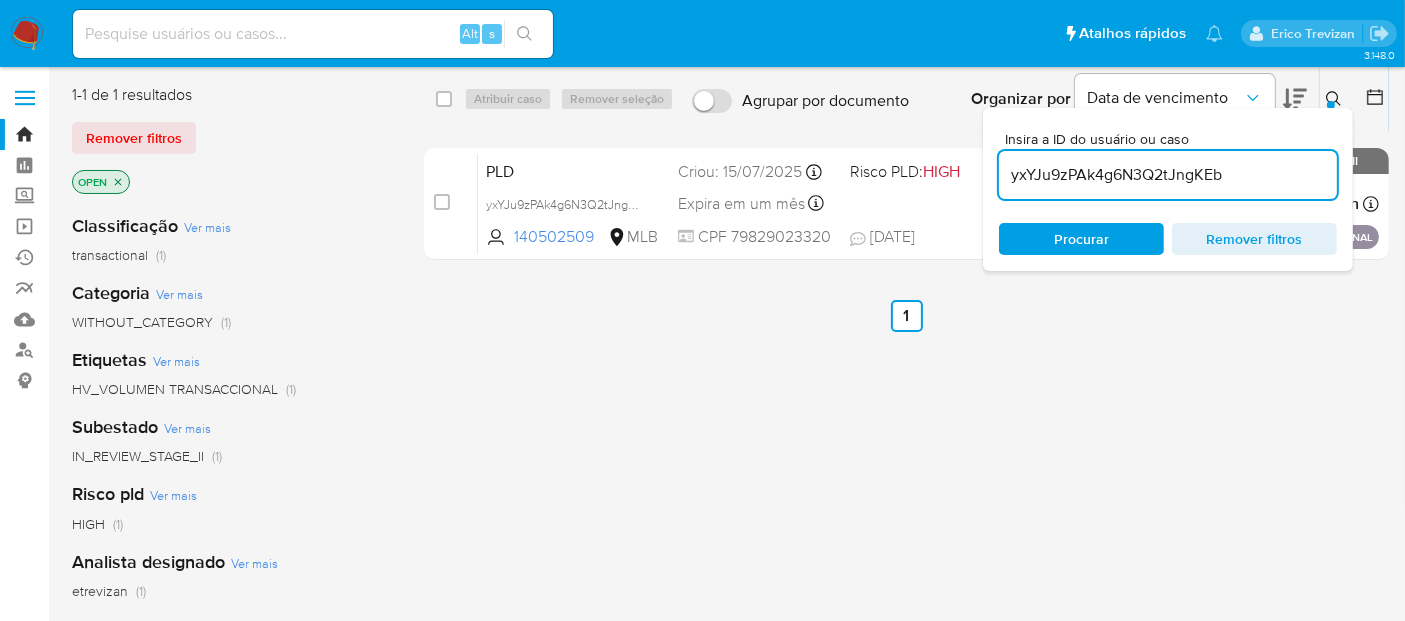 drag, startPoint x: 34, startPoint y: 25, endPoint x: 45, endPoint y: 30, distance: 12.083046 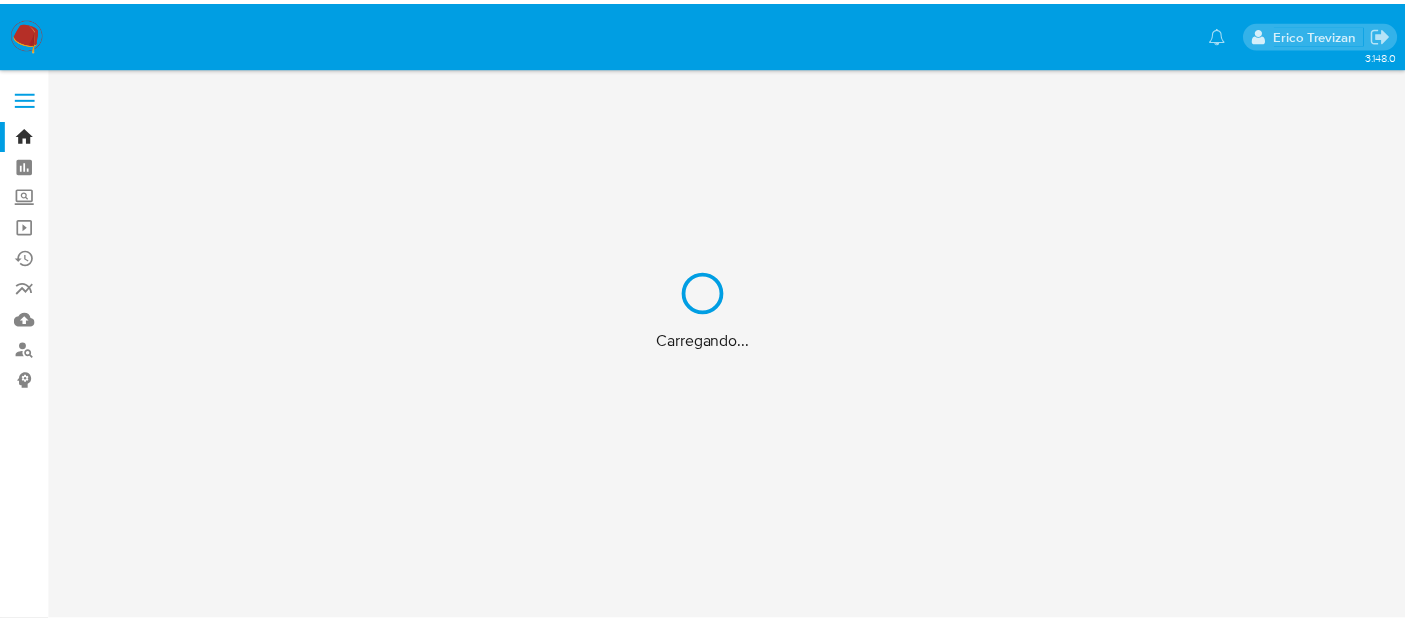 scroll, scrollTop: 0, scrollLeft: 0, axis: both 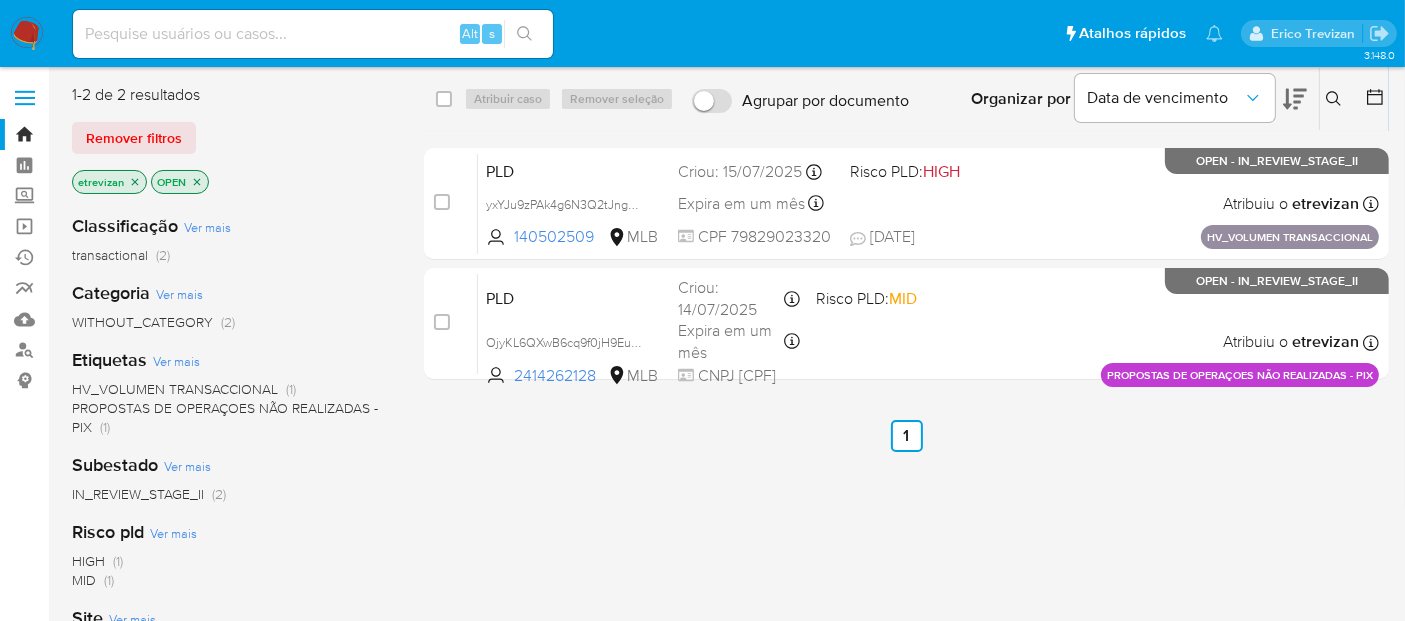 click 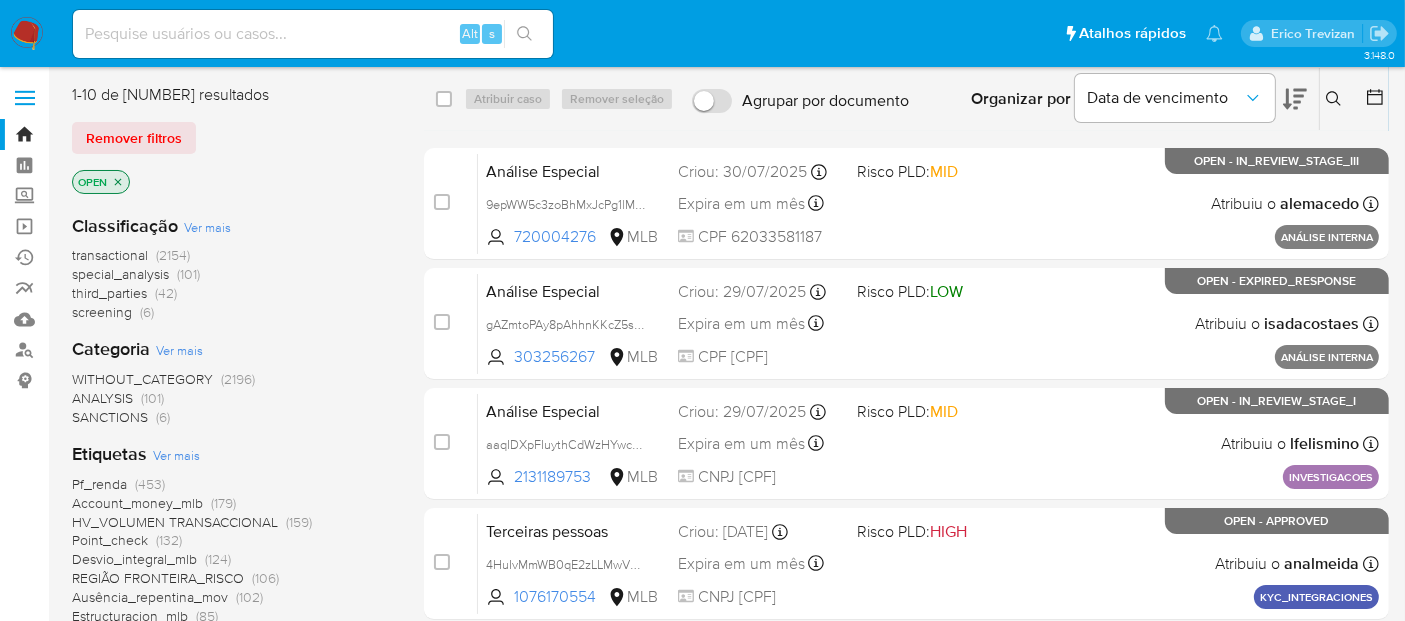 click 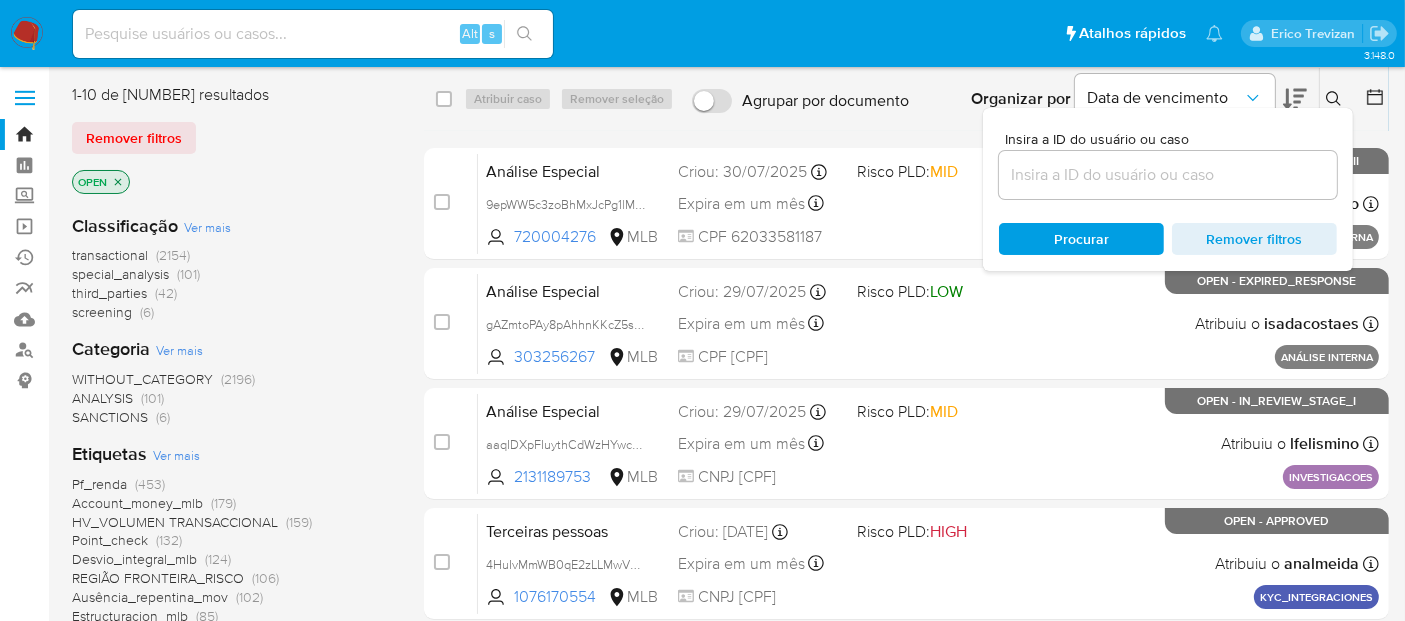 click at bounding box center [1168, 175] 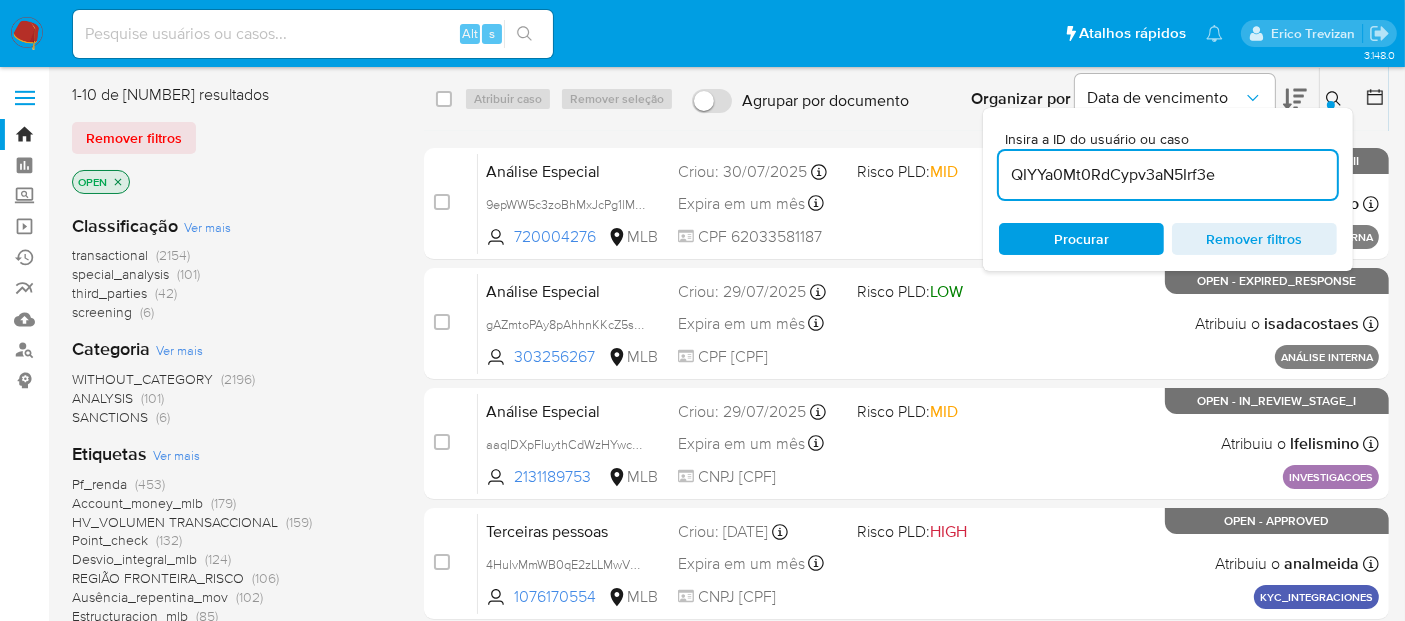 type on "QIYYa0Mt0RdCypv3aN5Irf3e" 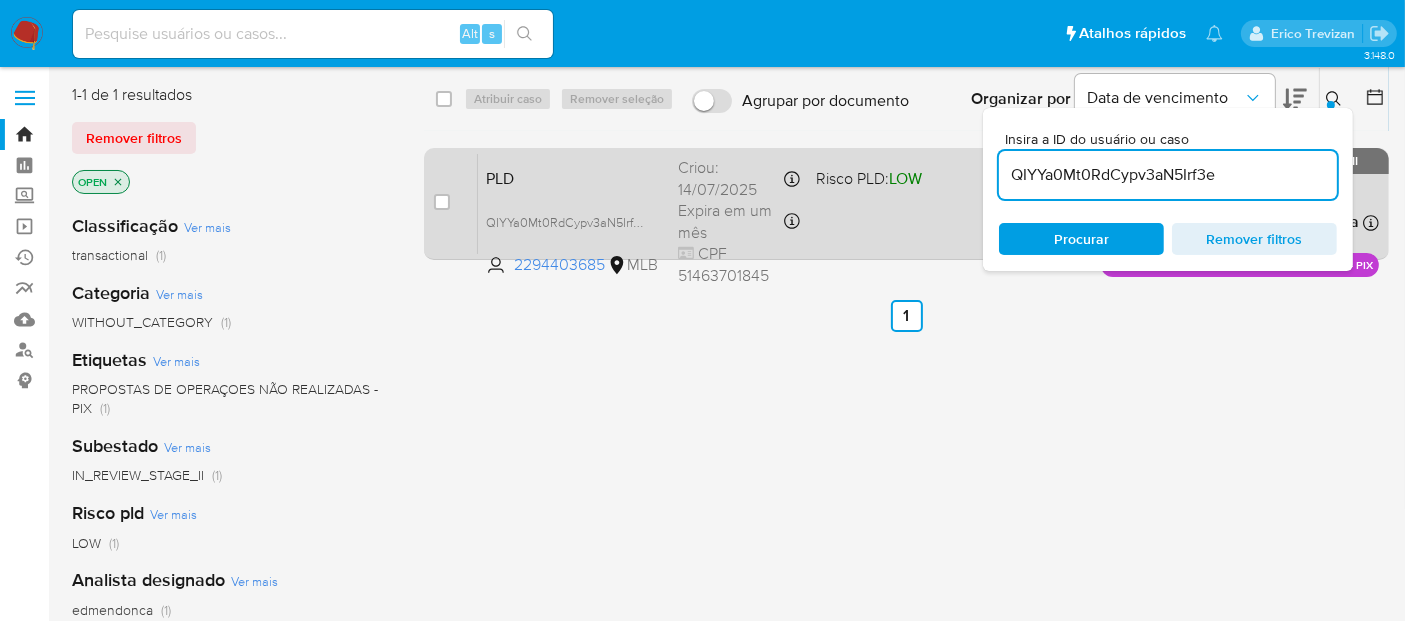 click on "case-item-checkbox   Incapaz de atribuir o caso" at bounding box center [456, 203] 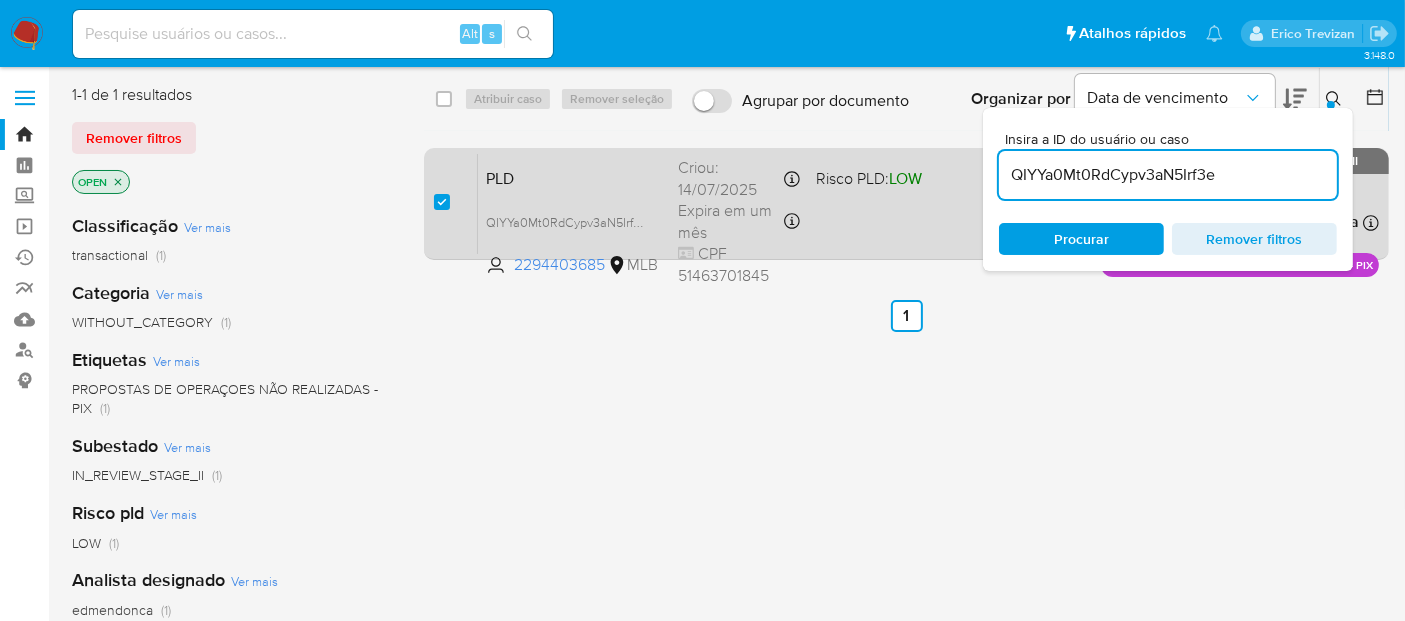 checkbox on "true" 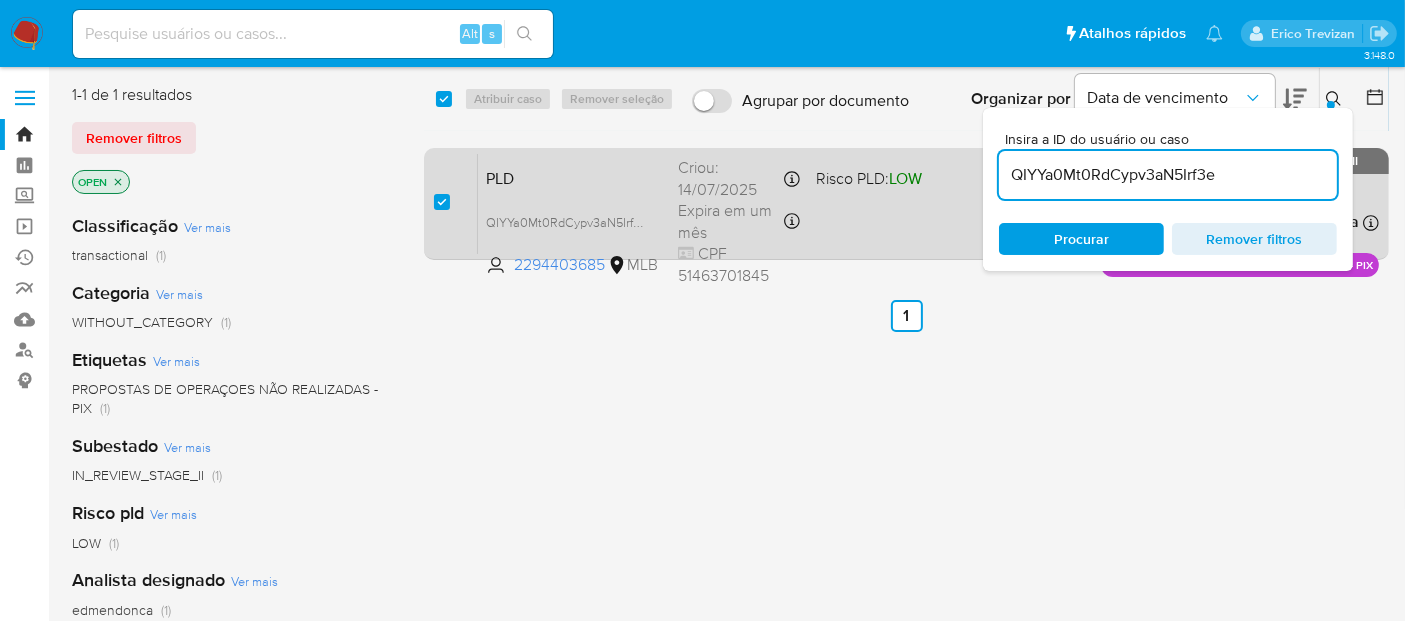 checkbox on "true" 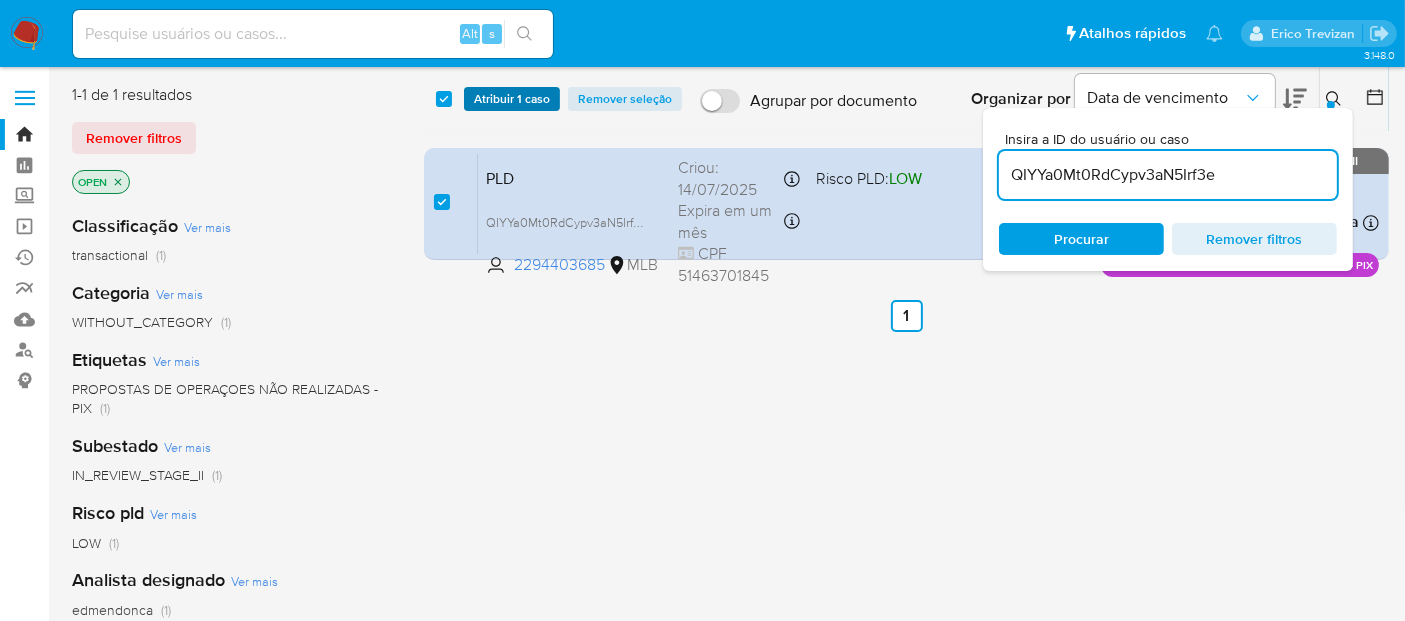 click on "Atribuir 1 caso" at bounding box center [512, 99] 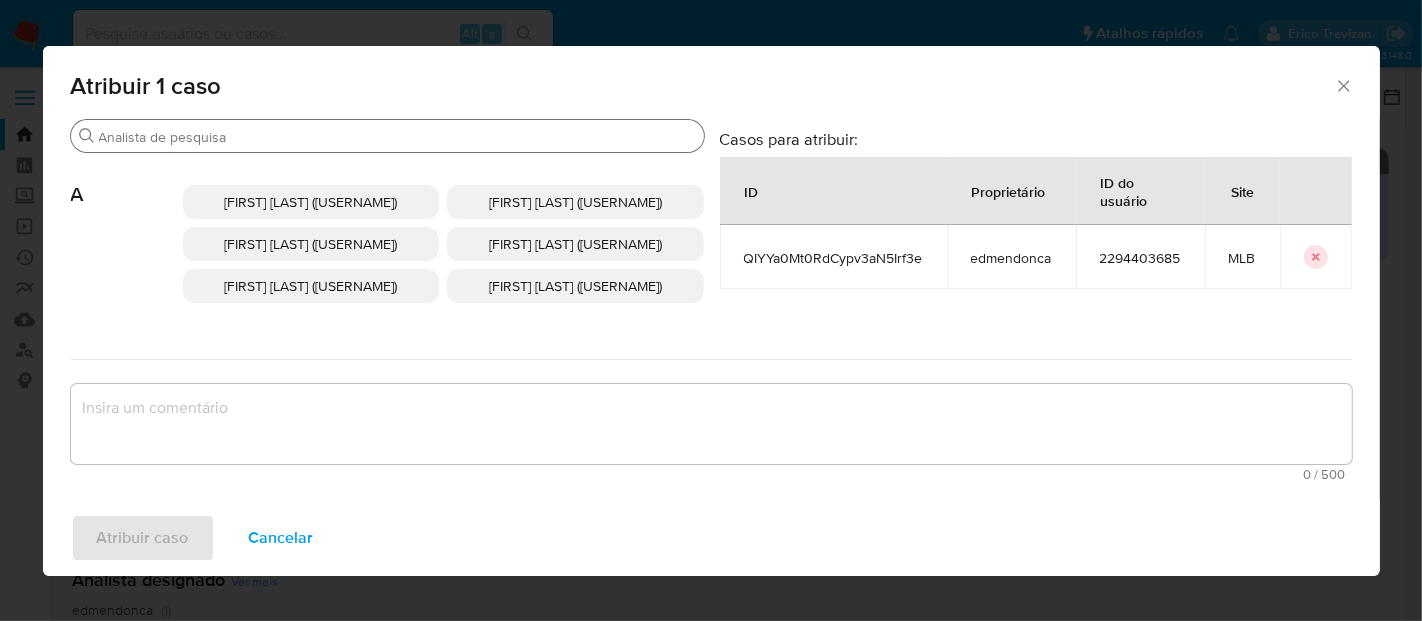 click on "Buscar" at bounding box center [397, 137] 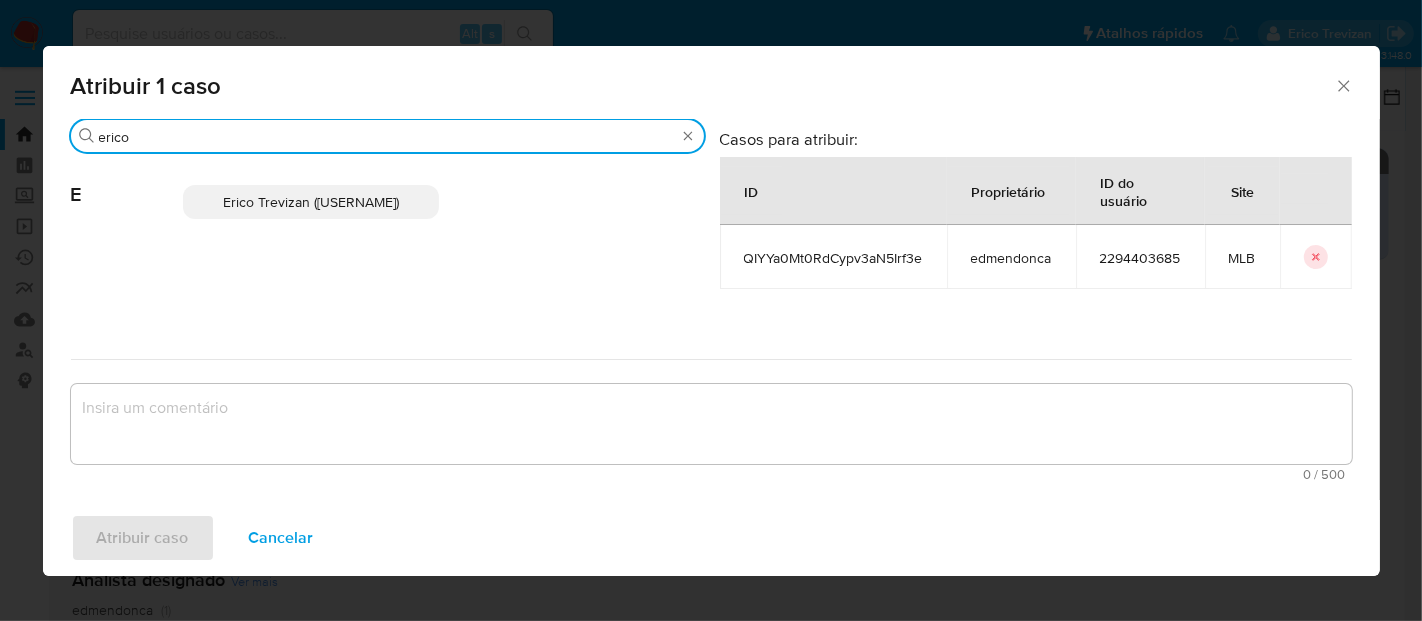 type on "erico" 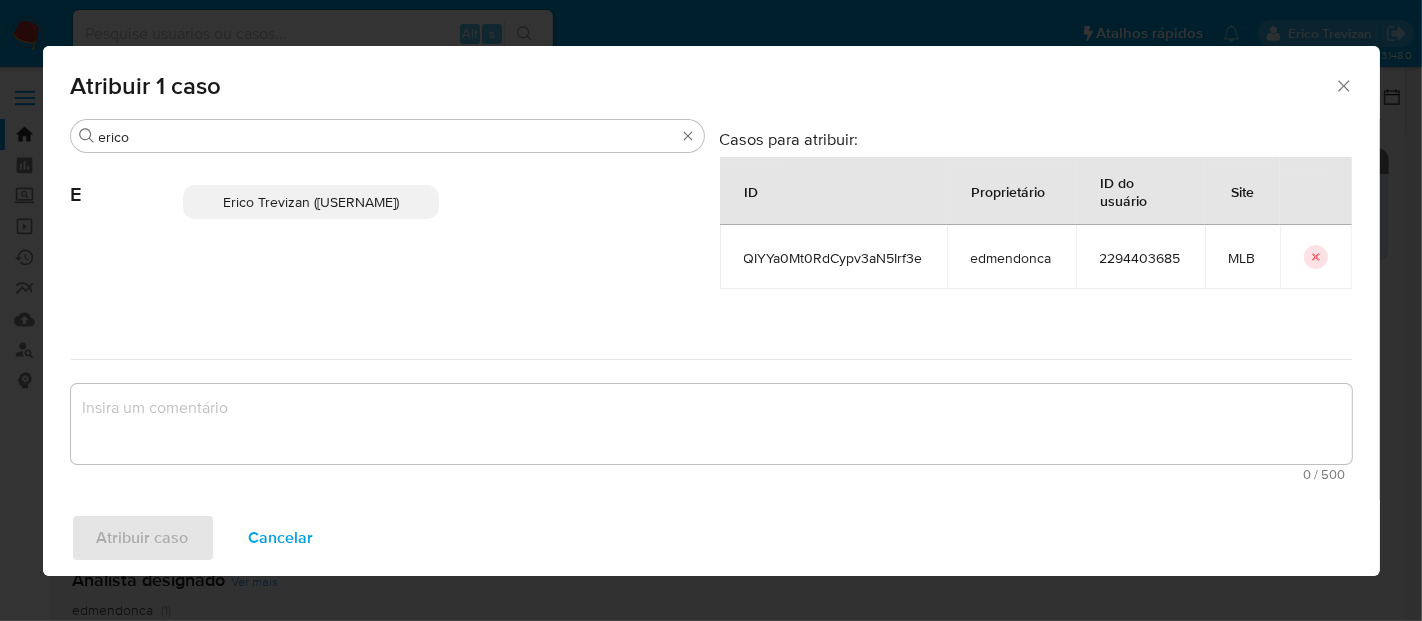 click on "Erico Trevizan (etrevizan)" at bounding box center [311, 202] 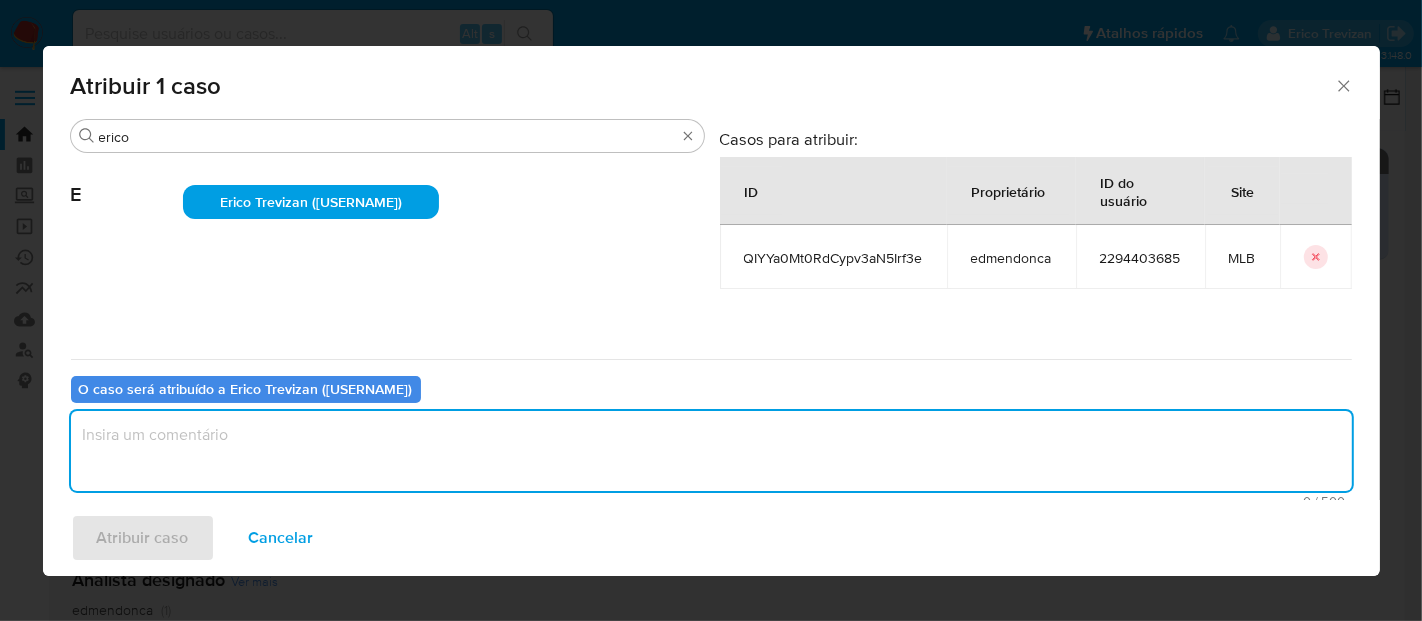click at bounding box center [711, 451] 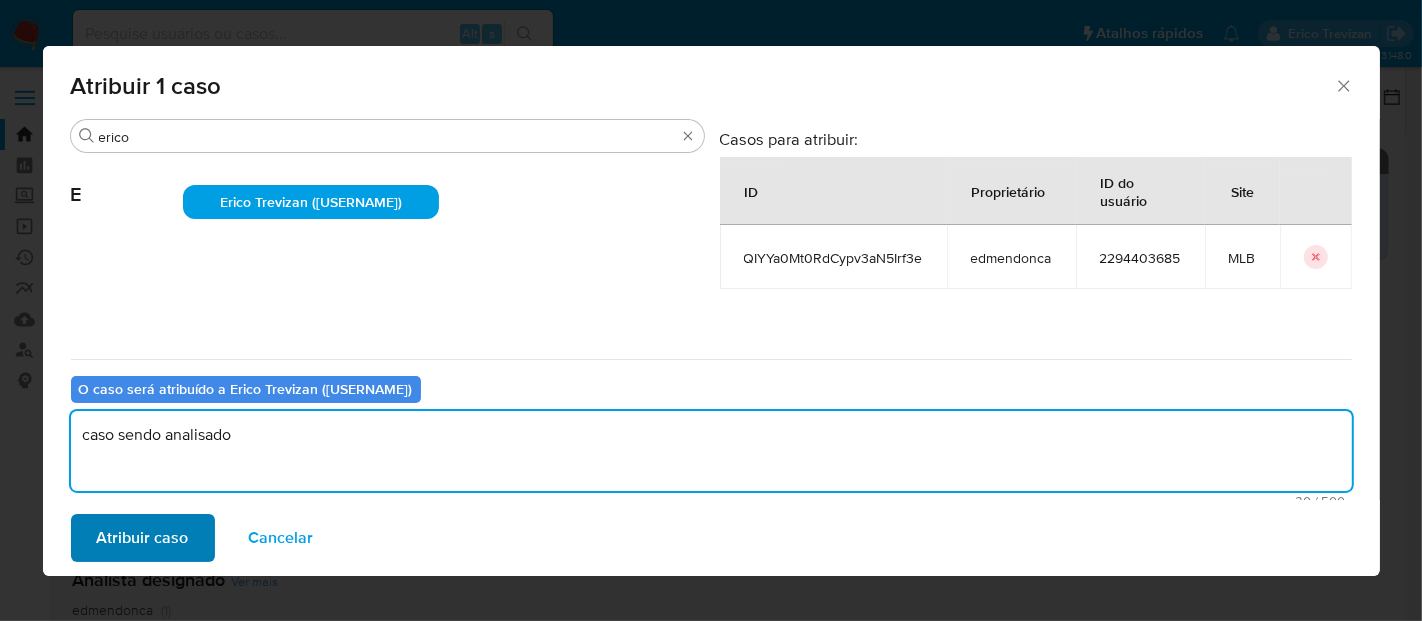 type on "caso sendo analisado" 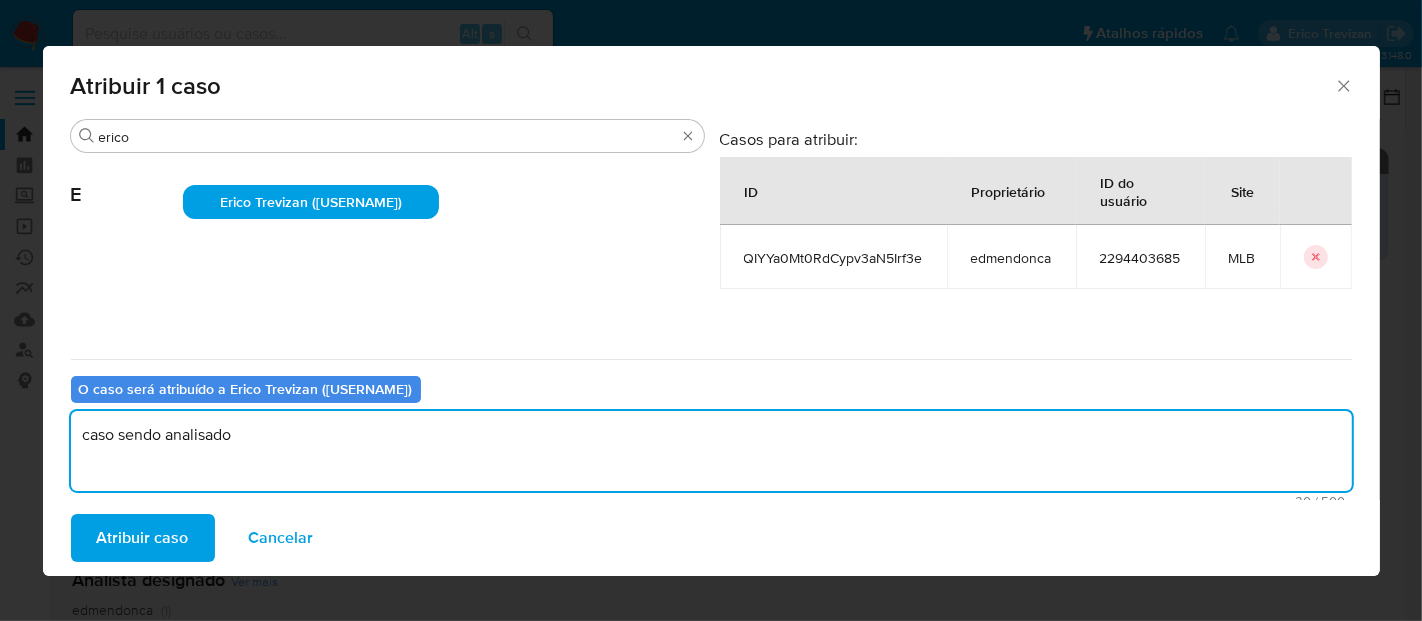 click on "Atribuir caso" at bounding box center [143, 538] 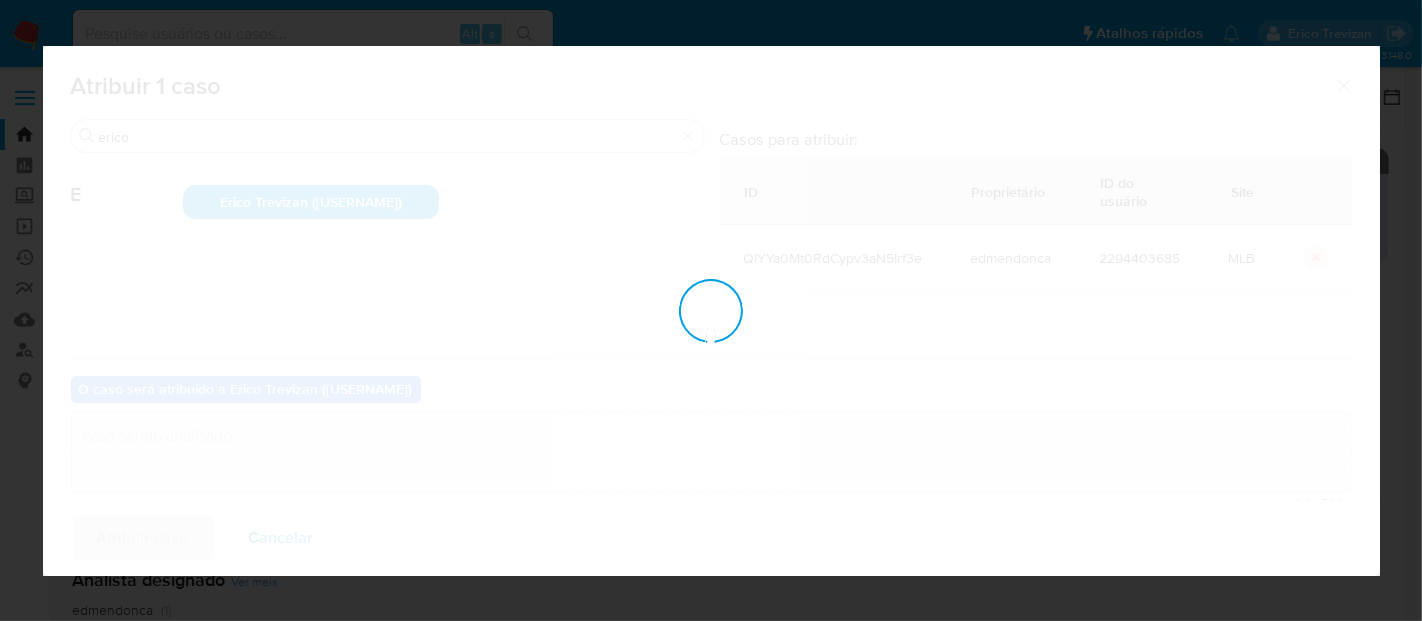 type 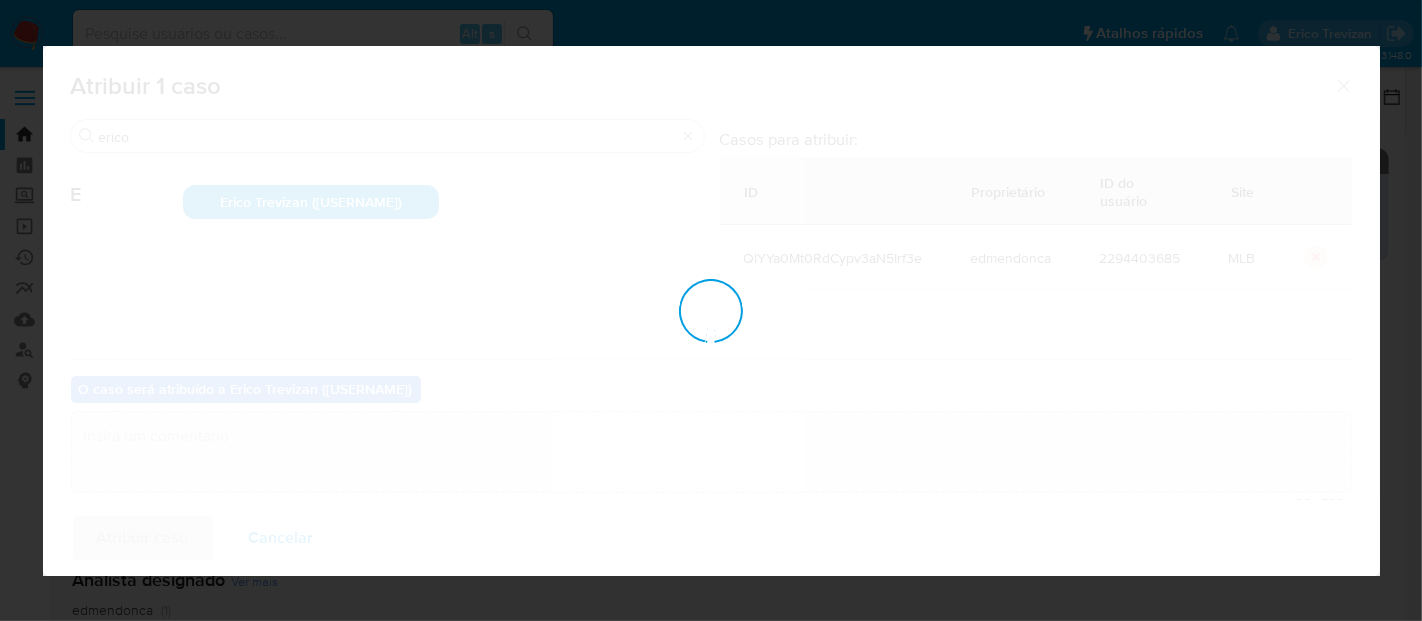 checkbox on "false" 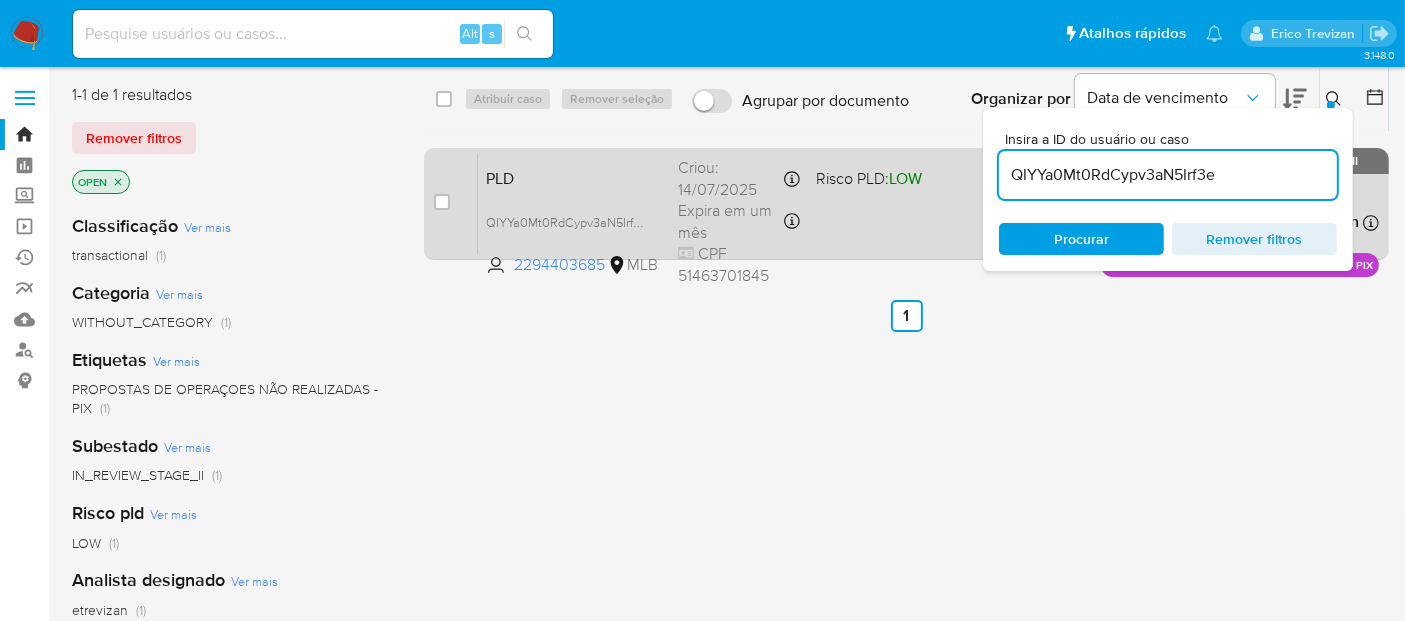 click on "PLD QIYYa0Mt0RdCypv3aN5Irf3e 2294403685 MLB Risco PLD:  LOW Criou: 14/07/2025   Criou: 14/07/2025 15:17:25 Expira em um mês   Expira em 28/08/2025 15:17:26 CPF   51463701845 Atribuiu o   etrevizan   Asignado el: 14/07/2025 15:17:25 PROPOSTAS DE OPERAÇOES NÃO REALIZADAS - PIX OPEN - IN_REVIEW_STAGE_II" at bounding box center [928, 203] 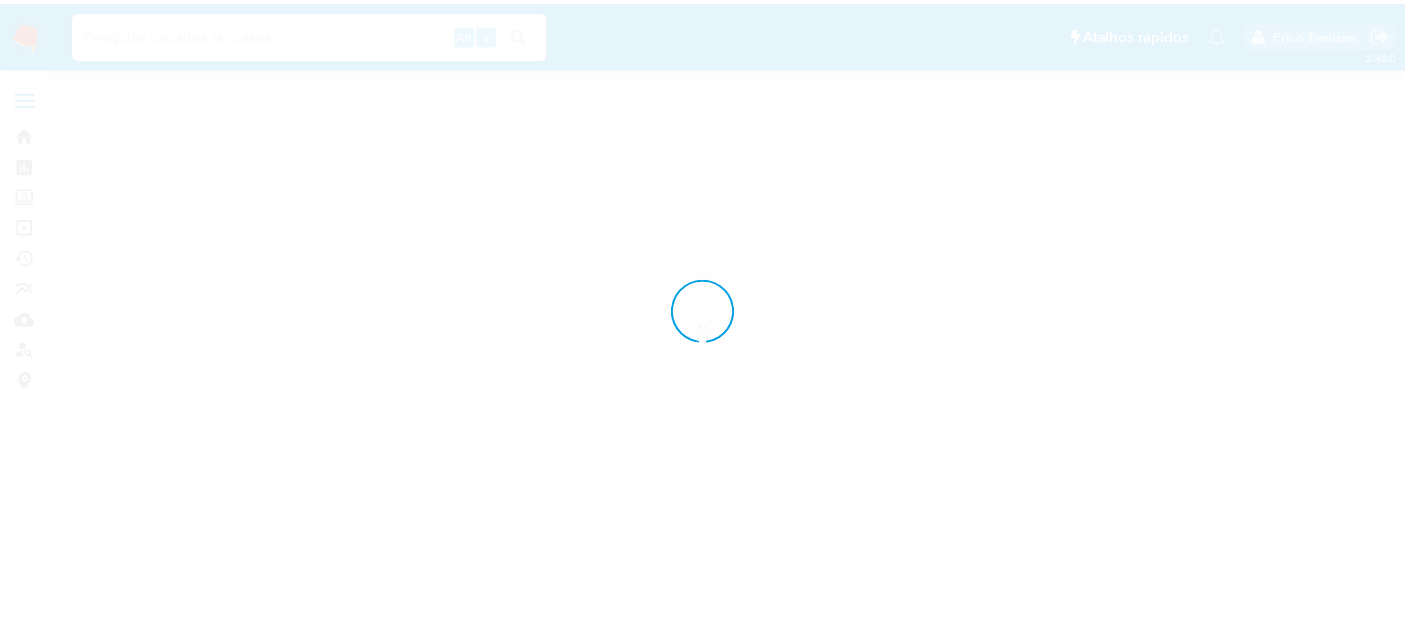 scroll, scrollTop: 0, scrollLeft: 0, axis: both 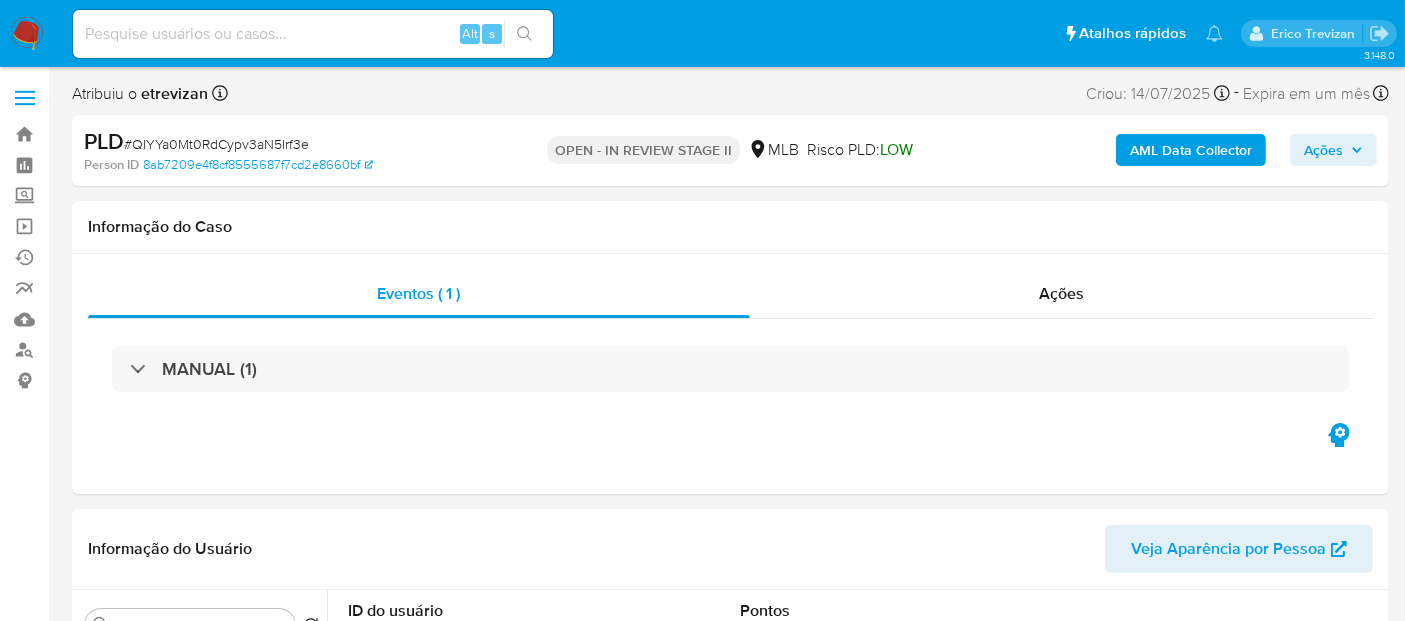 click at bounding box center (27, 34) 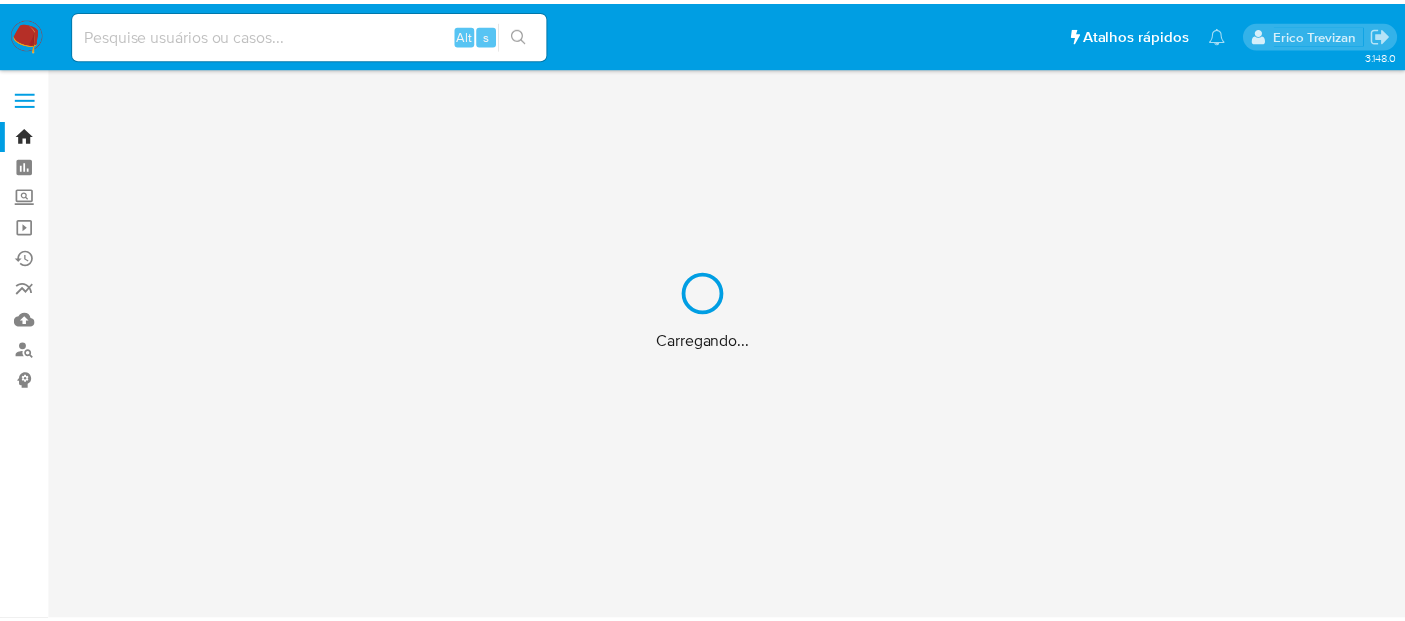 scroll, scrollTop: 0, scrollLeft: 0, axis: both 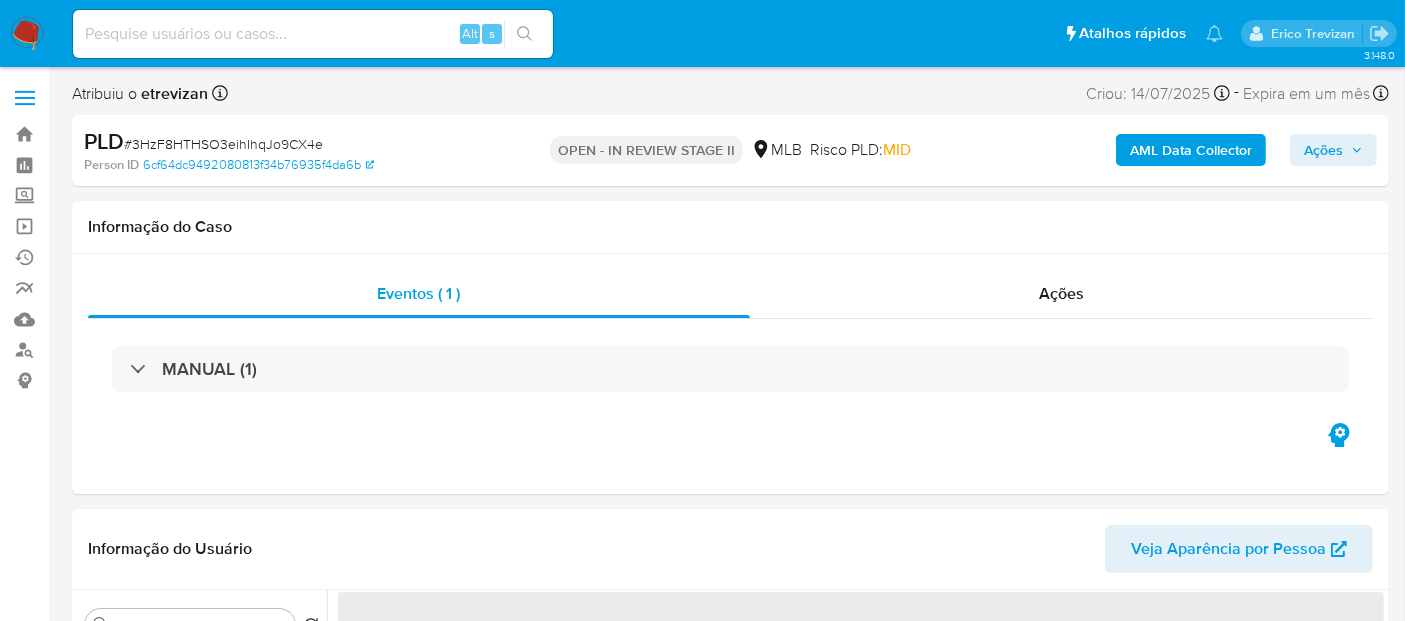 click at bounding box center [27, 34] 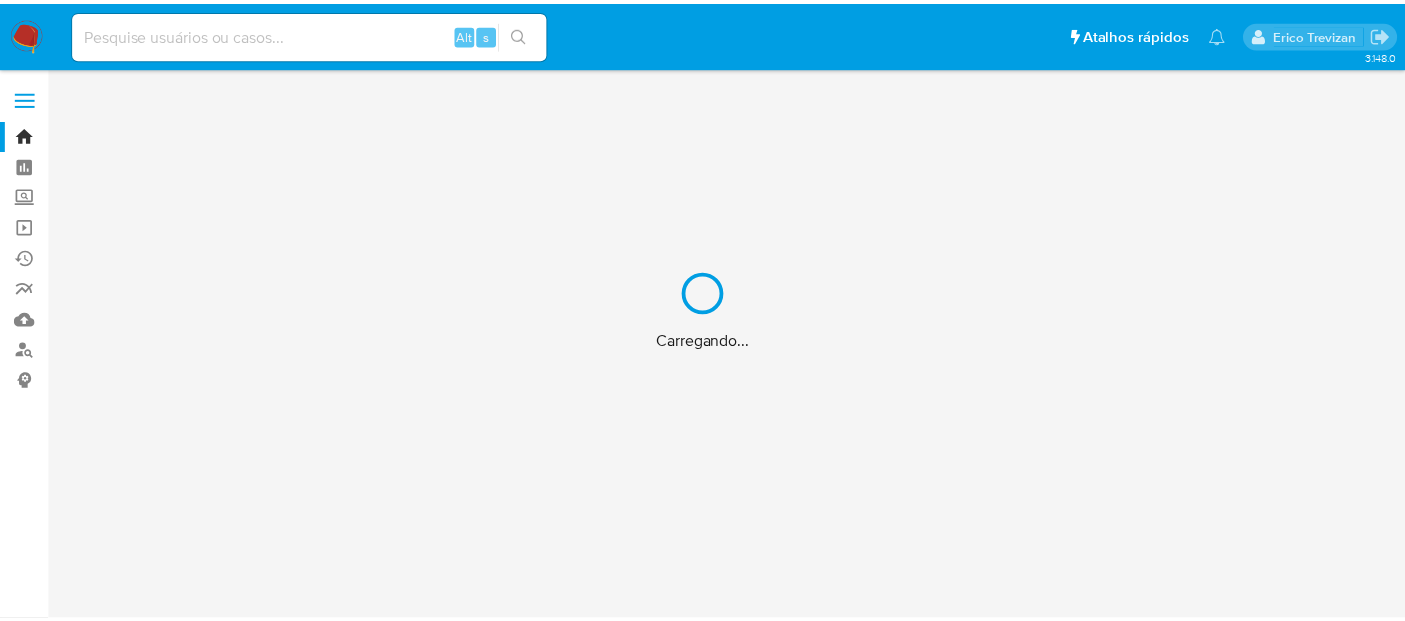 scroll, scrollTop: 0, scrollLeft: 0, axis: both 